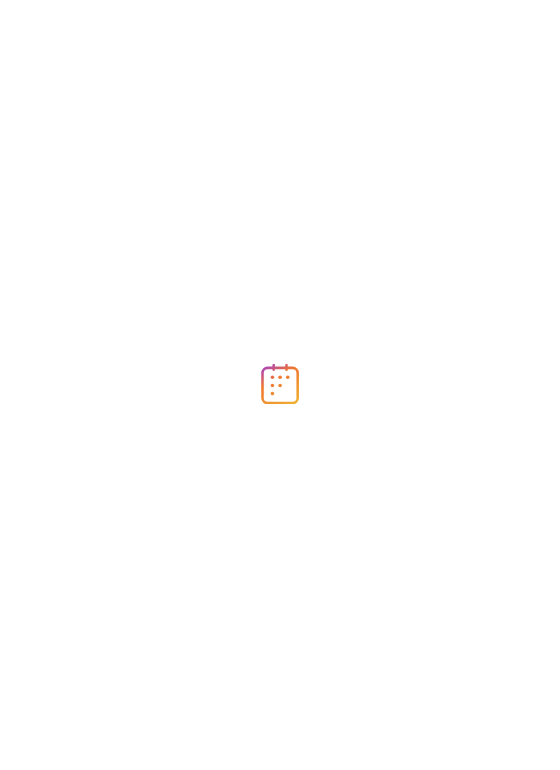 scroll, scrollTop: 0, scrollLeft: 0, axis: both 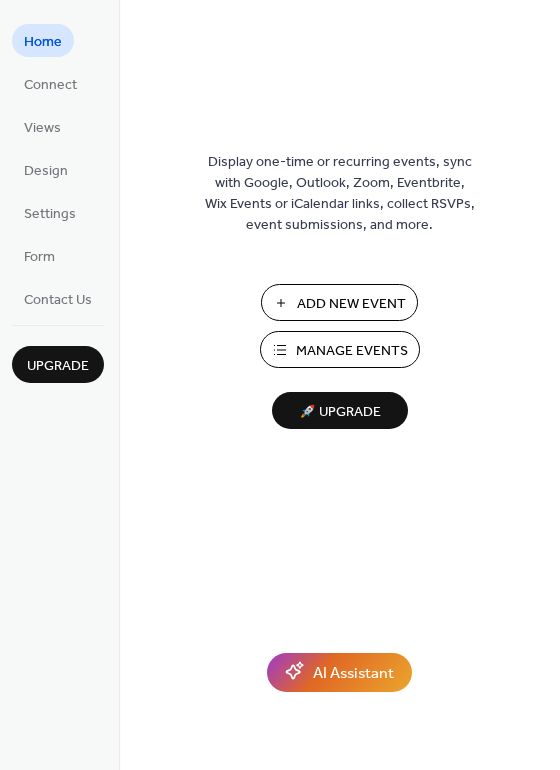 click on "Manage Events" at bounding box center [352, 351] 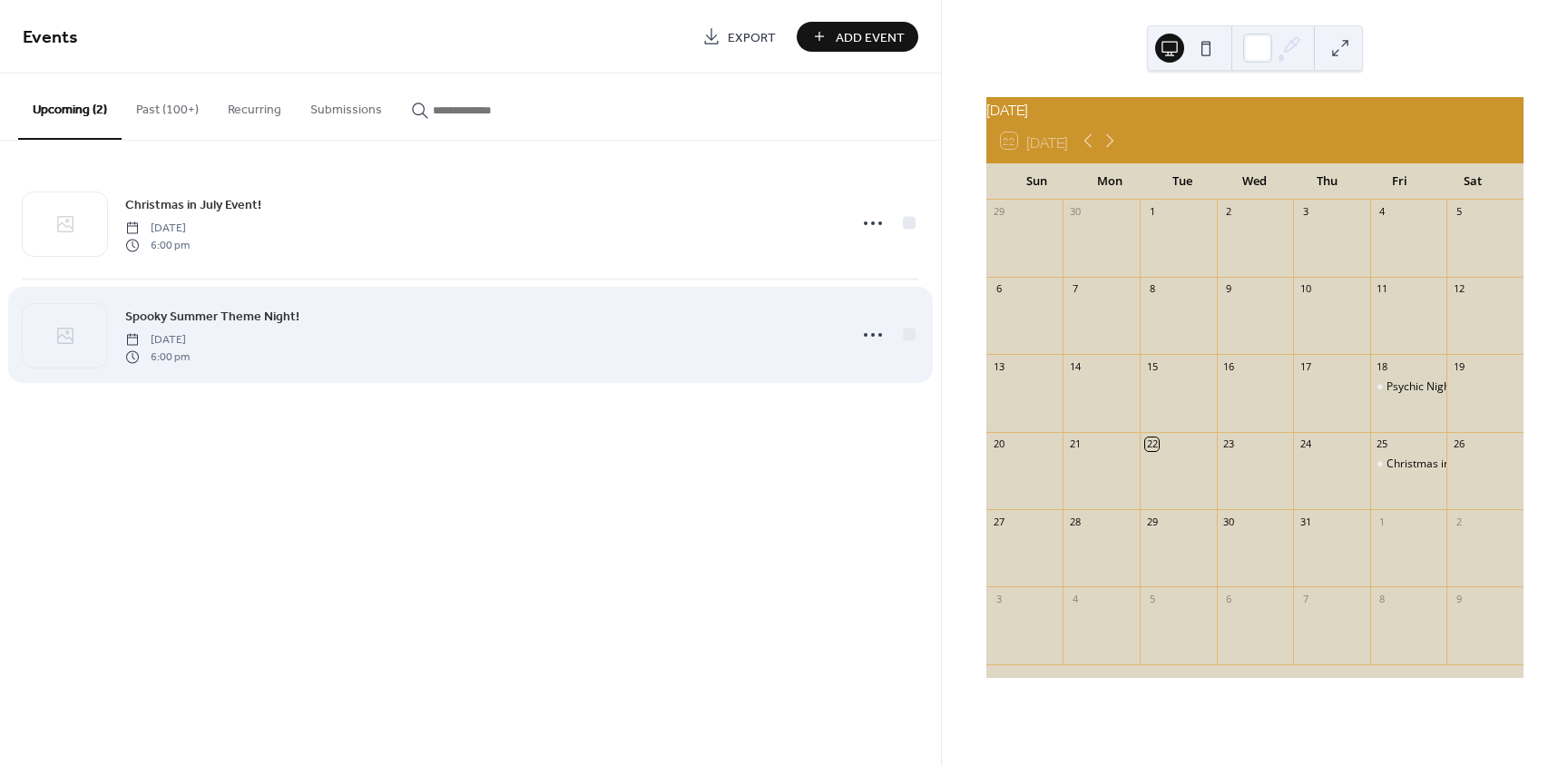 scroll, scrollTop: 0, scrollLeft: 0, axis: both 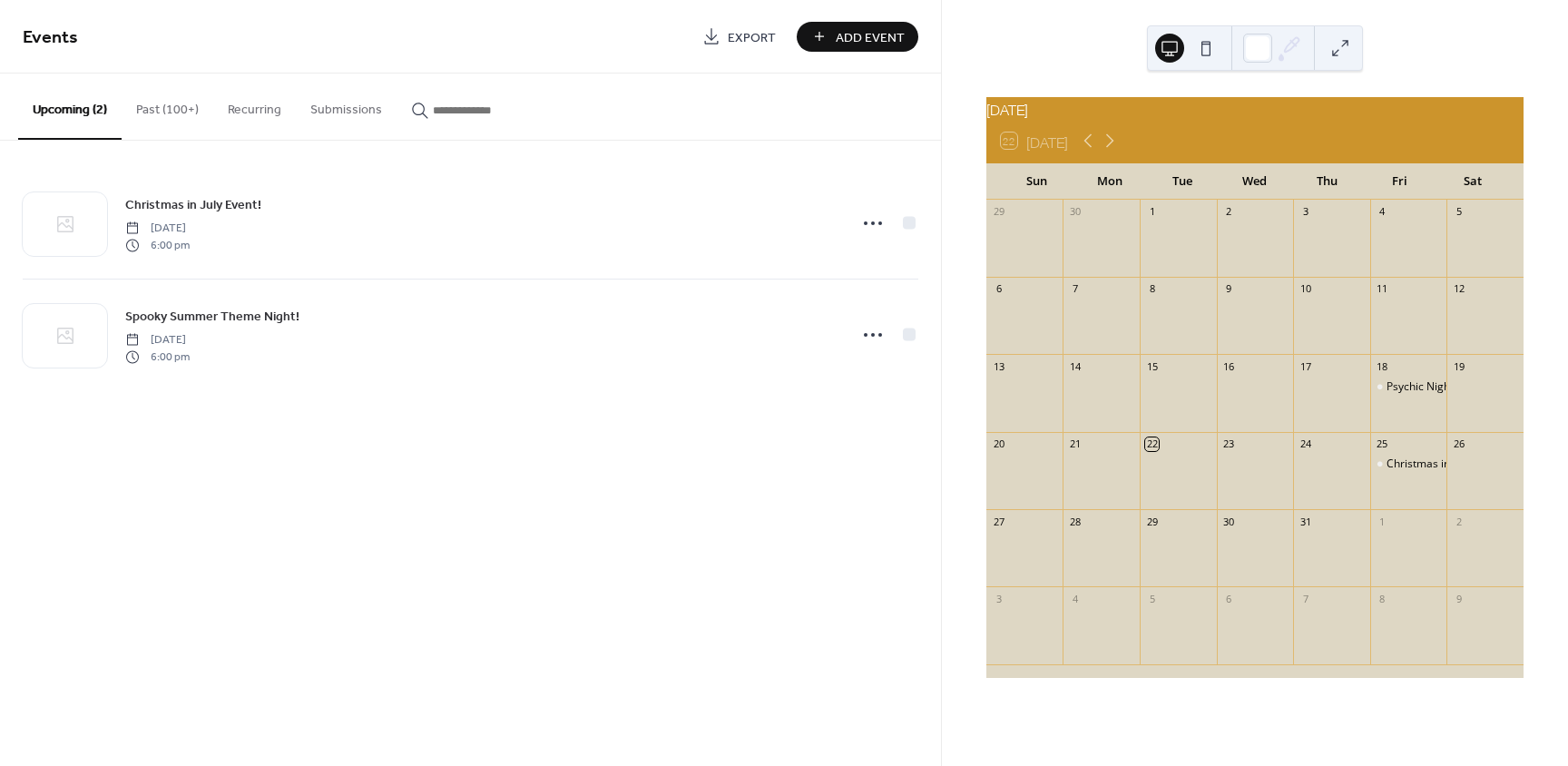 click on "Add Event" at bounding box center [870, 37] 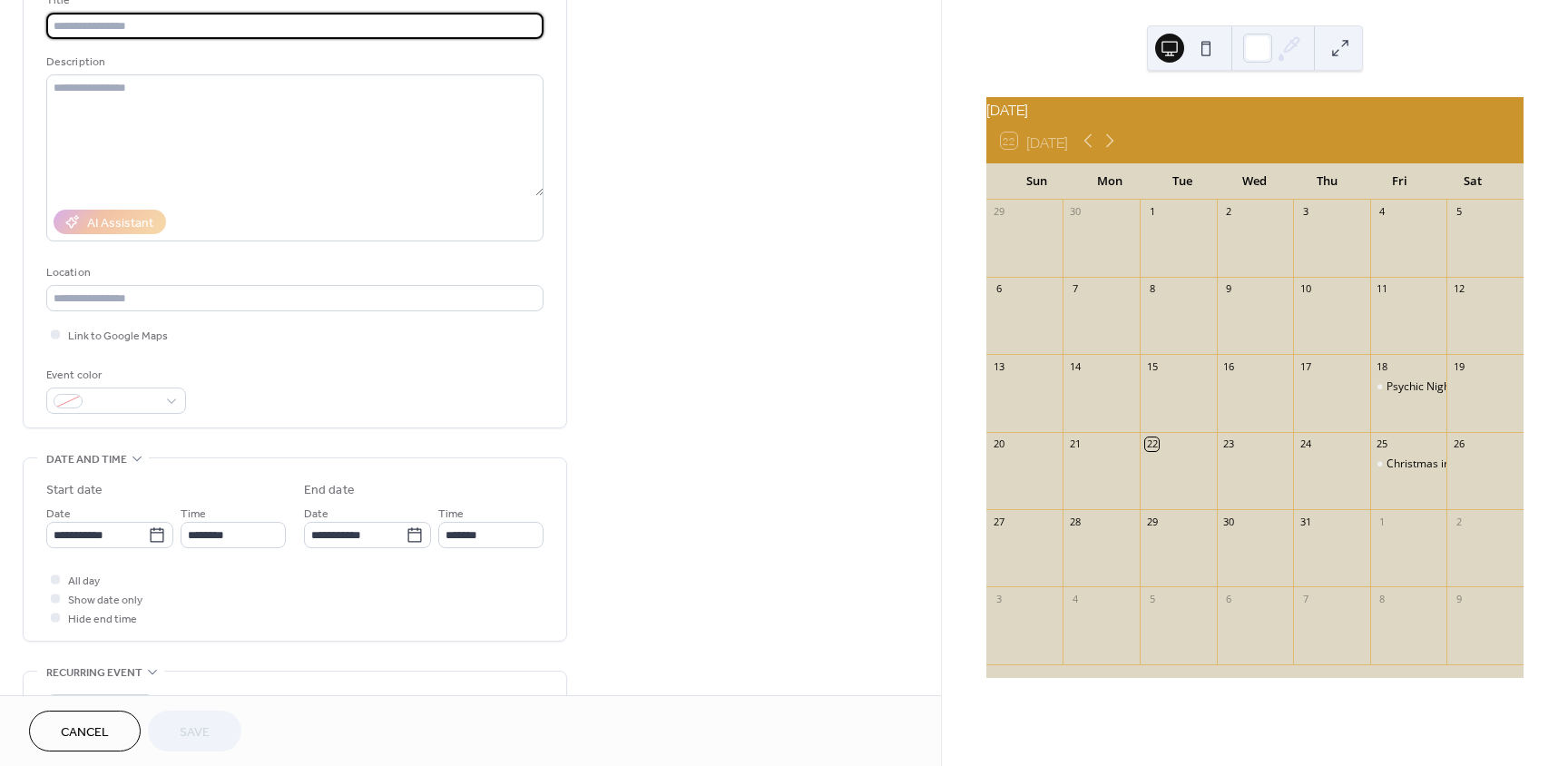scroll, scrollTop: 182, scrollLeft: 0, axis: vertical 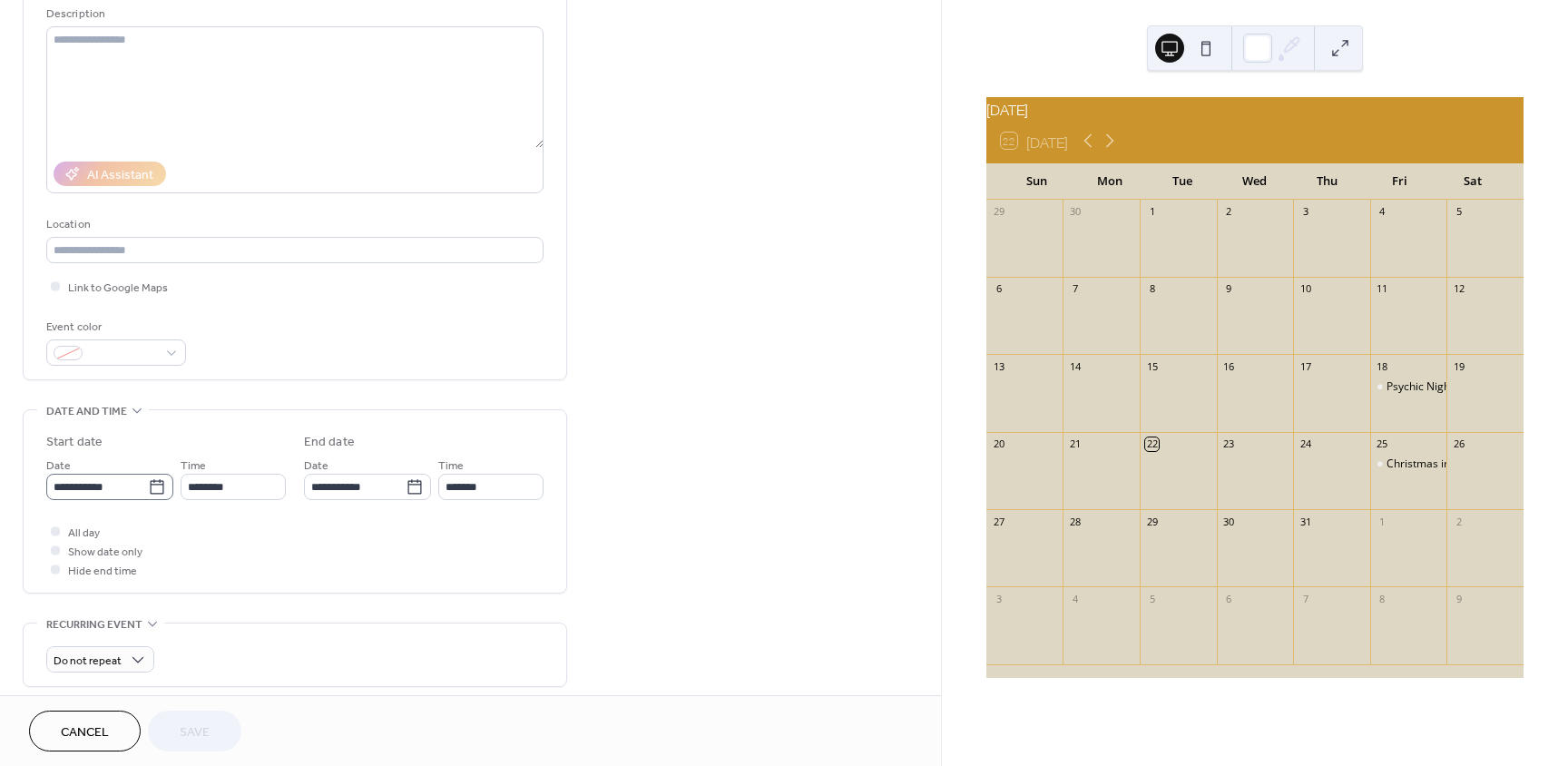 click 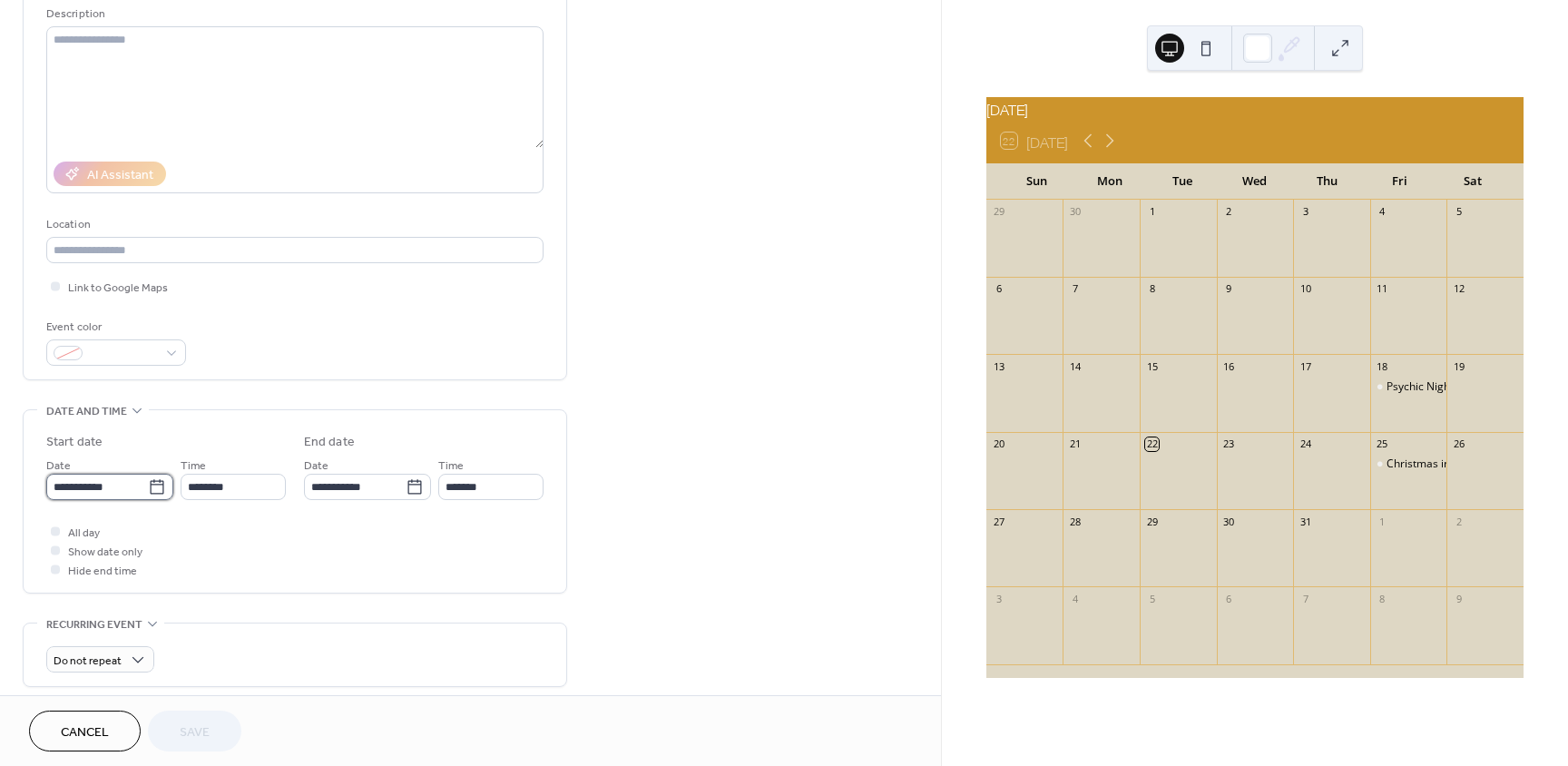 click on "**********" at bounding box center [97, 486] 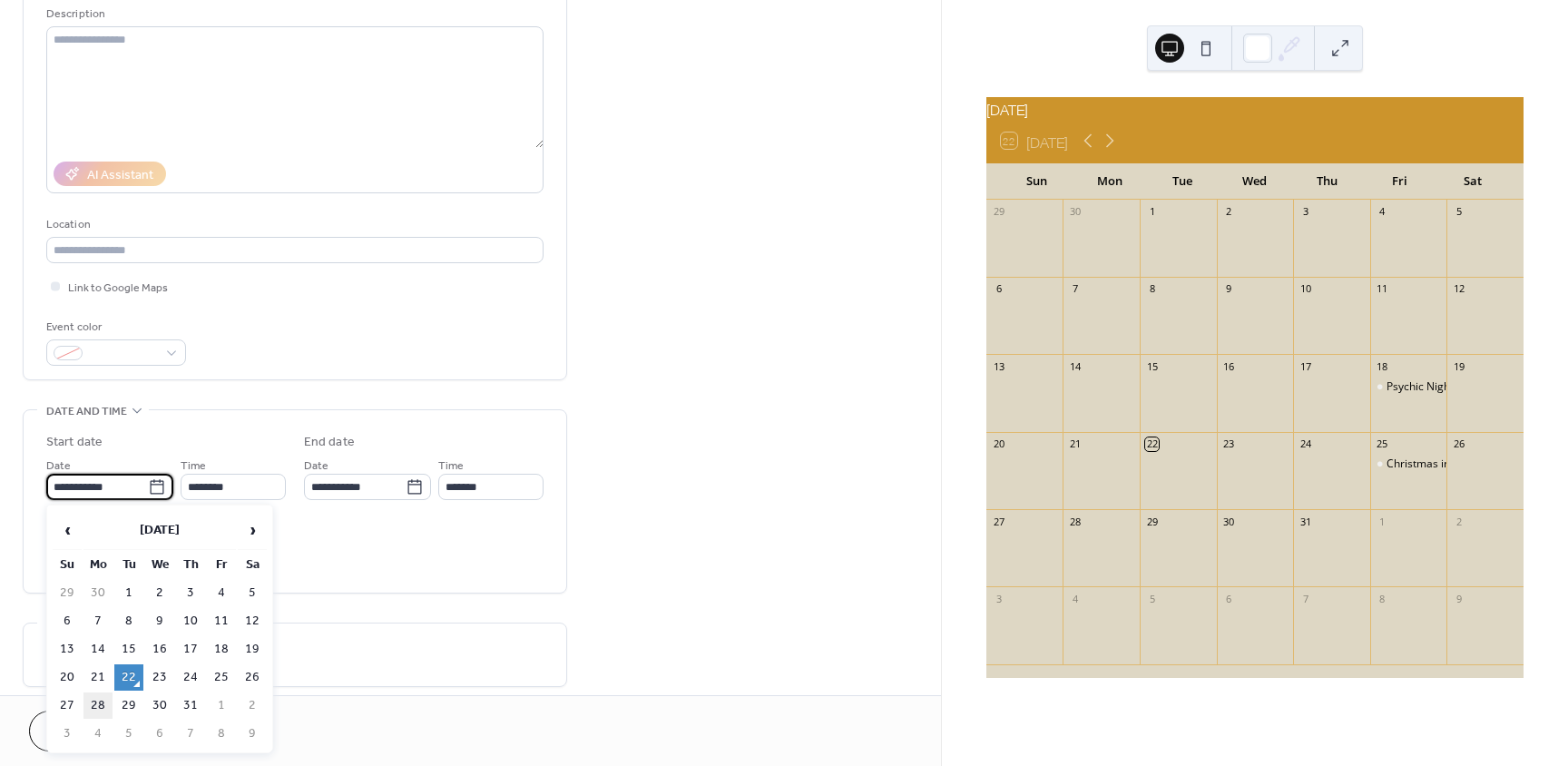 click on "28" at bounding box center [98, 705] 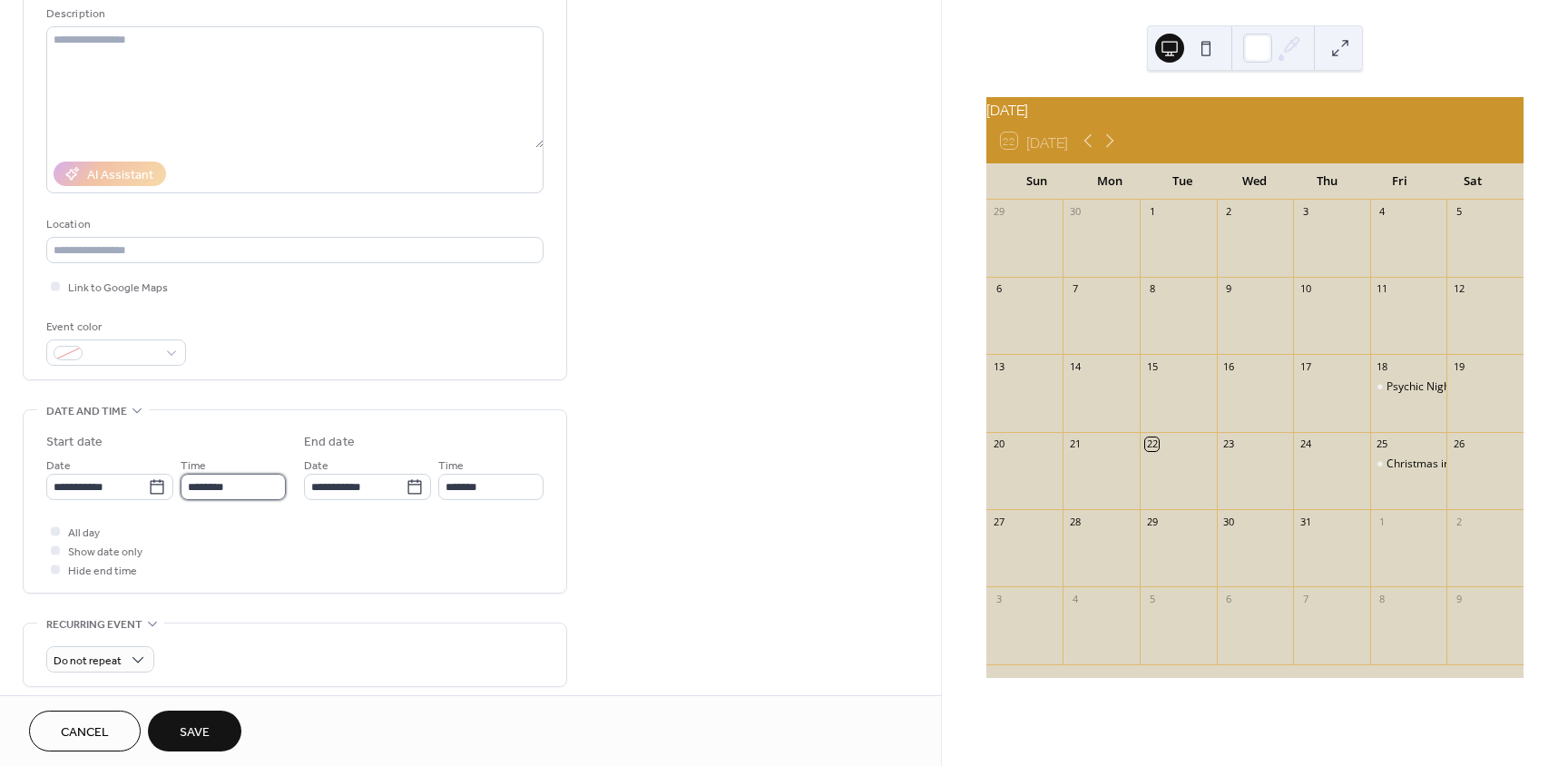 click on "********" at bounding box center (233, 486) 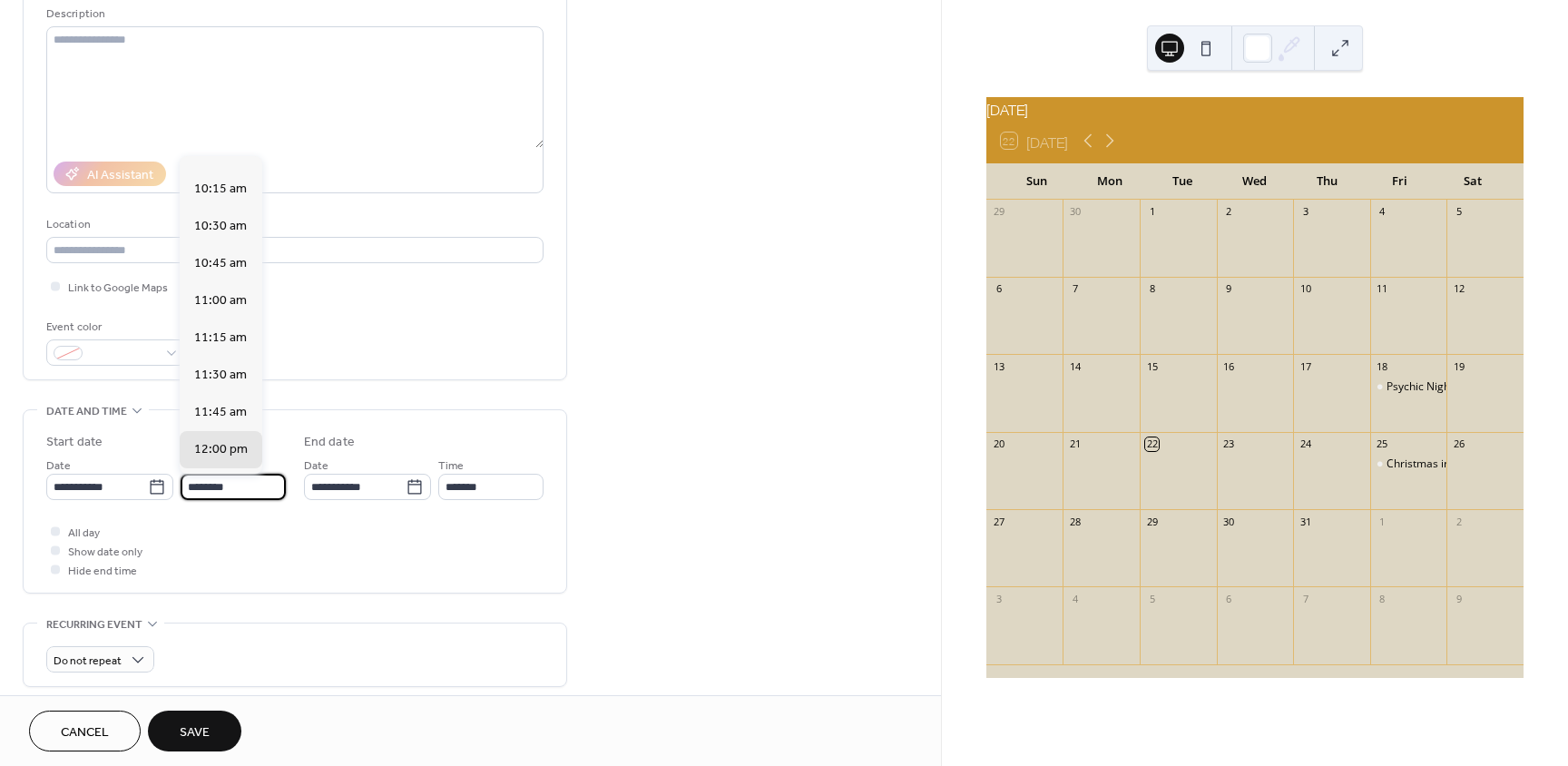 scroll, scrollTop: 1514, scrollLeft: 0, axis: vertical 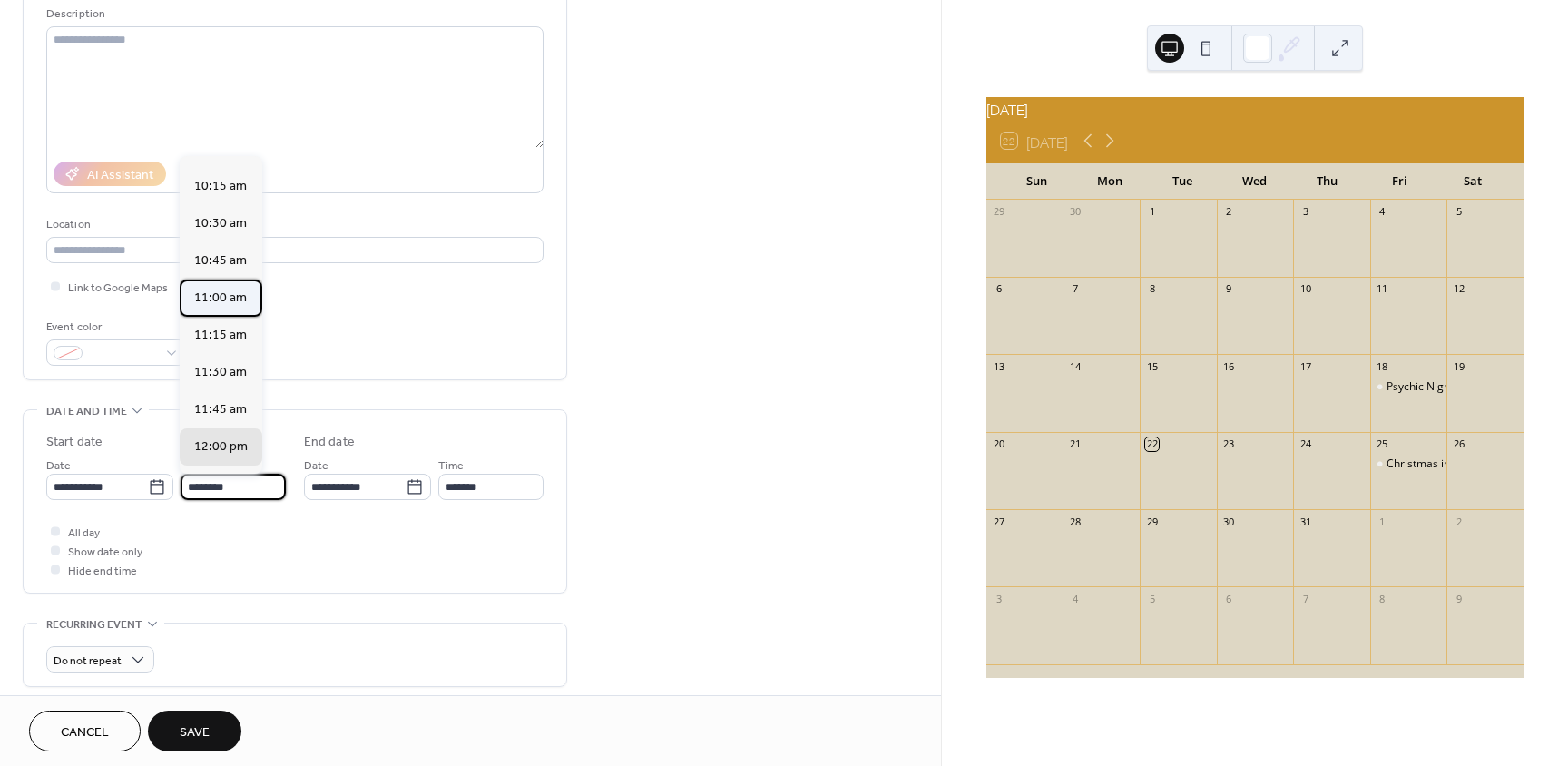 click on "11:00 am" at bounding box center (220, 298) 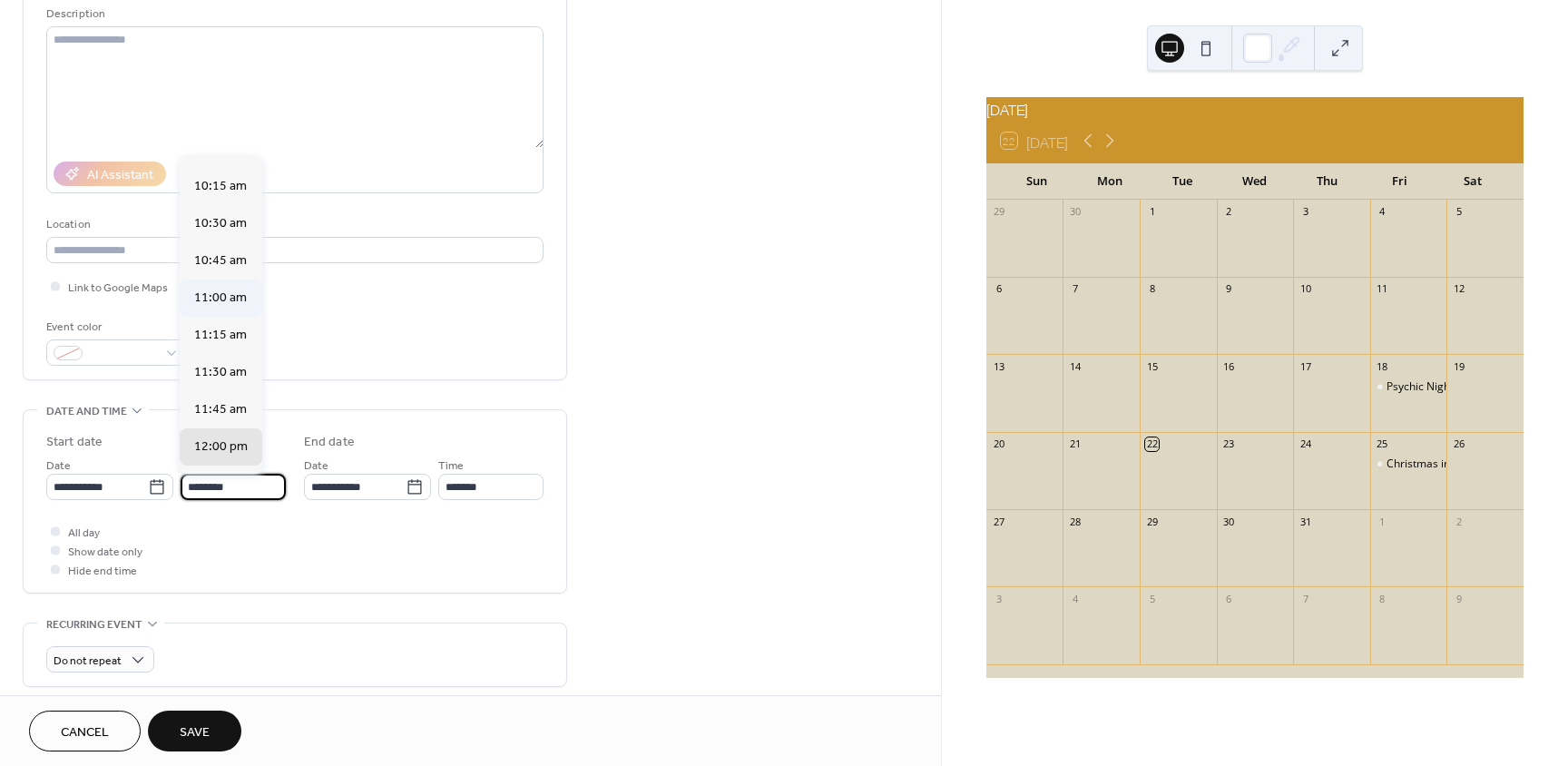 type on "********" 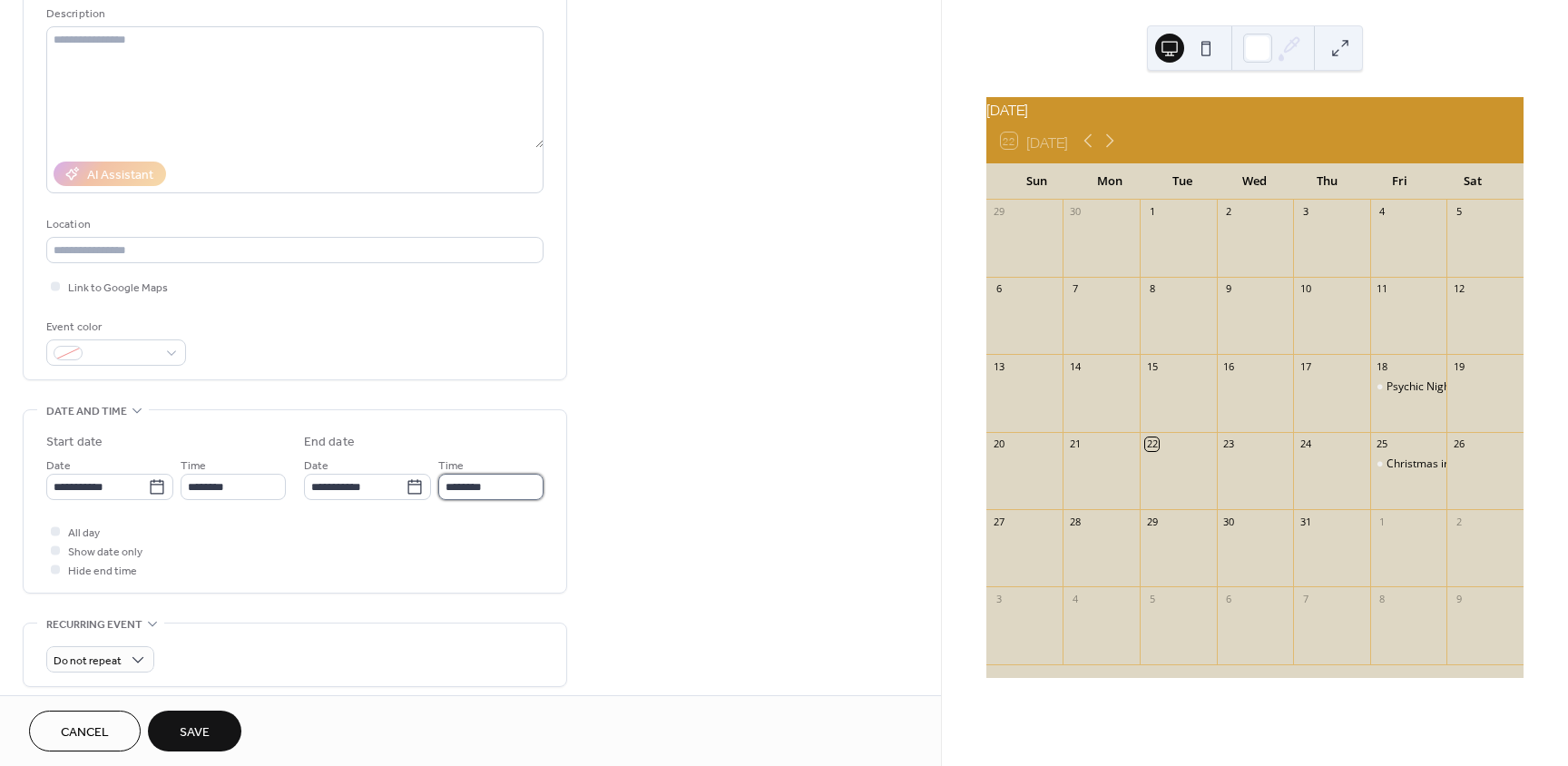 click on "********" at bounding box center [491, 486] 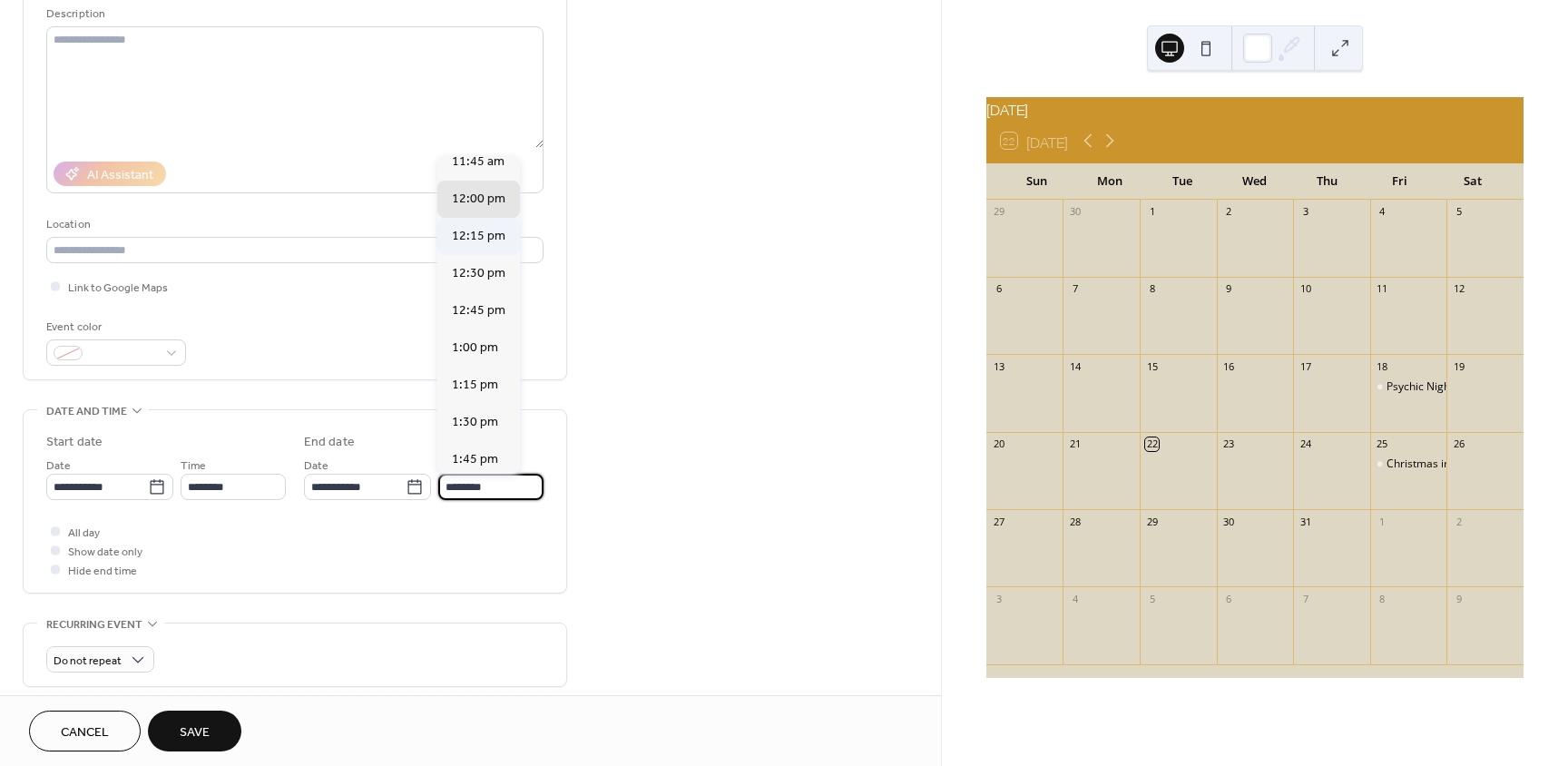 scroll, scrollTop: 91, scrollLeft: 0, axis: vertical 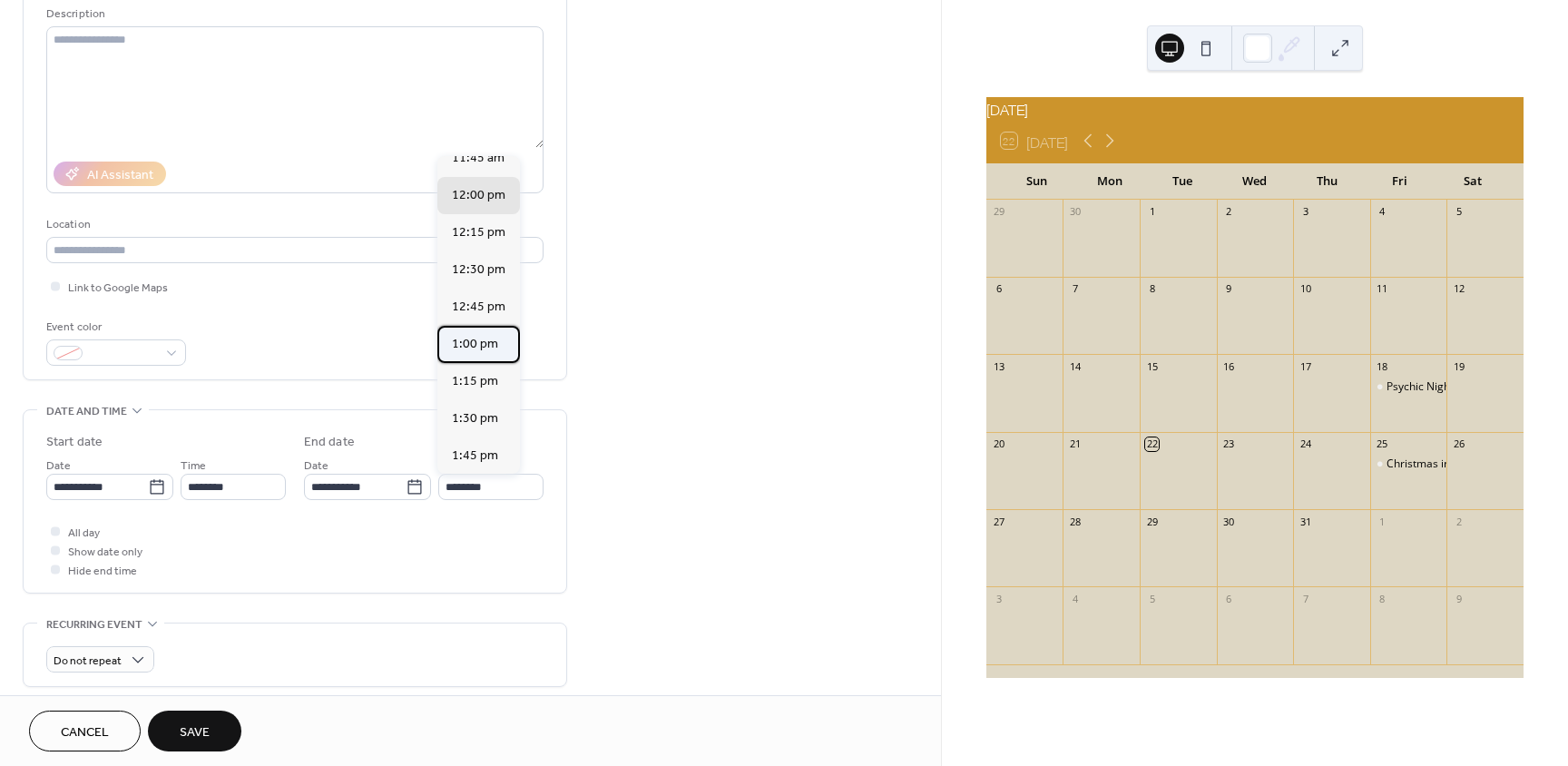 click on "1:00 pm" at bounding box center (475, 344) 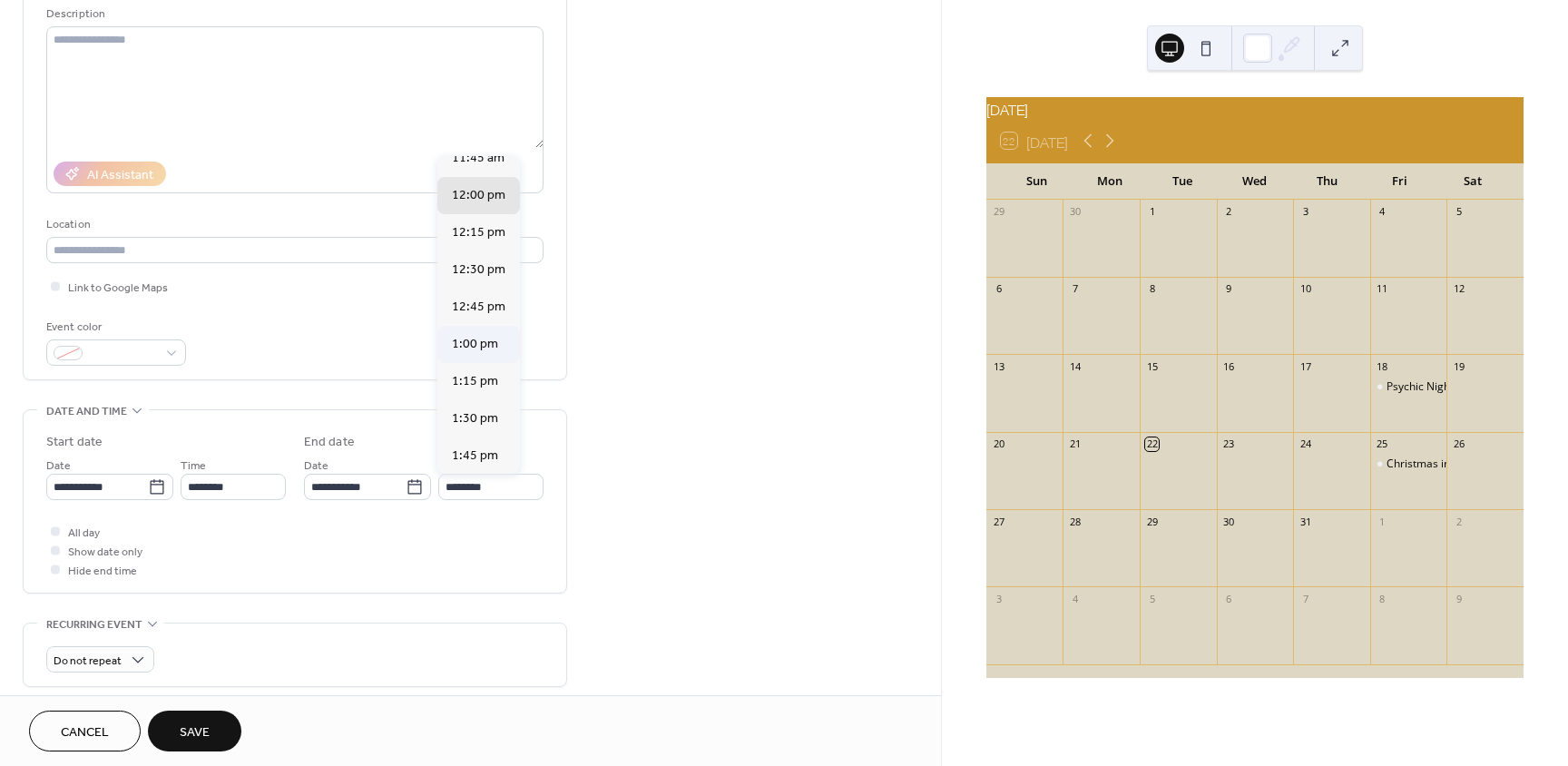 type on "*******" 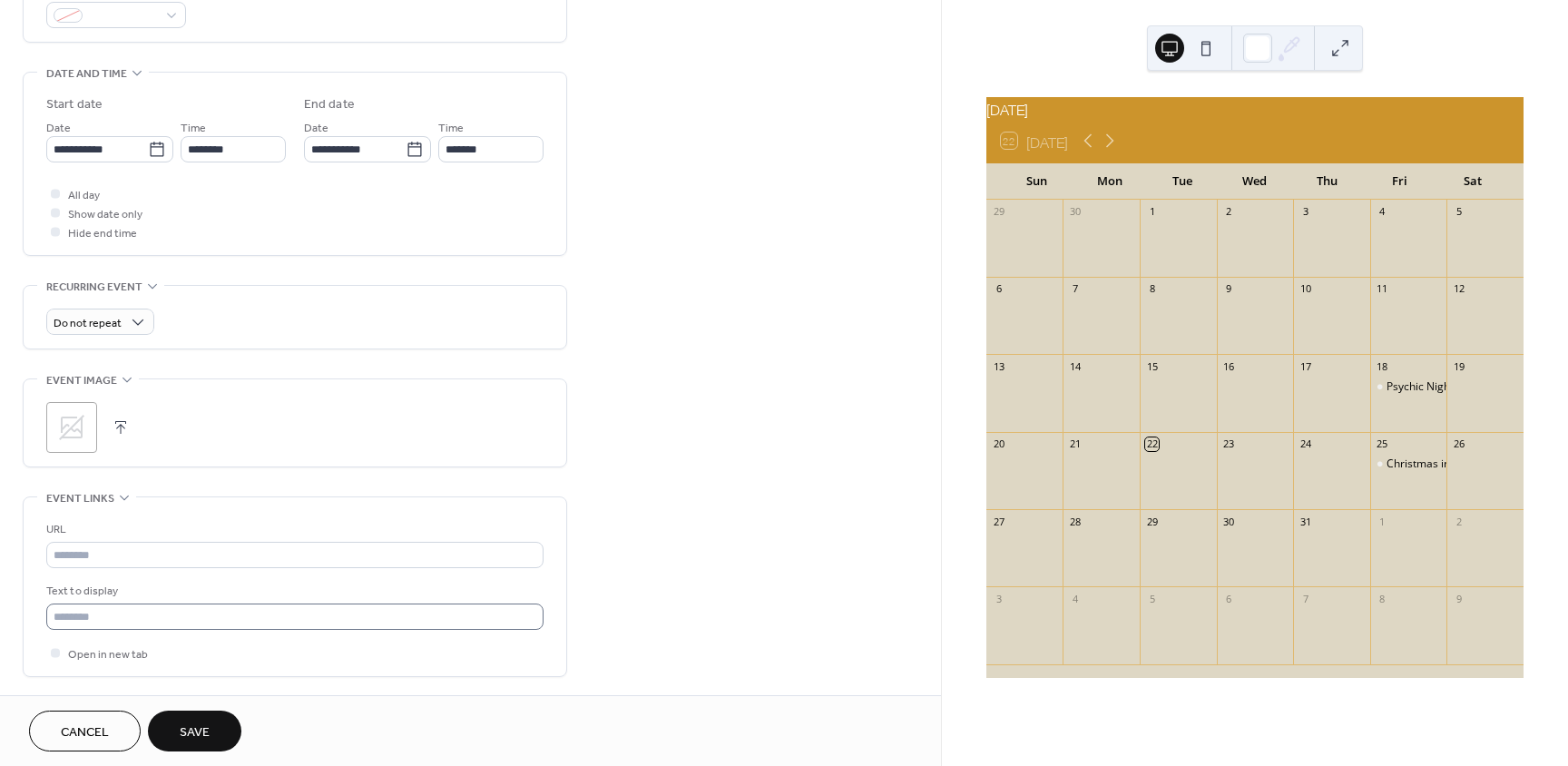 scroll, scrollTop: 545, scrollLeft: 0, axis: vertical 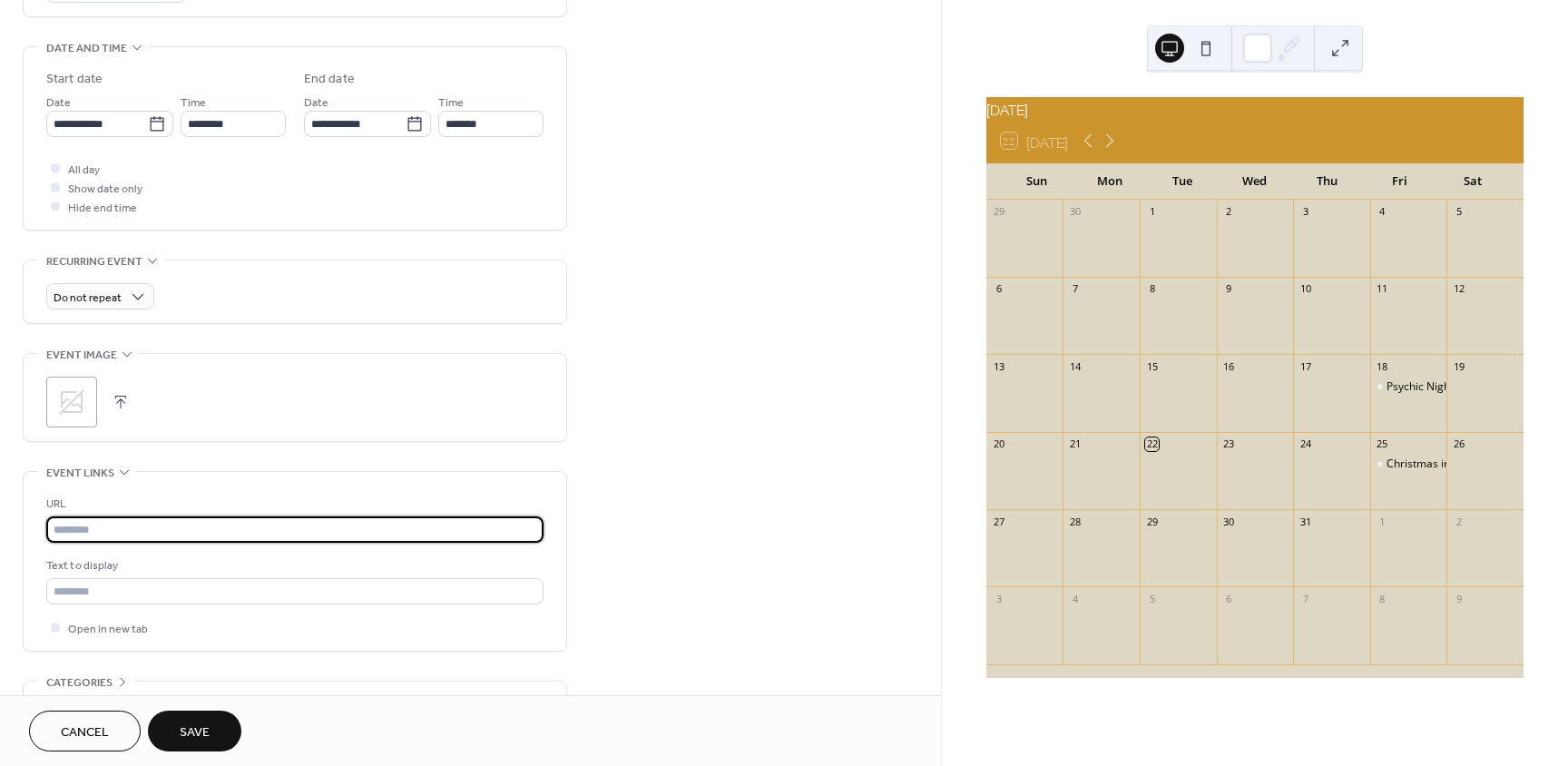 click at bounding box center (295, 529) 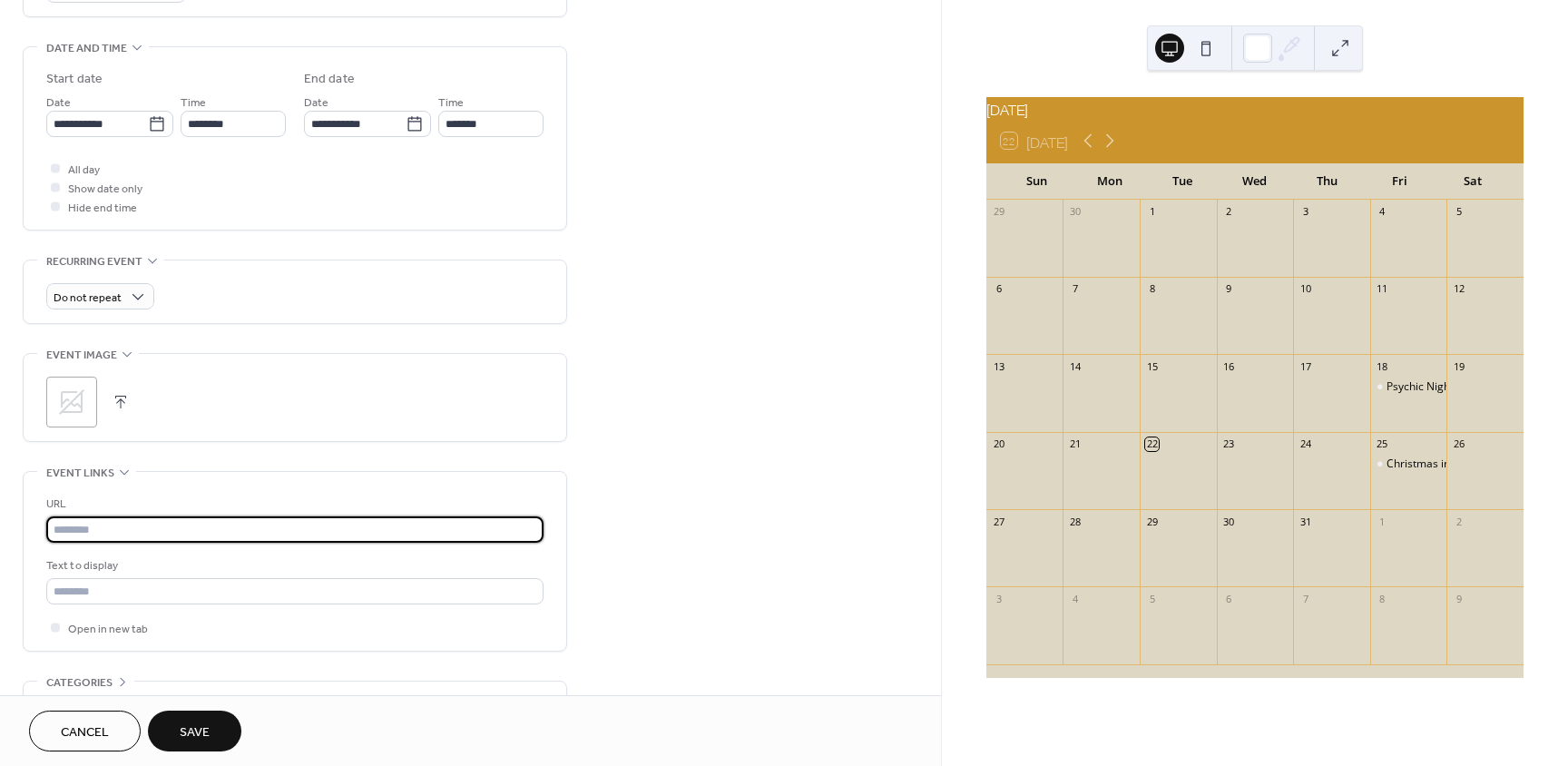 paste on "**********" 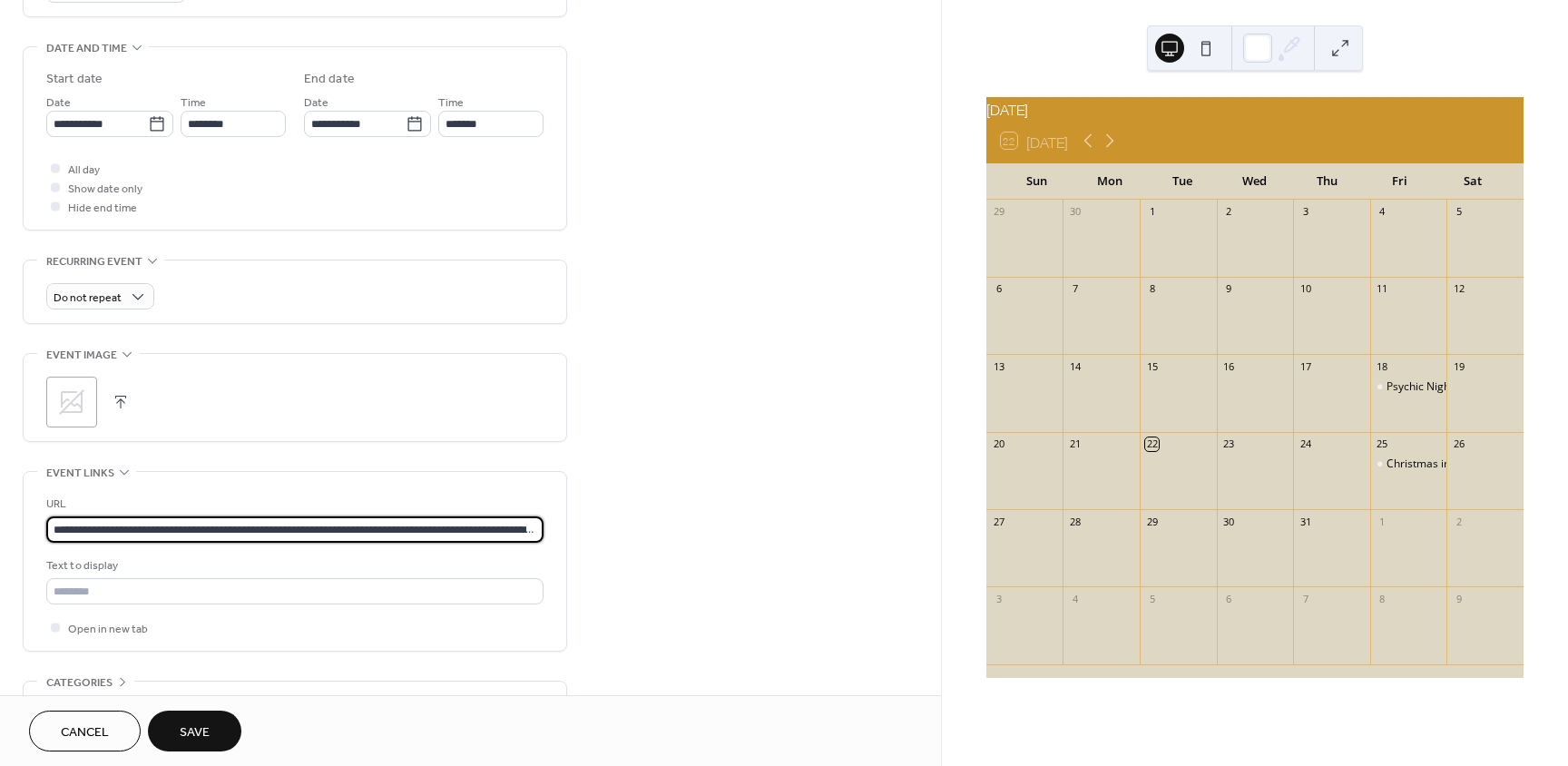 scroll, scrollTop: 0, scrollLeft: 99, axis: horizontal 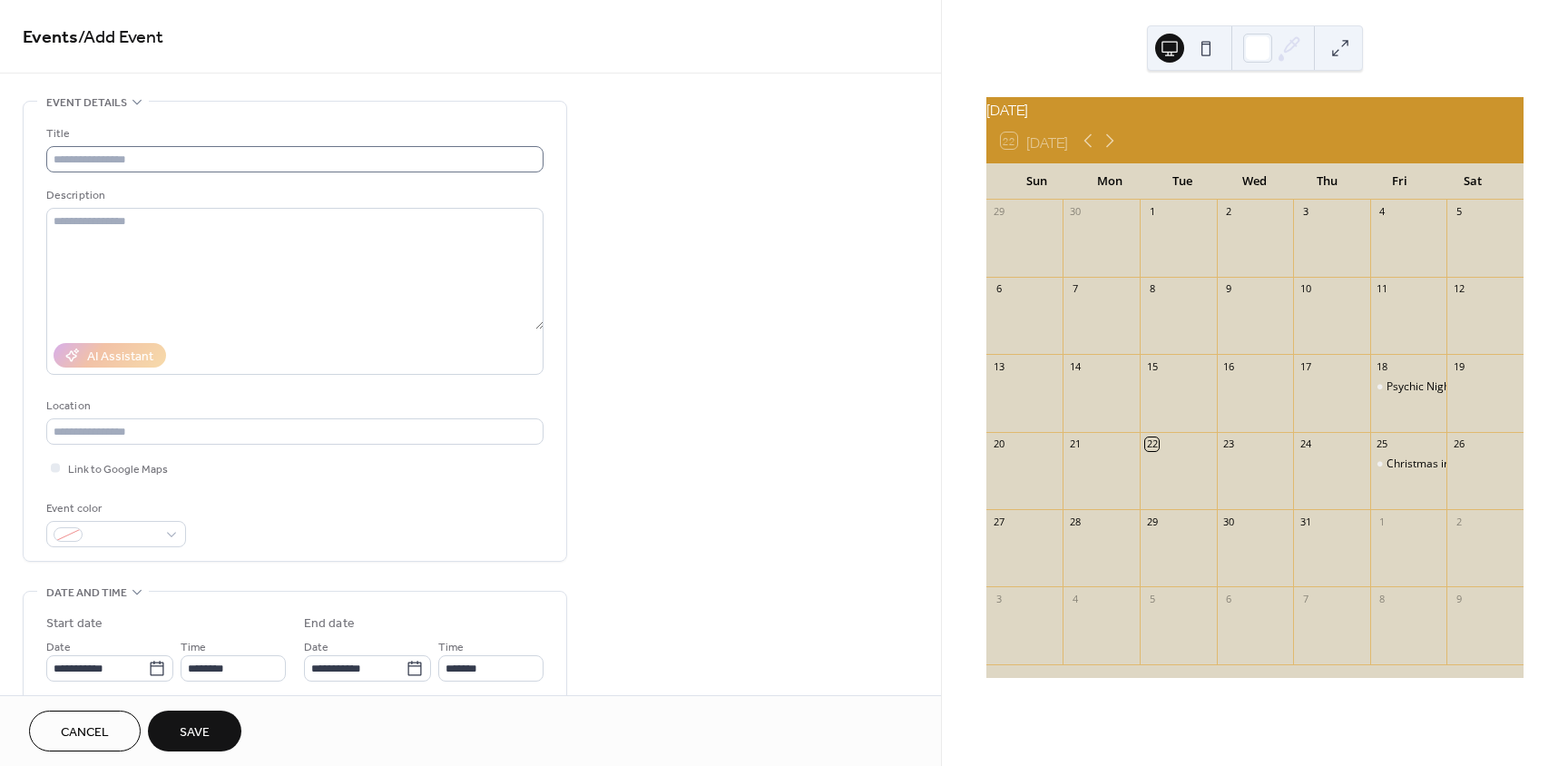 type on "**********" 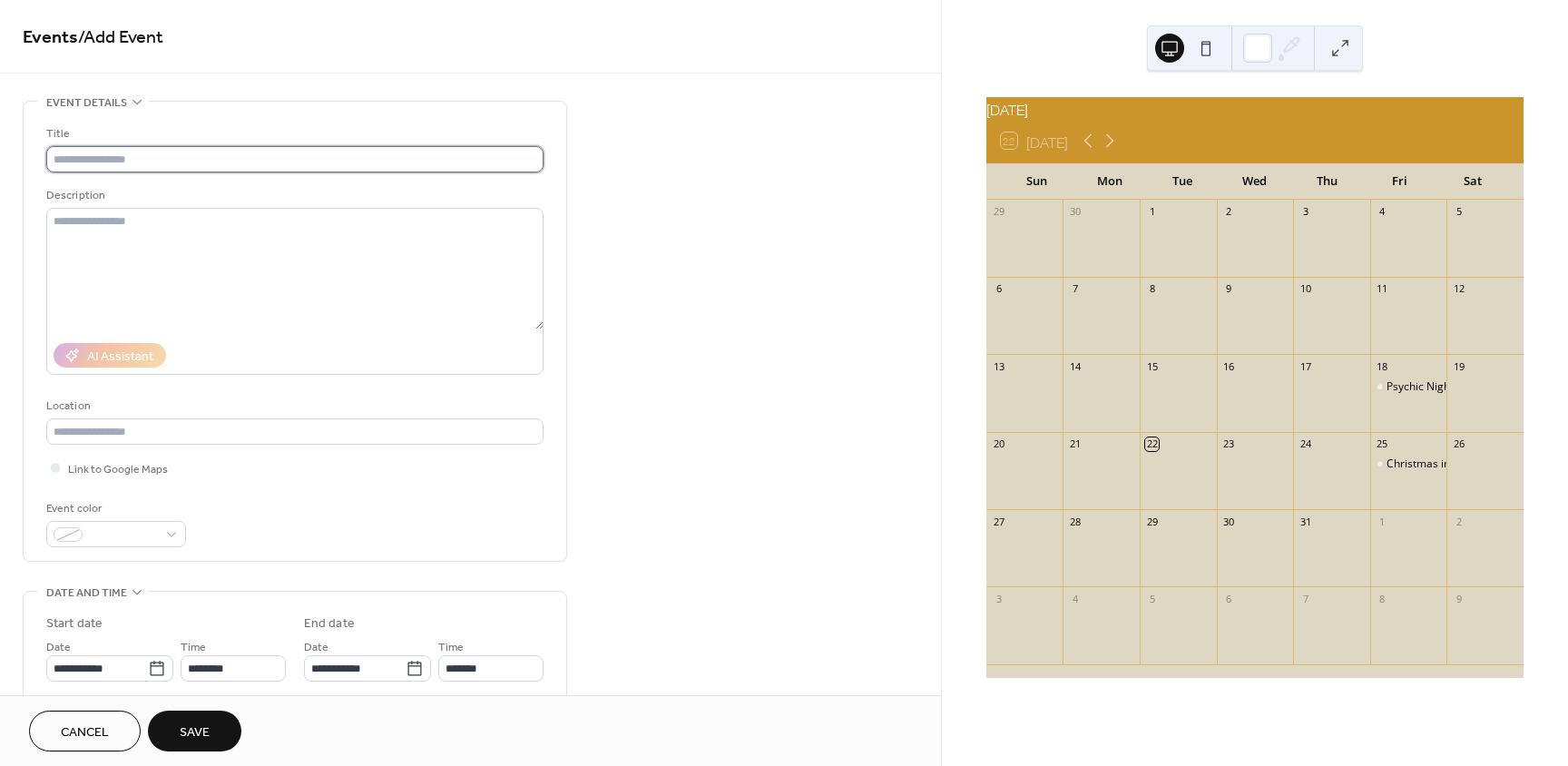 scroll, scrollTop: 0, scrollLeft: 0, axis: both 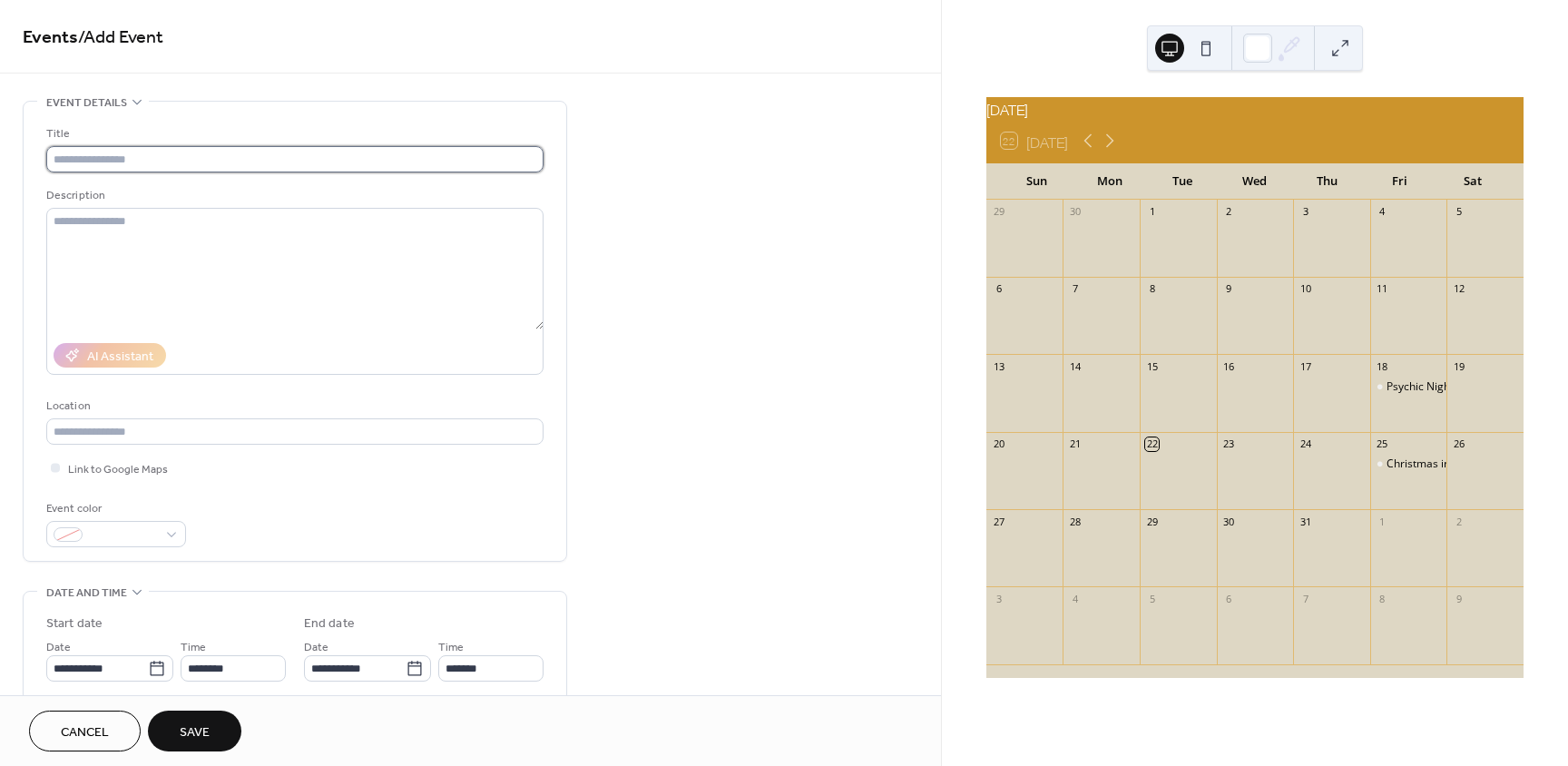 click at bounding box center [295, 159] 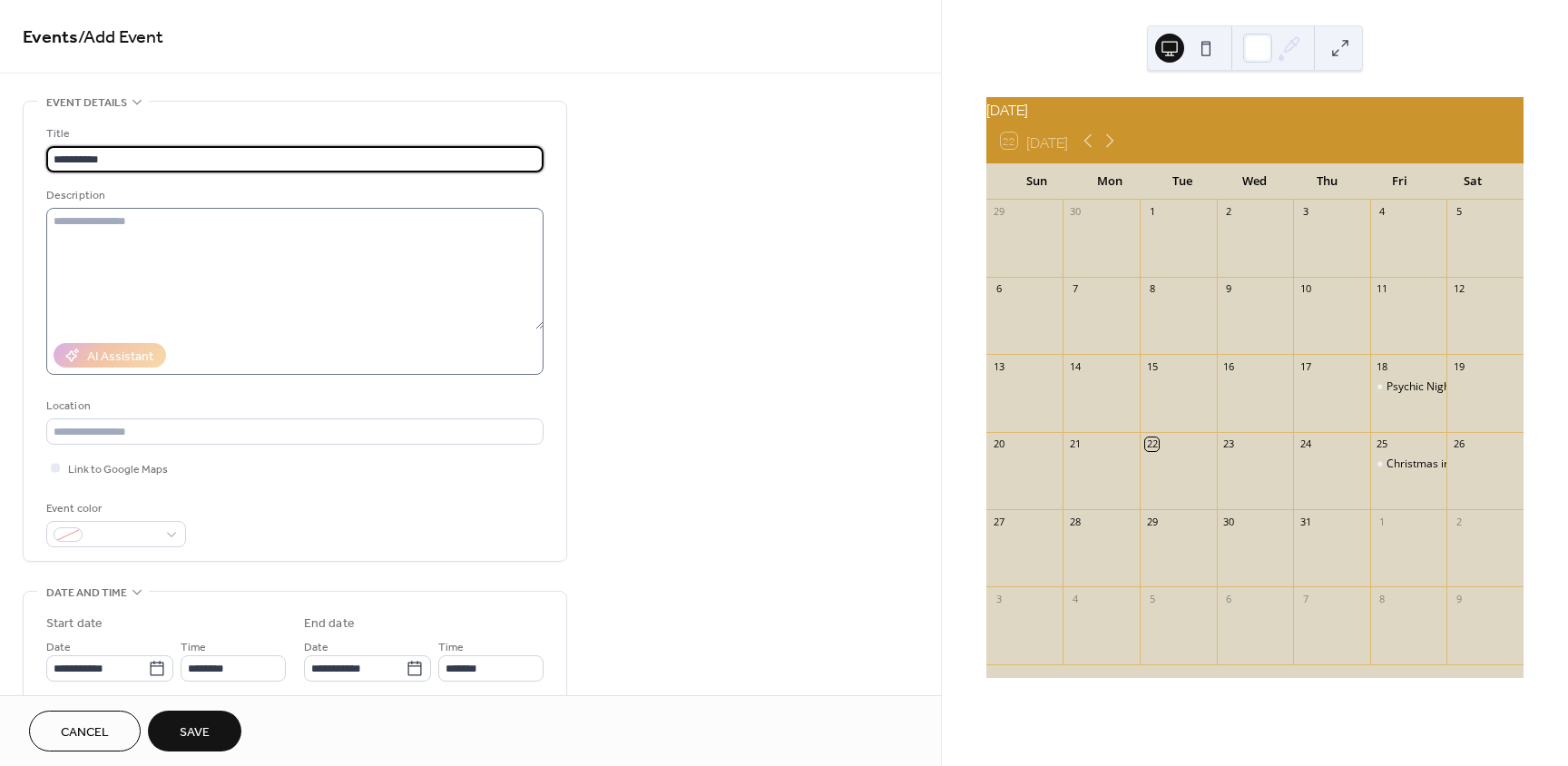 type on "*********" 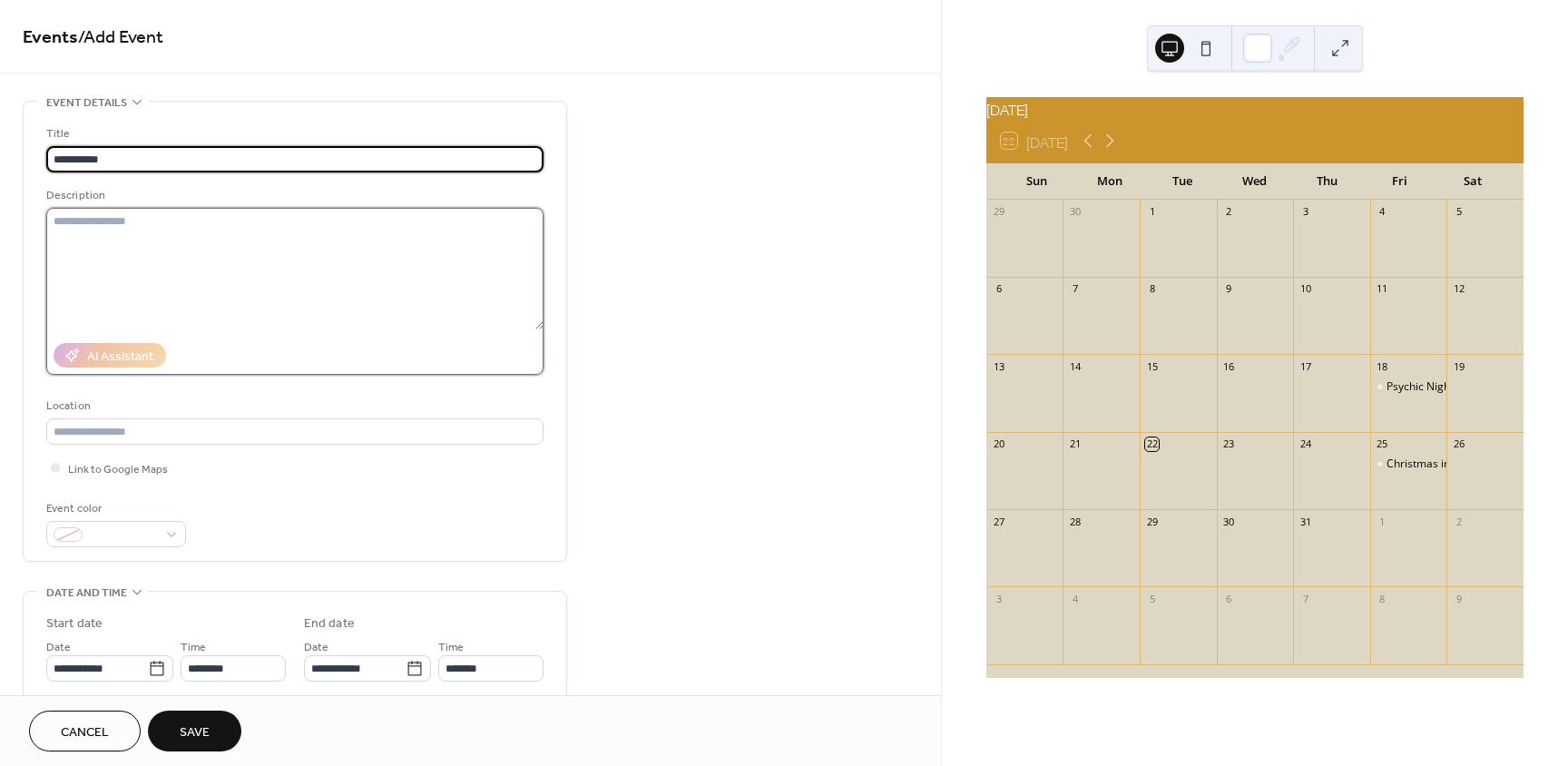 click at bounding box center [295, 269] 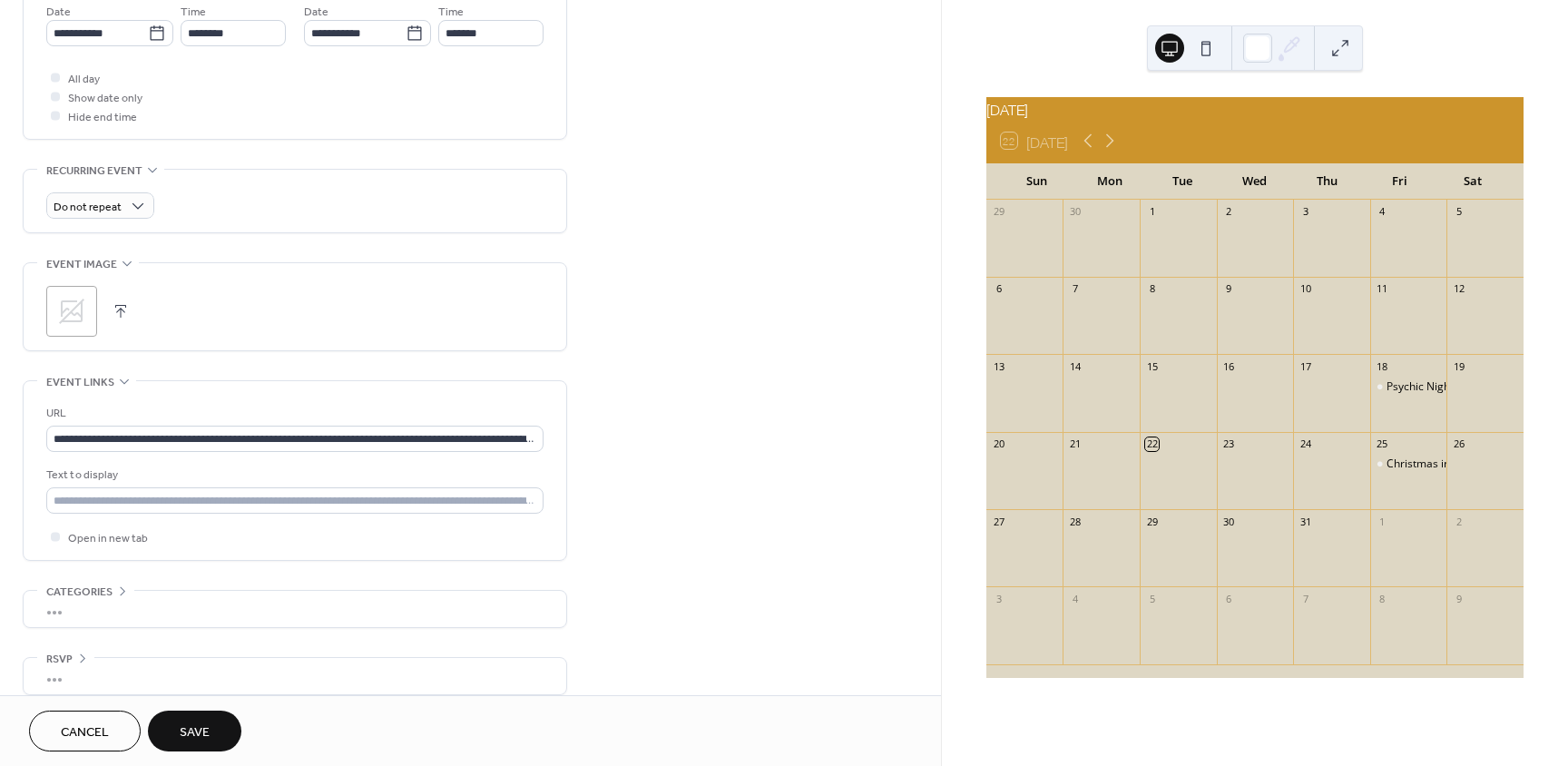 scroll, scrollTop: 653, scrollLeft: 0, axis: vertical 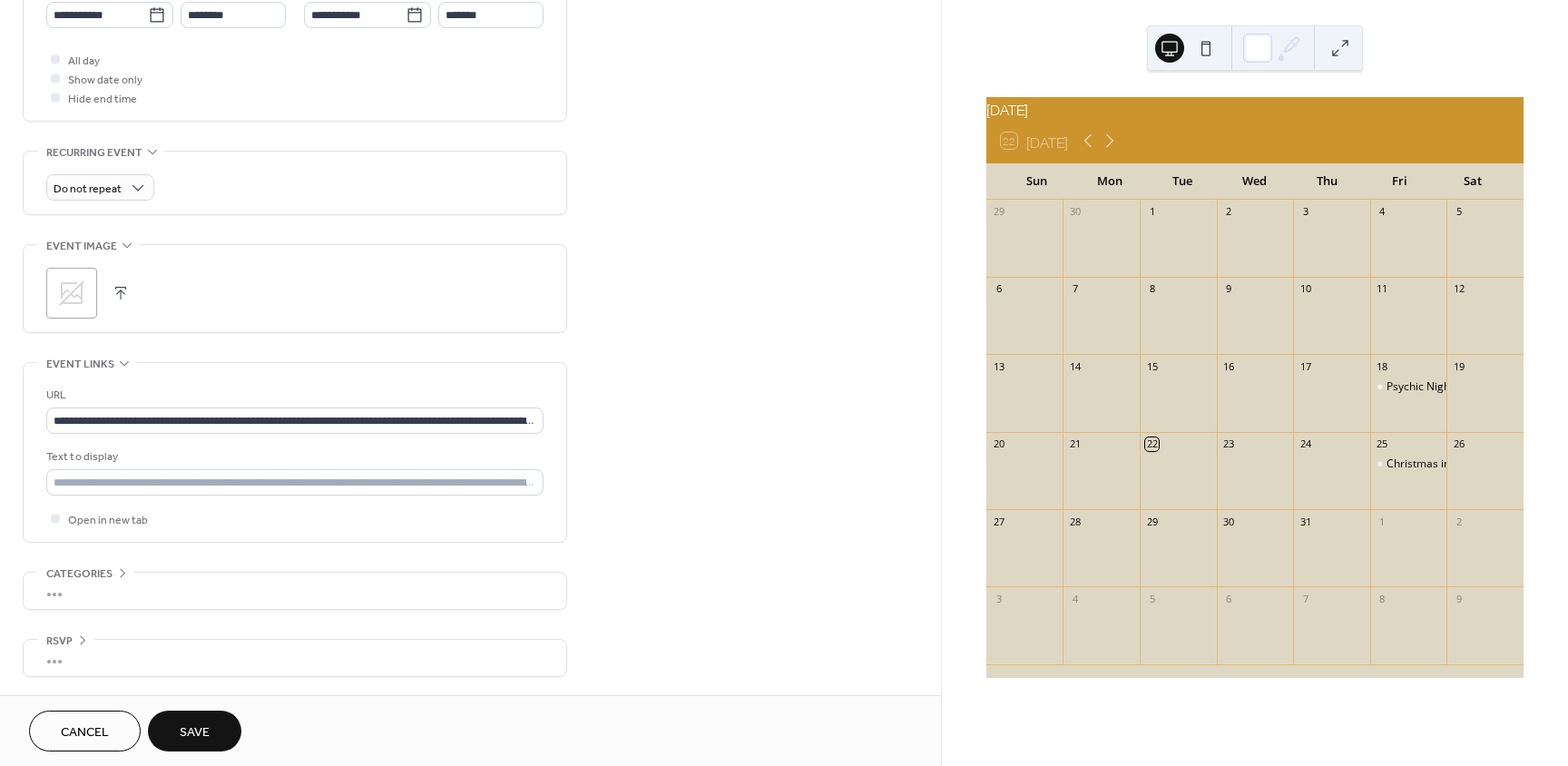 click on "Save" at bounding box center [194, 731] 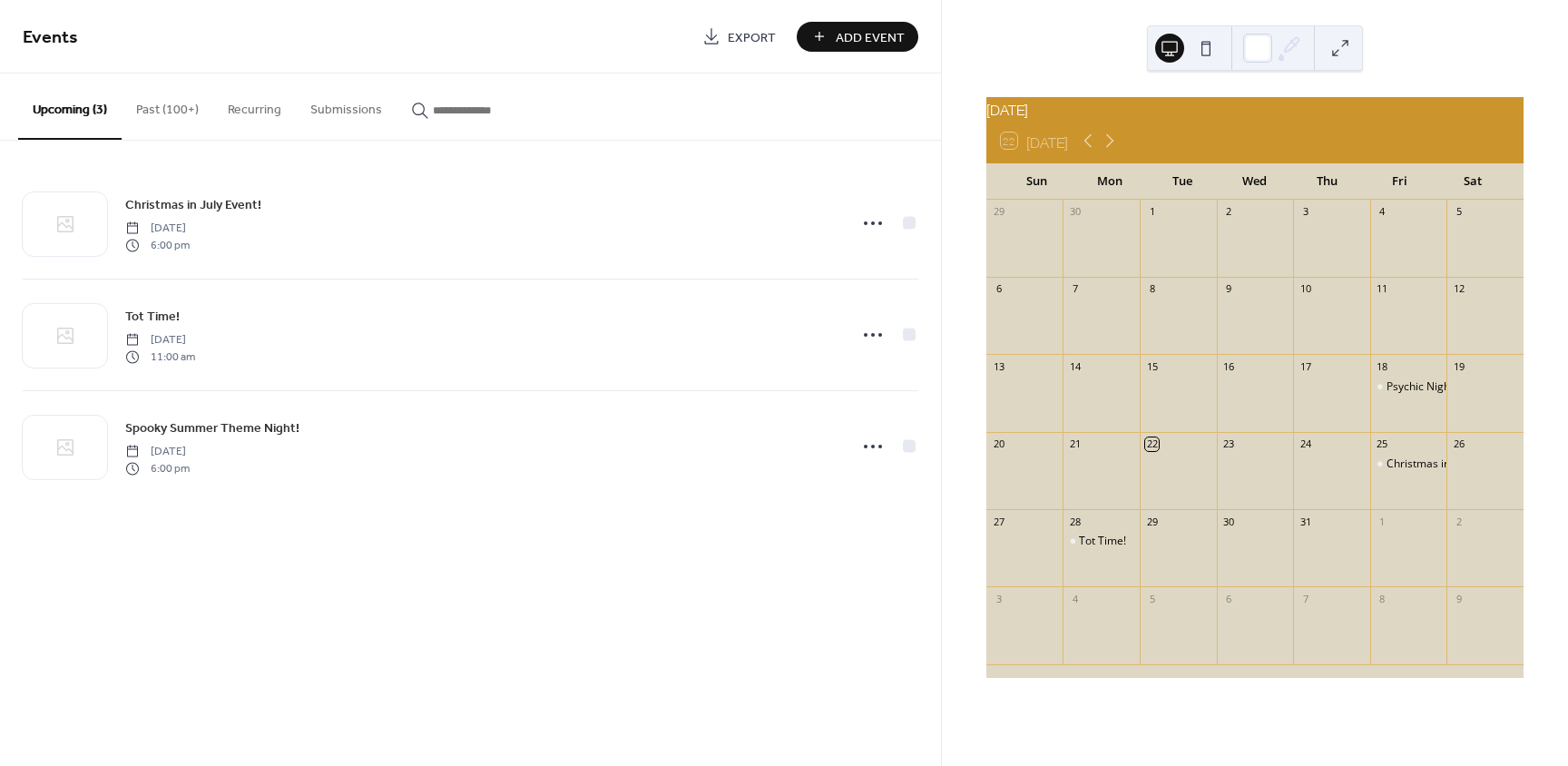 click on "Add Event" at bounding box center (870, 37) 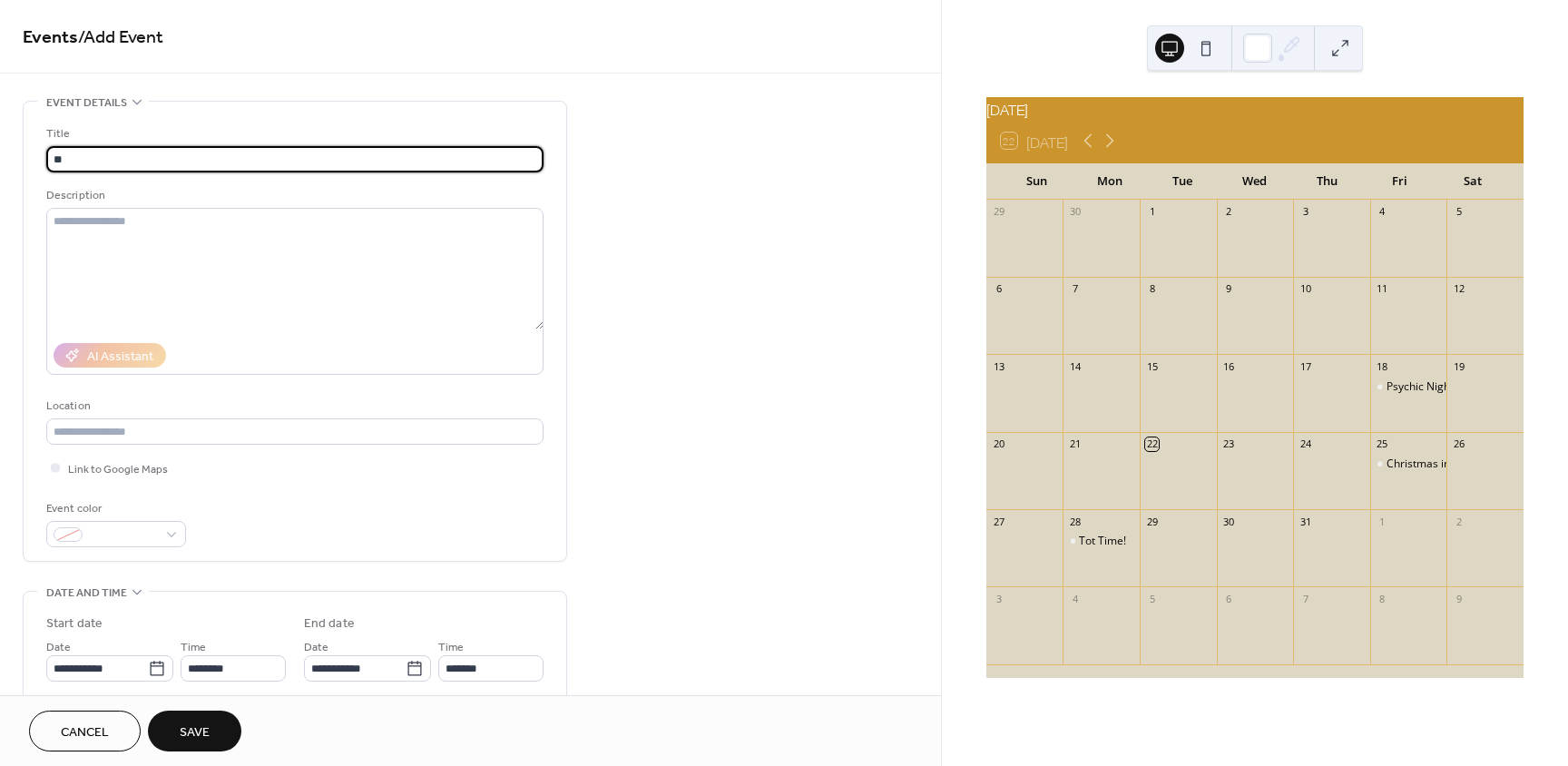 type on "*" 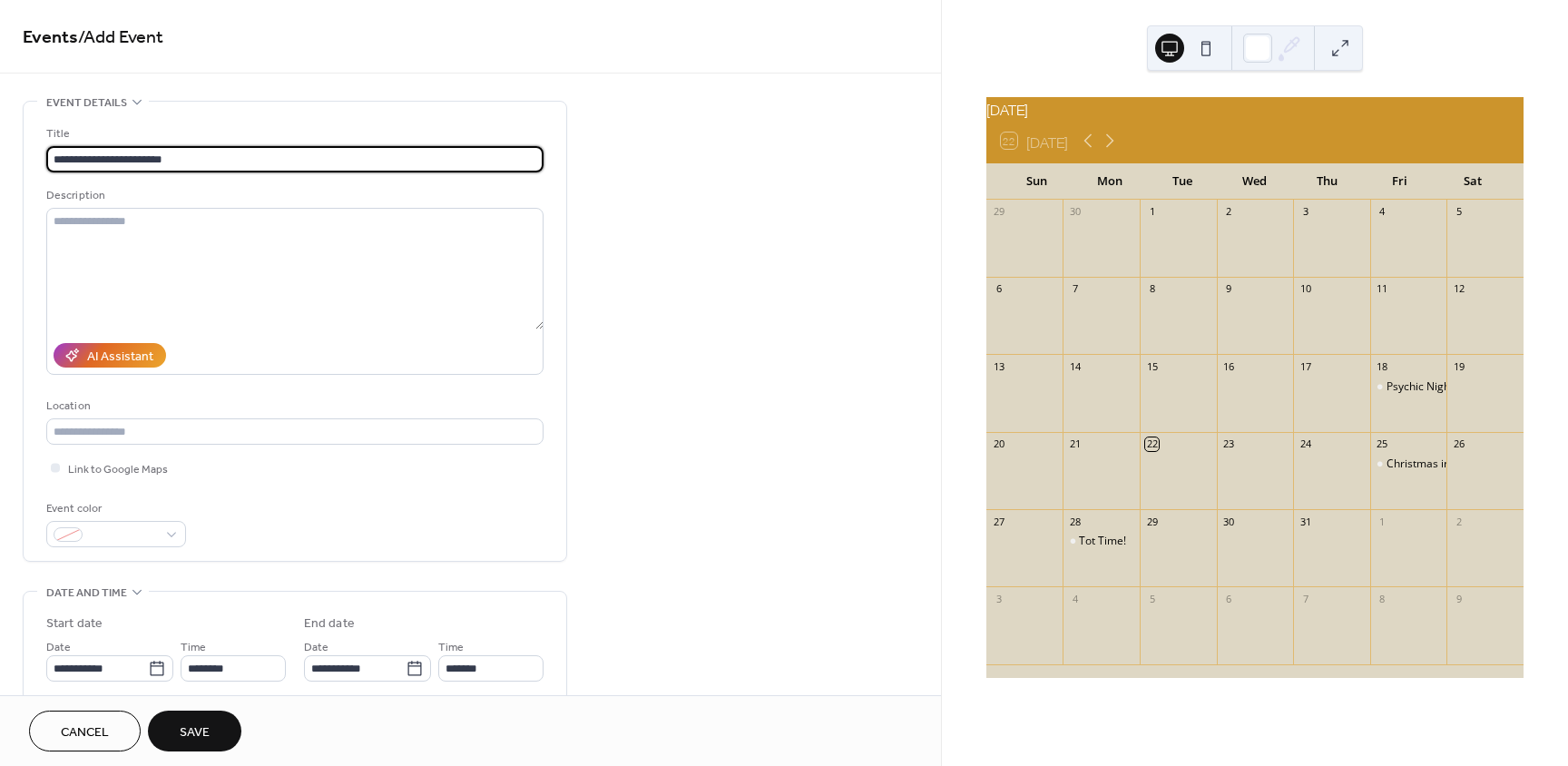 drag, startPoint x: 185, startPoint y: 155, endPoint x: 196, endPoint y: 153, distance: 11.18034 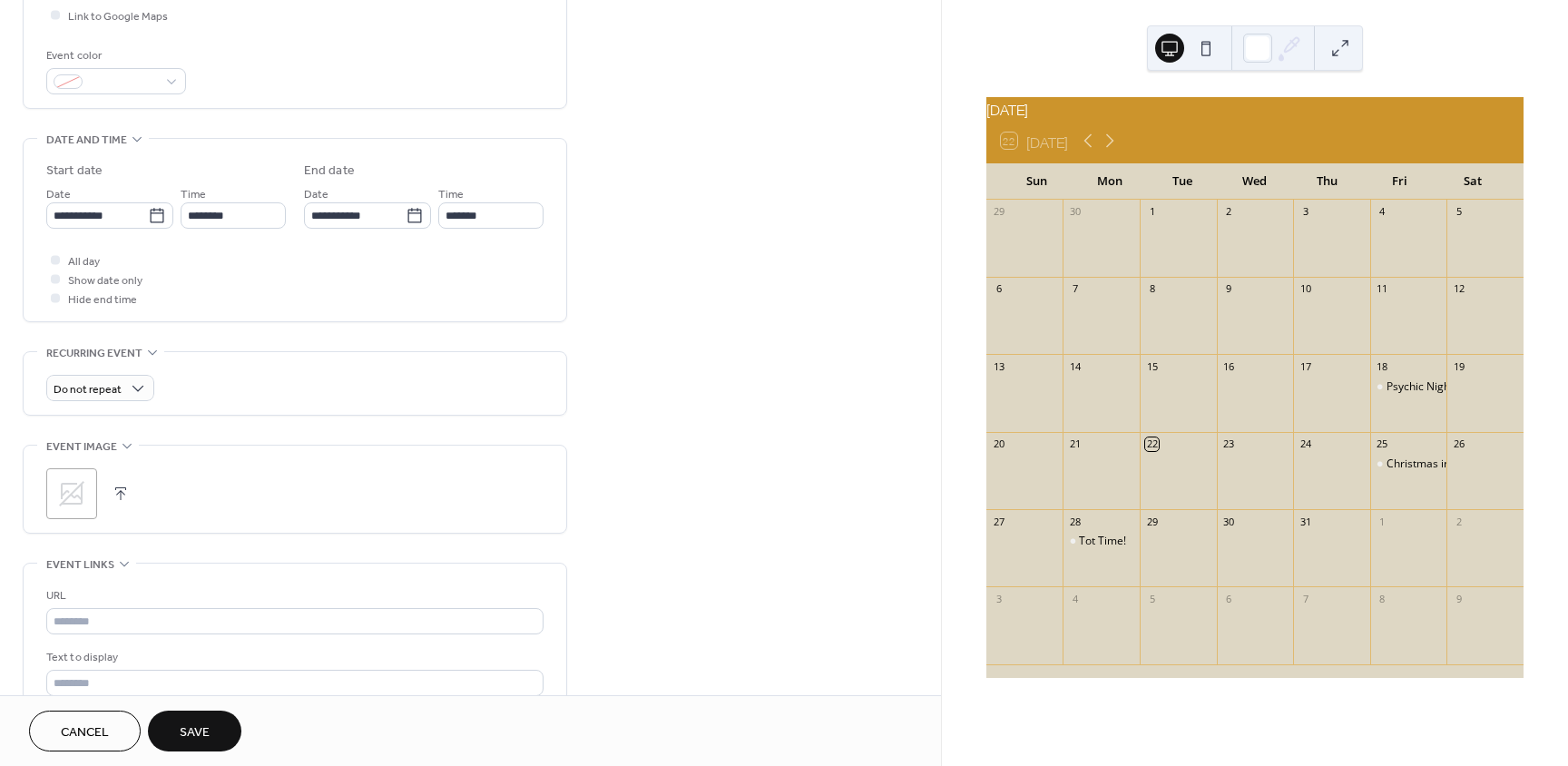 scroll, scrollTop: 454, scrollLeft: 0, axis: vertical 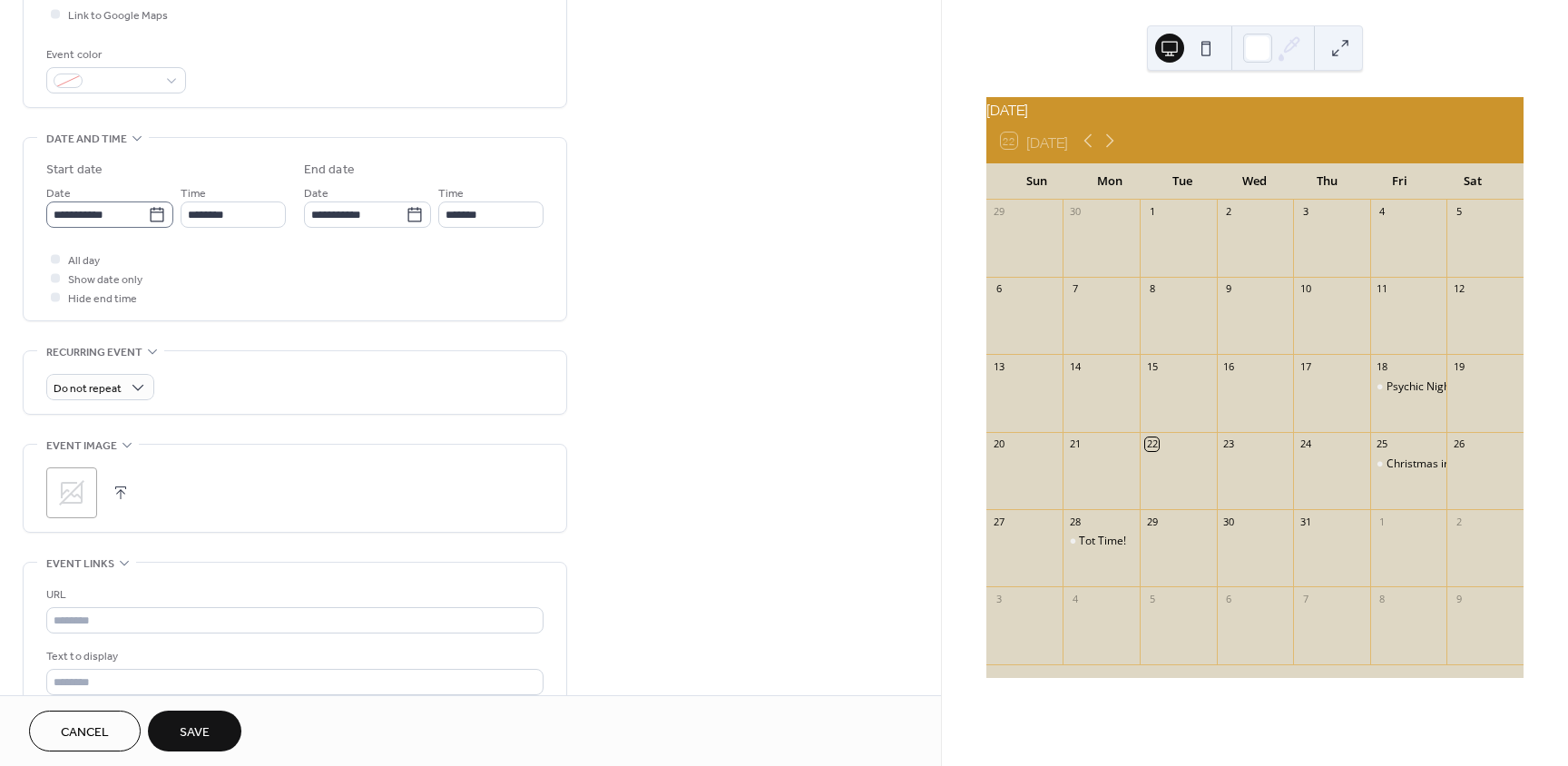 type on "**********" 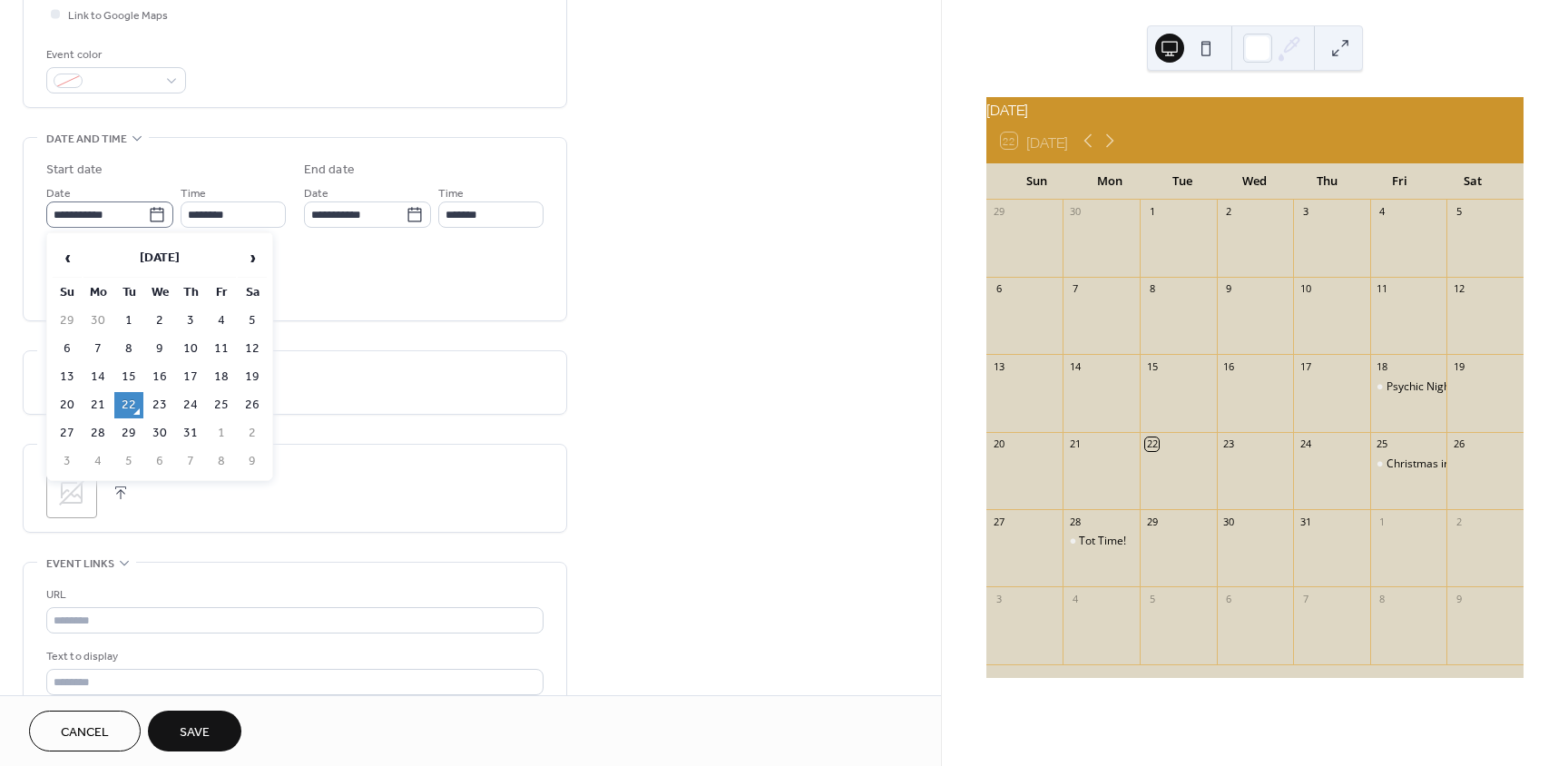 click 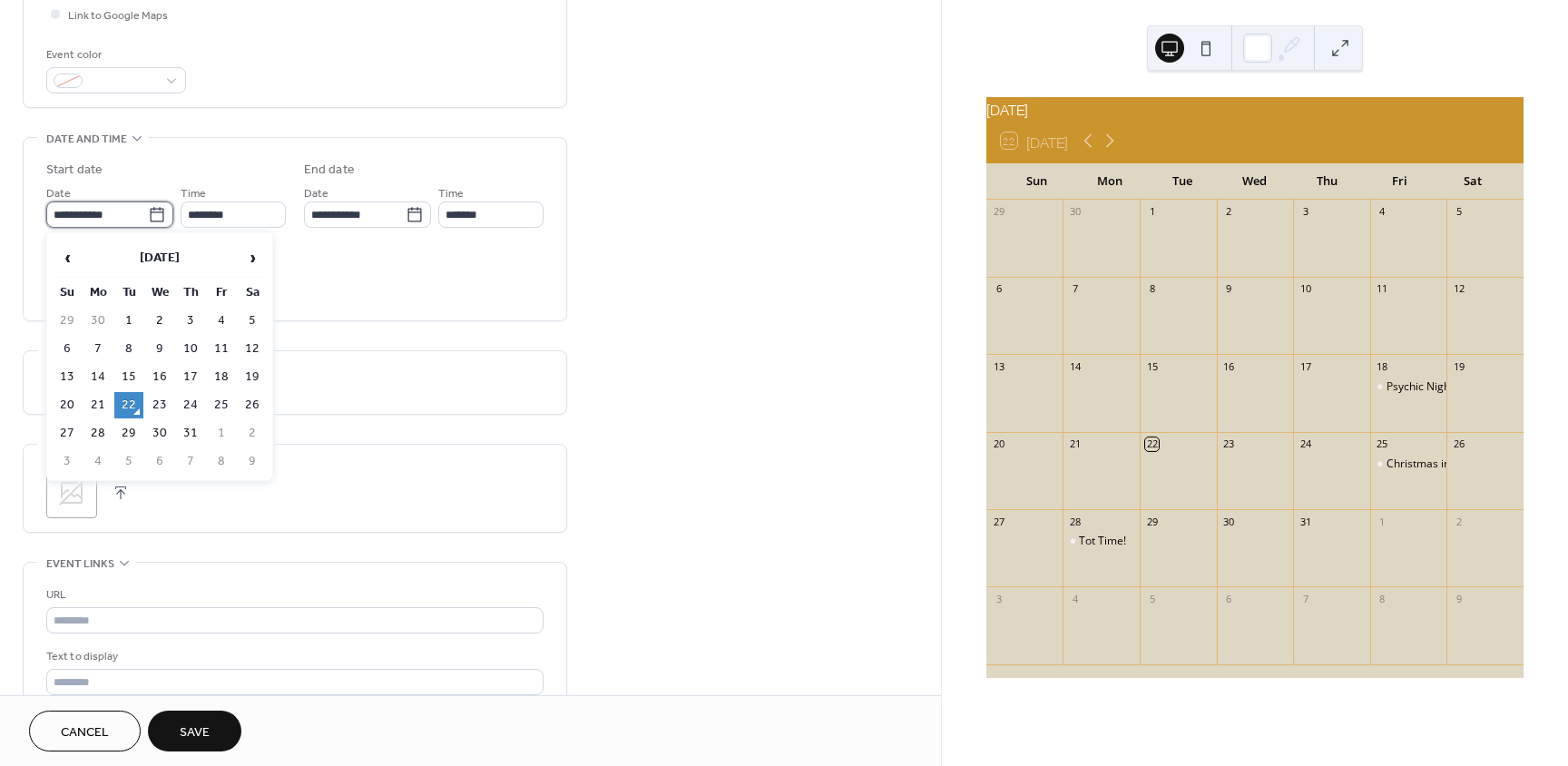 click on "**********" at bounding box center [97, 214] 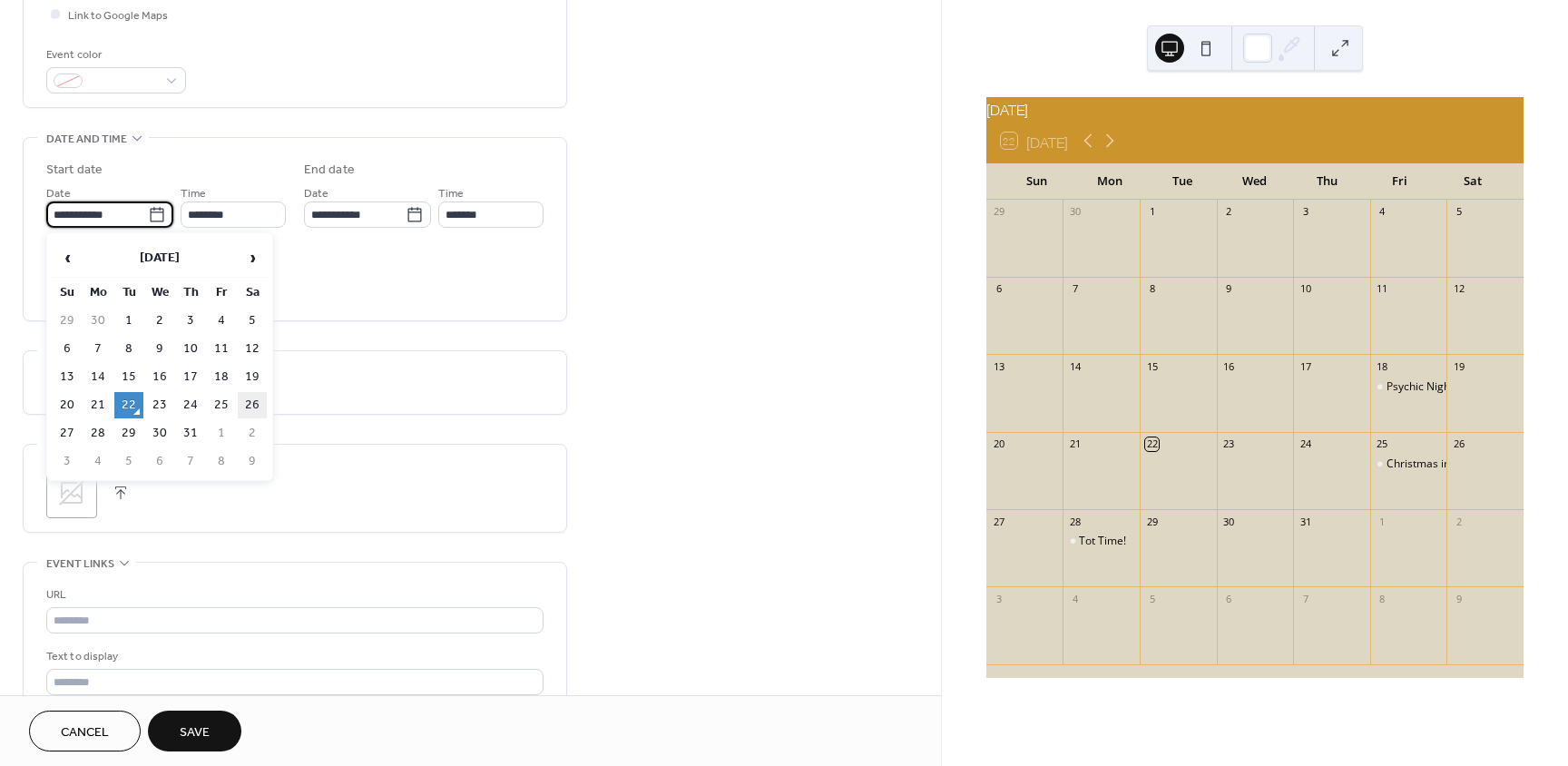 click on "26" at bounding box center (252, 405) 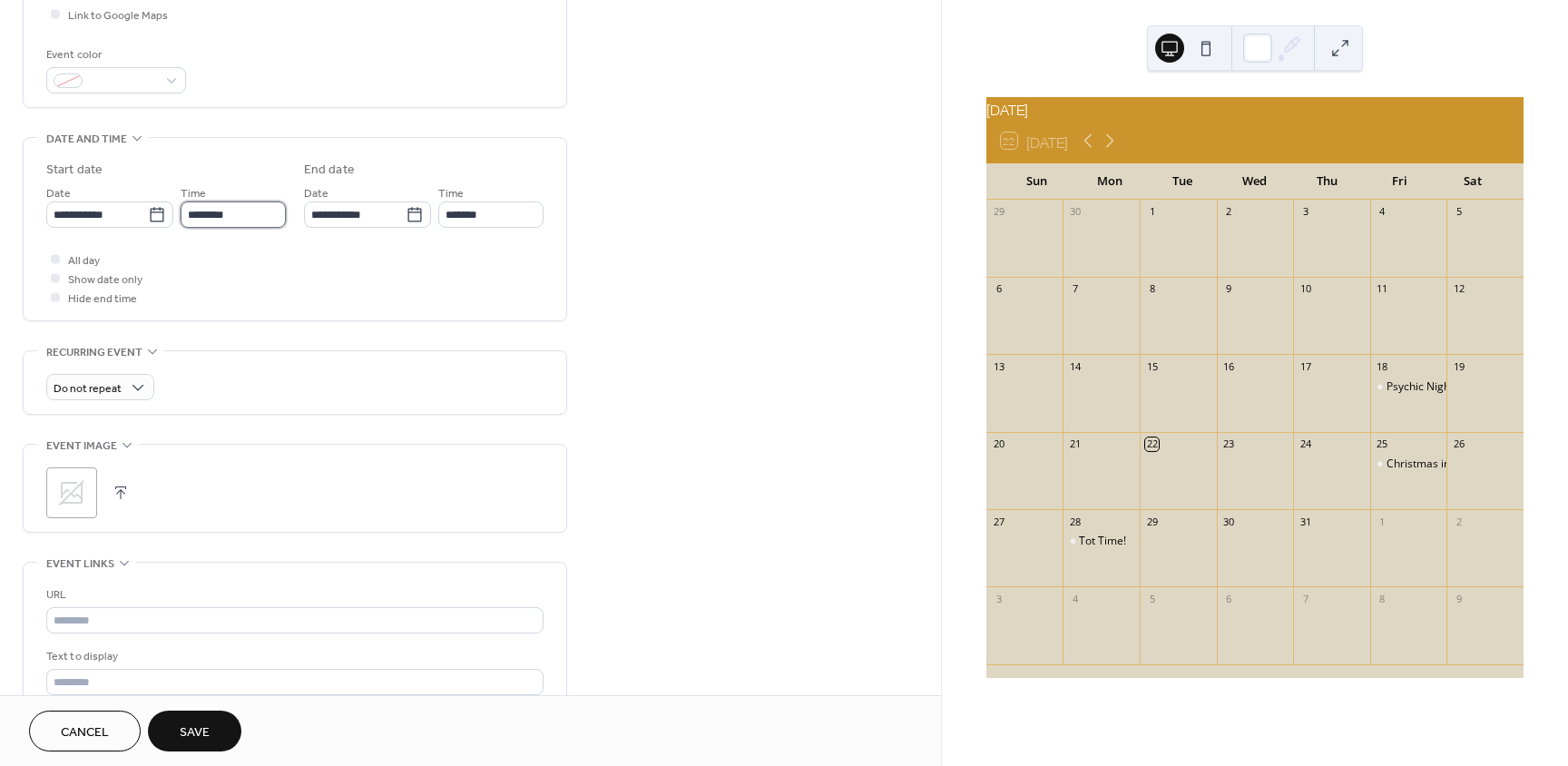 click on "********" at bounding box center [233, 214] 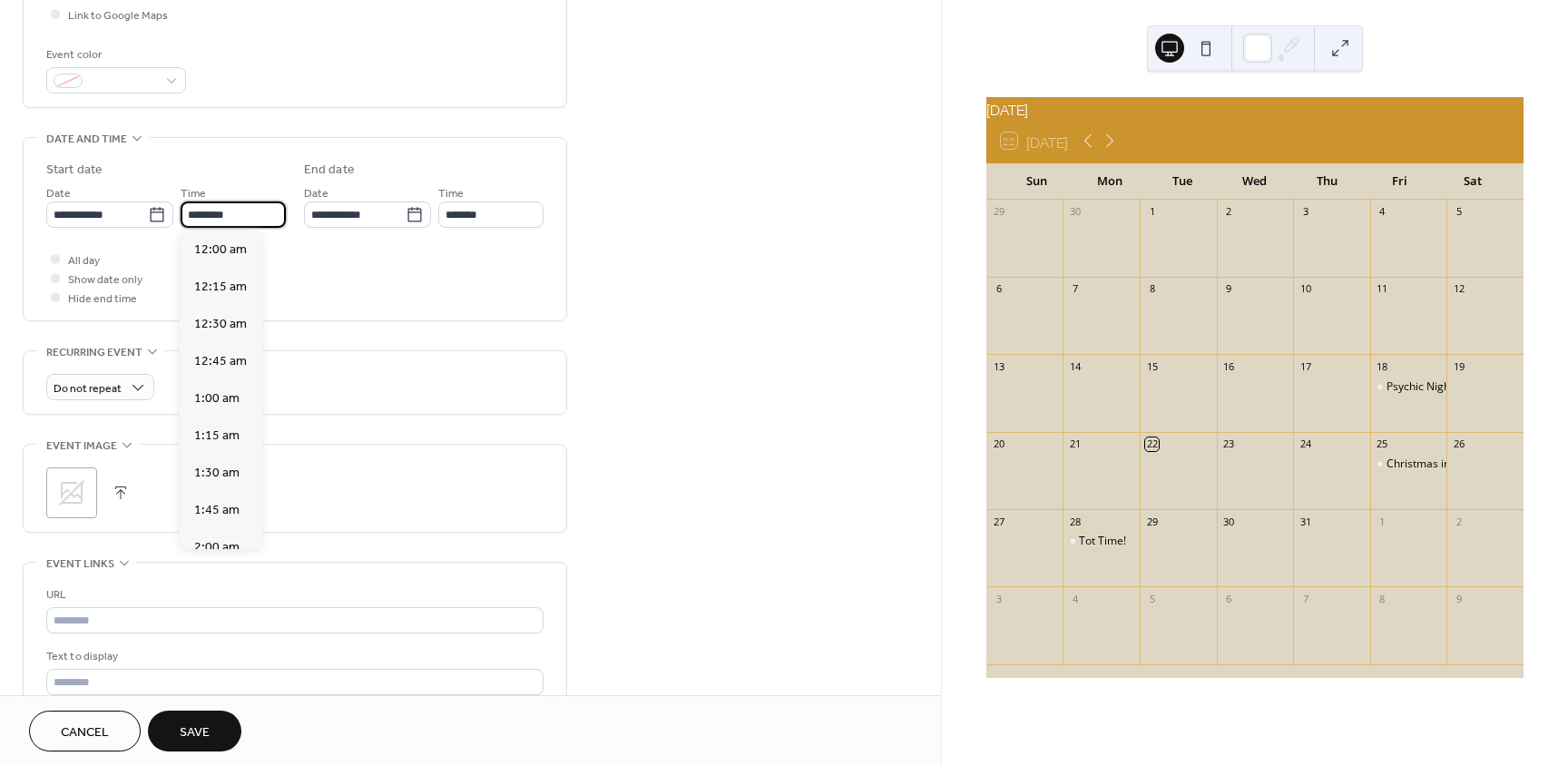 scroll, scrollTop: 1786, scrollLeft: 0, axis: vertical 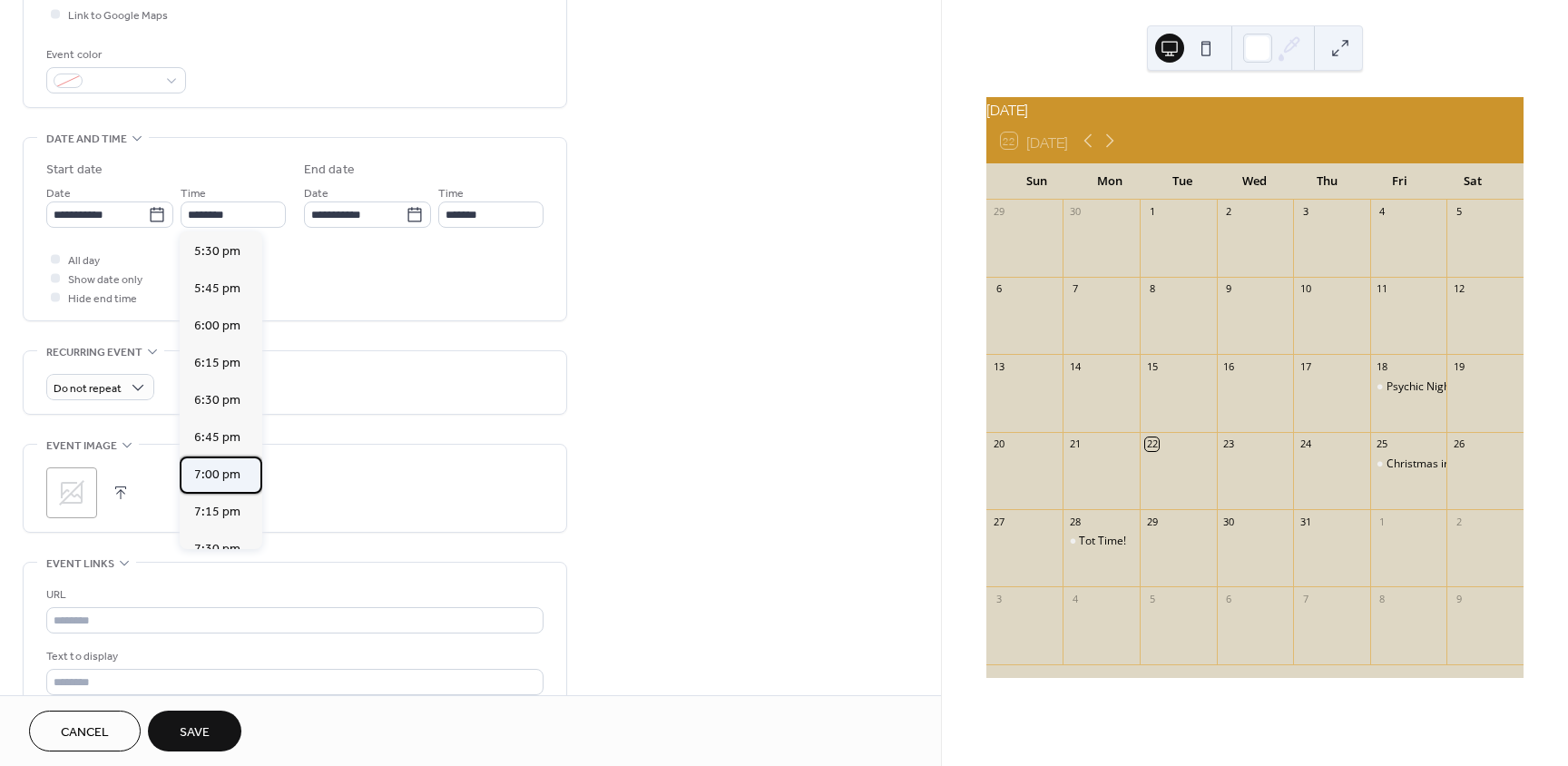 click on "7:00 pm" at bounding box center [217, 475] 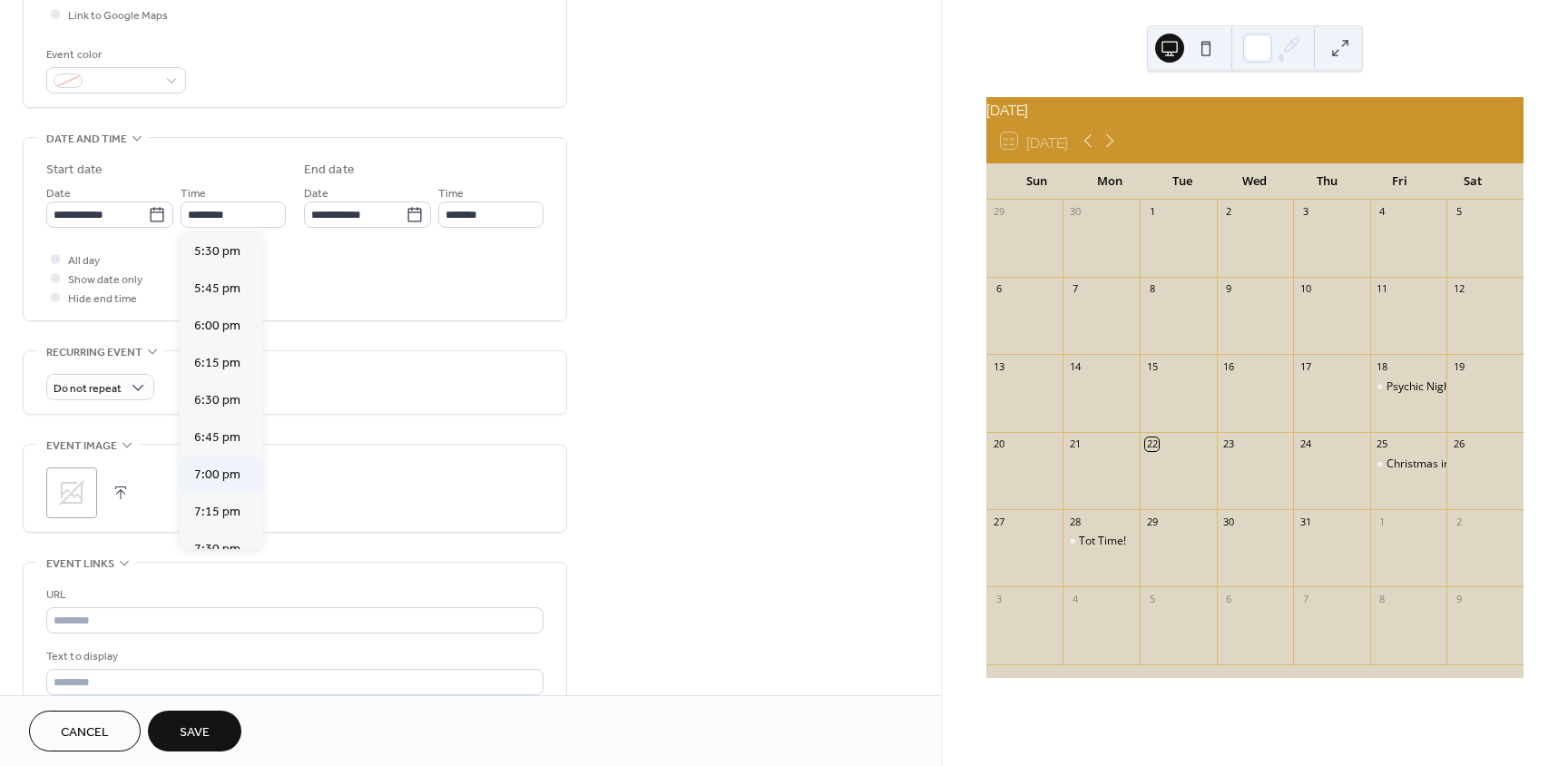 type on "*******" 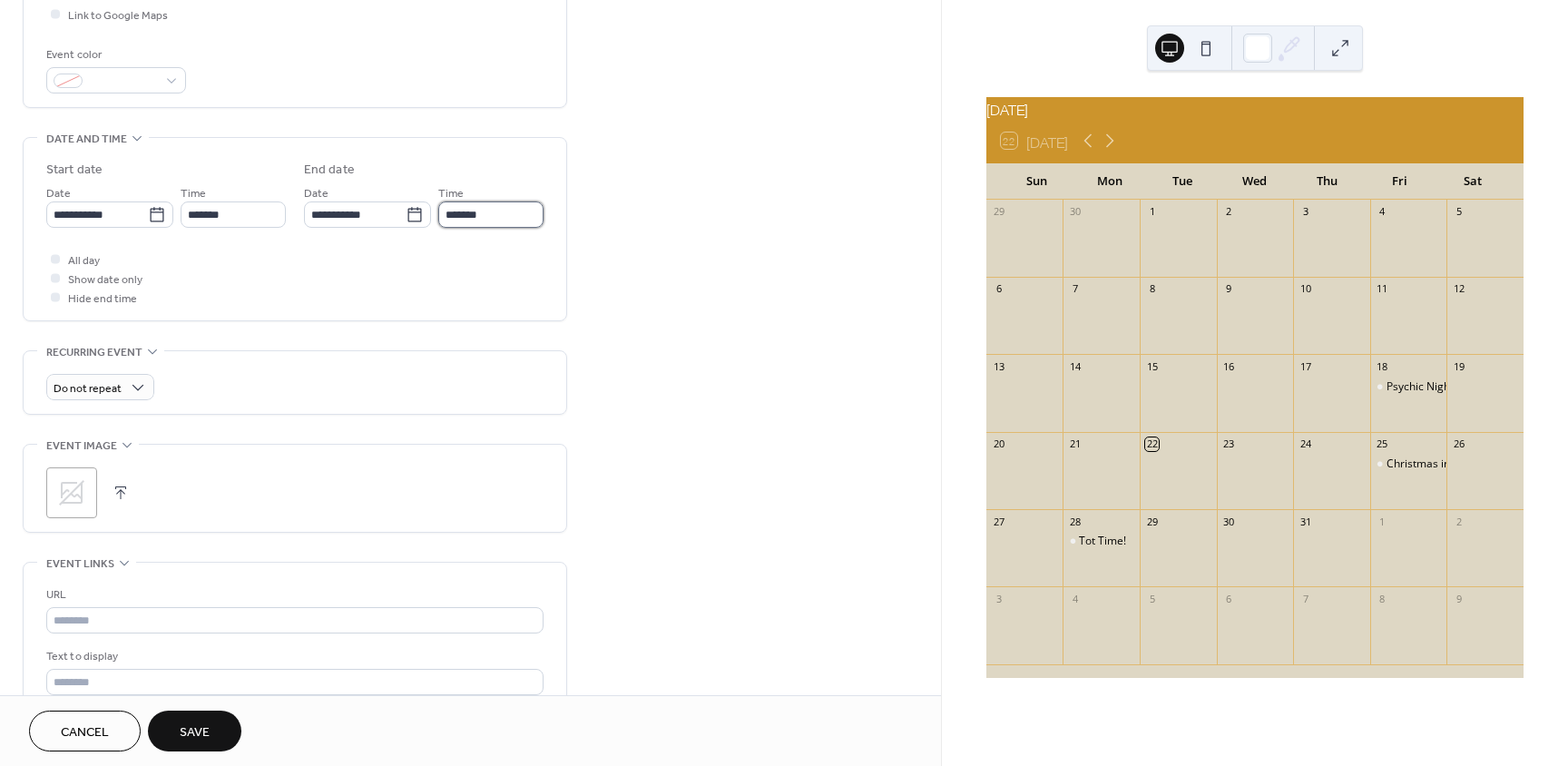 click on "*******" at bounding box center [491, 214] 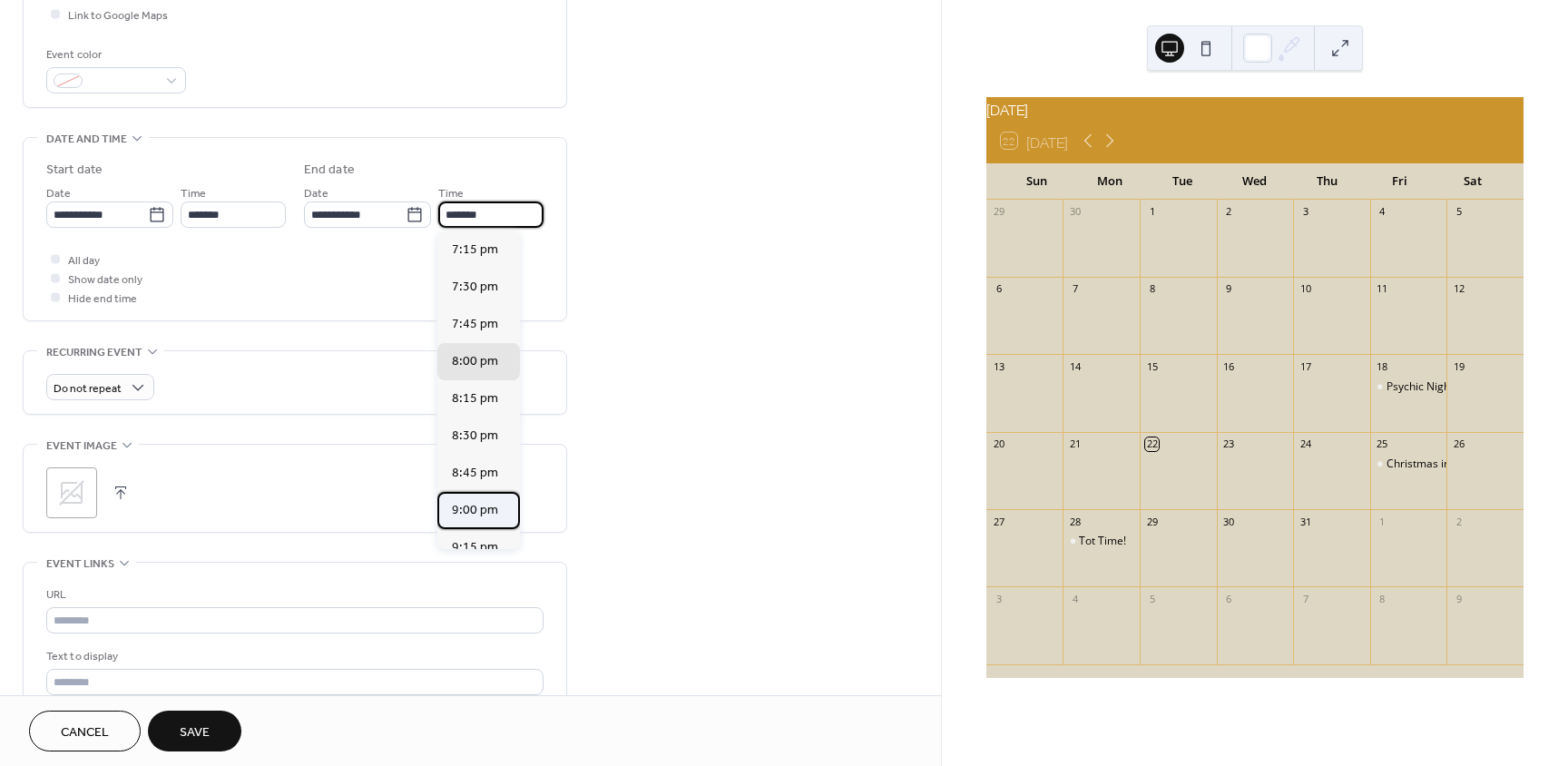 click on "9:00 pm" at bounding box center (475, 510) 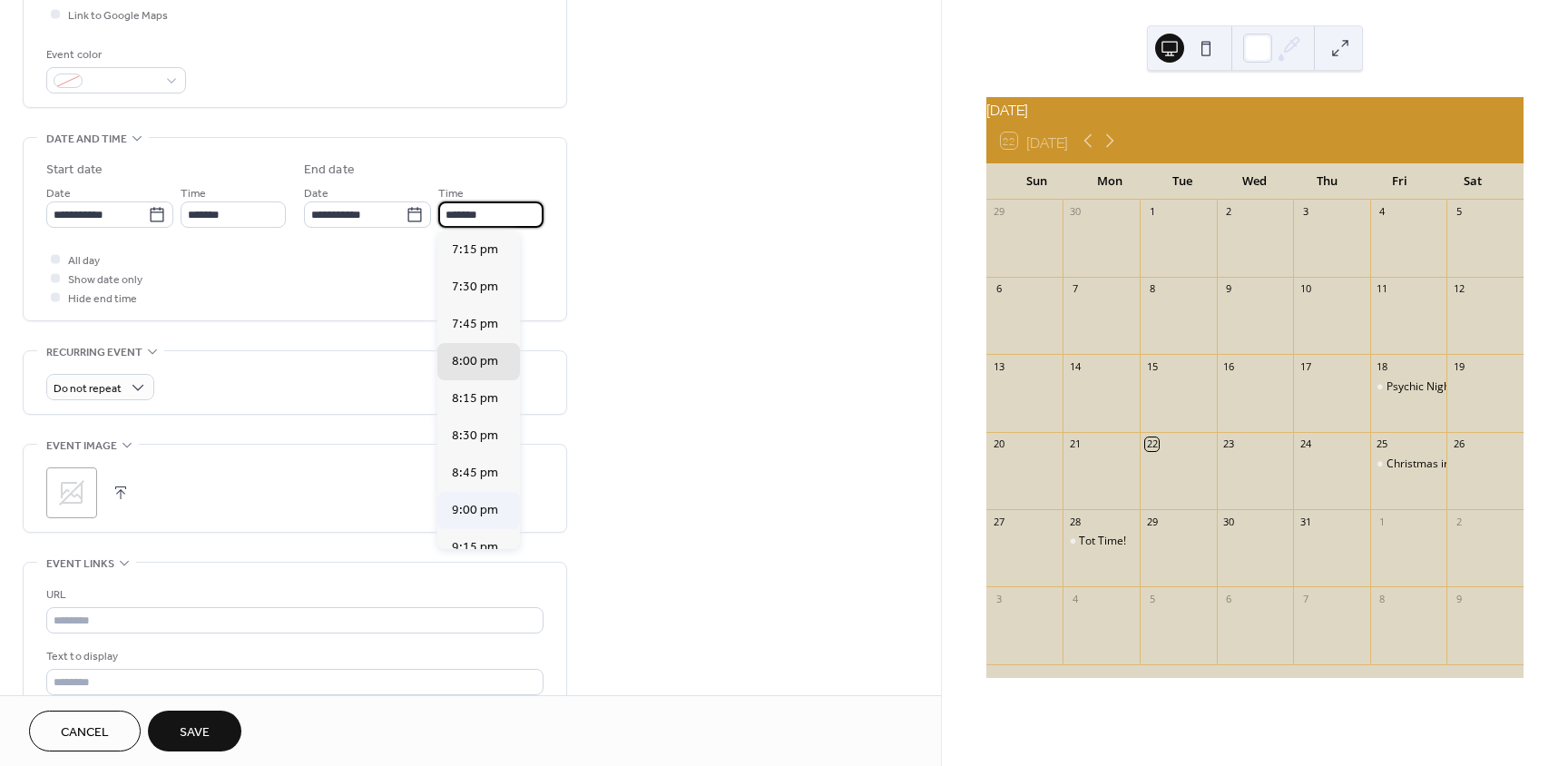 type on "*******" 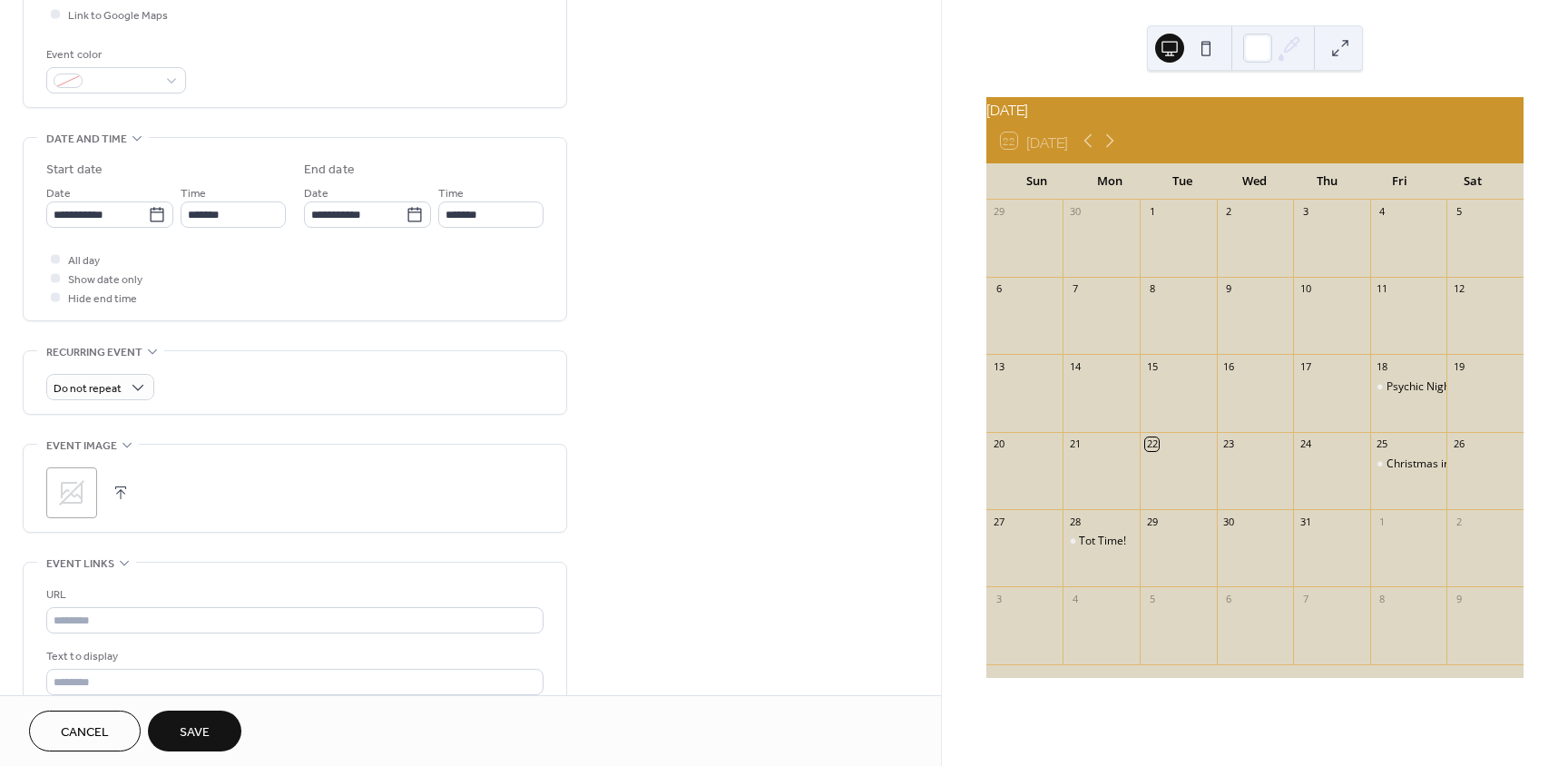 click on "All day Show date only Hide end time" at bounding box center (295, 278) 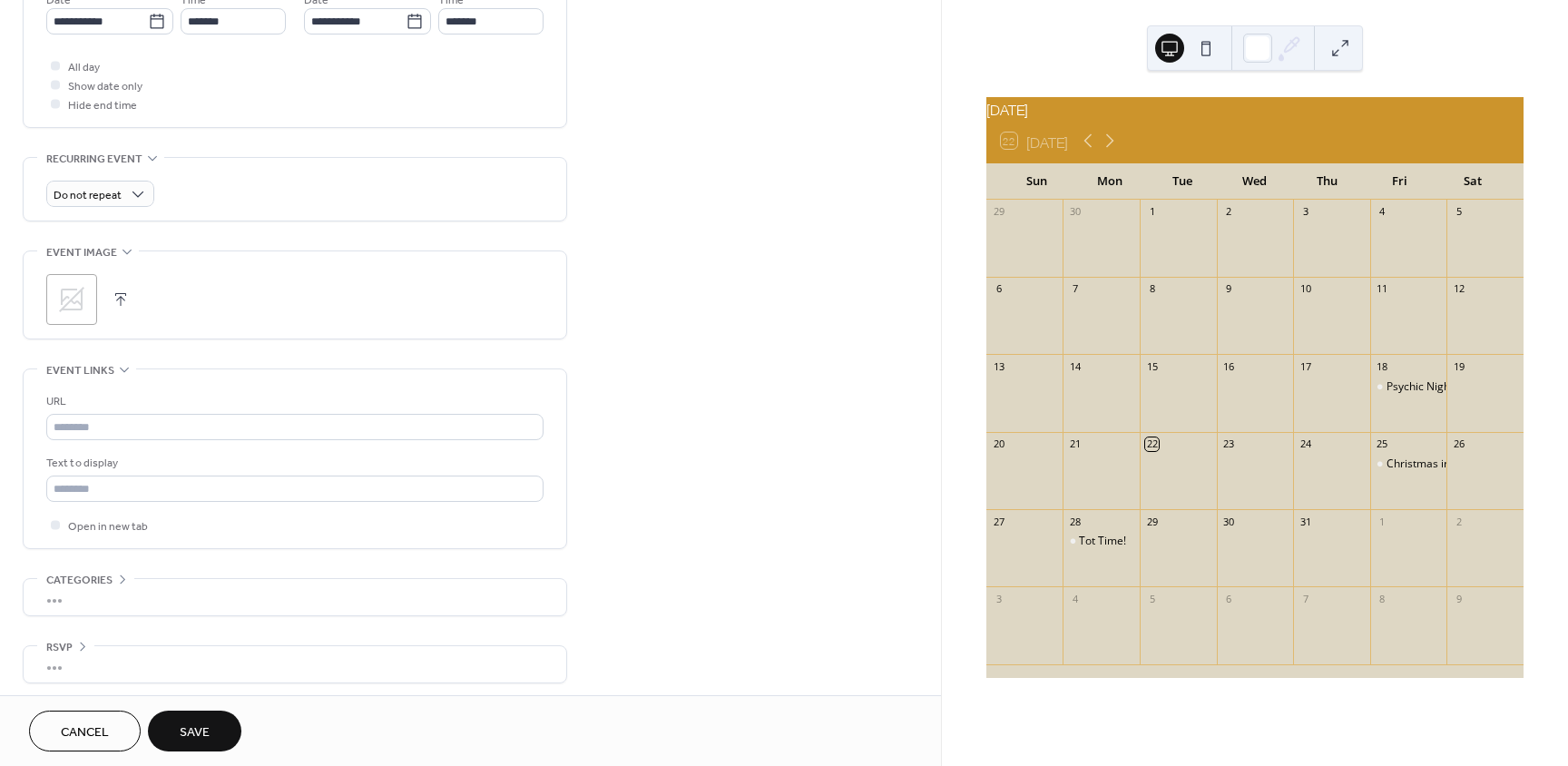 scroll, scrollTop: 653, scrollLeft: 0, axis: vertical 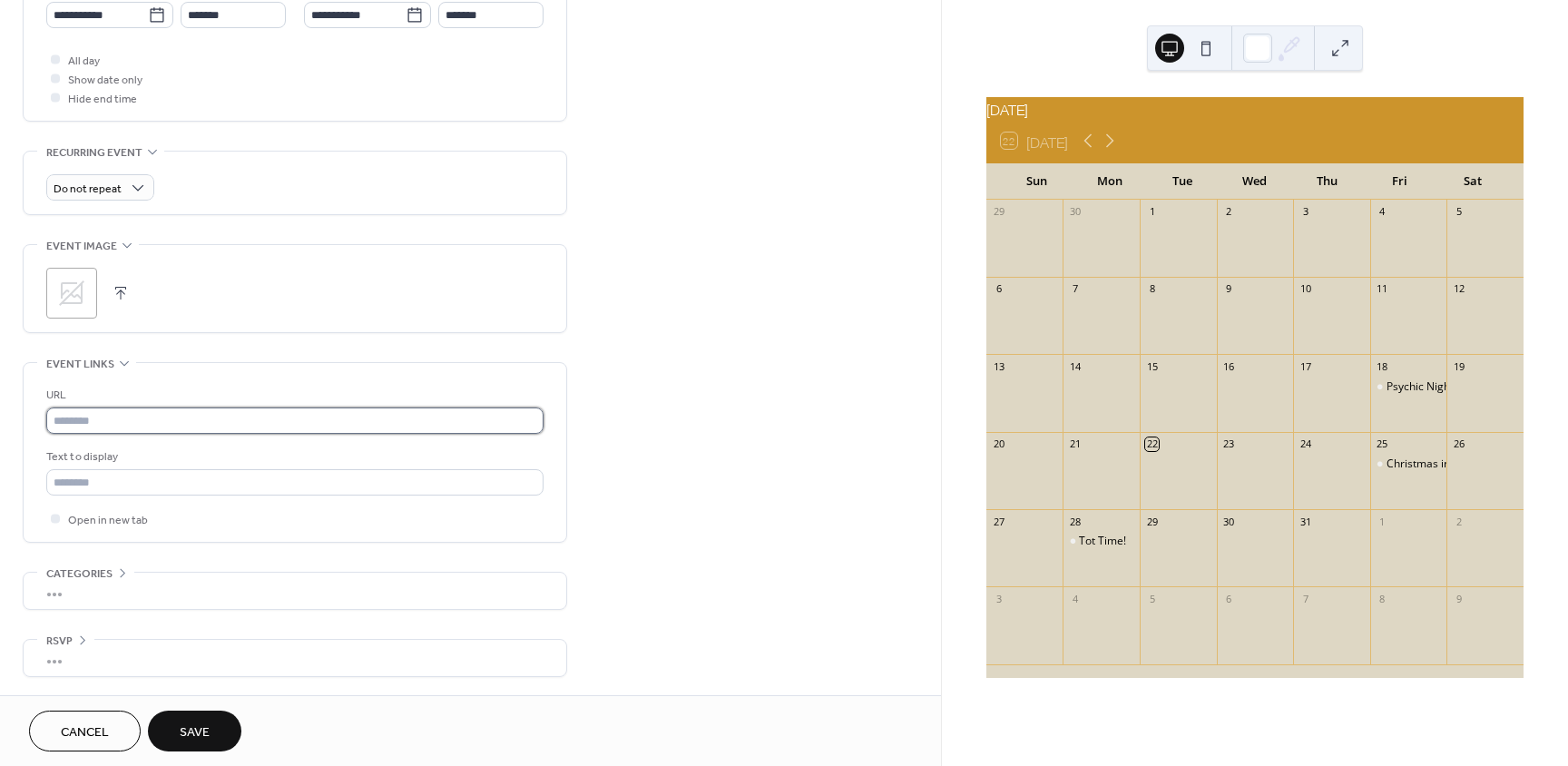 click at bounding box center [295, 420] 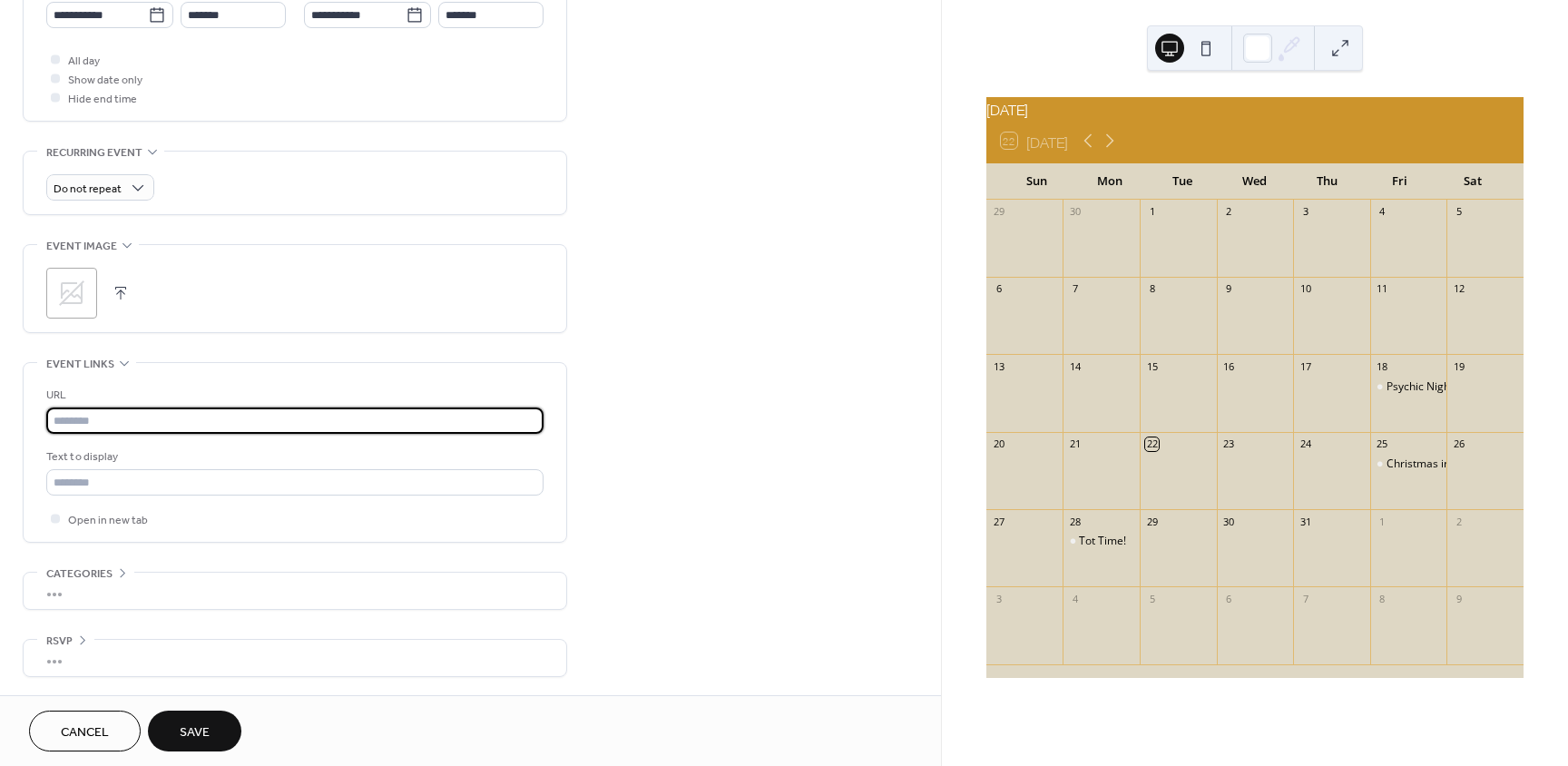 paste on "**********" 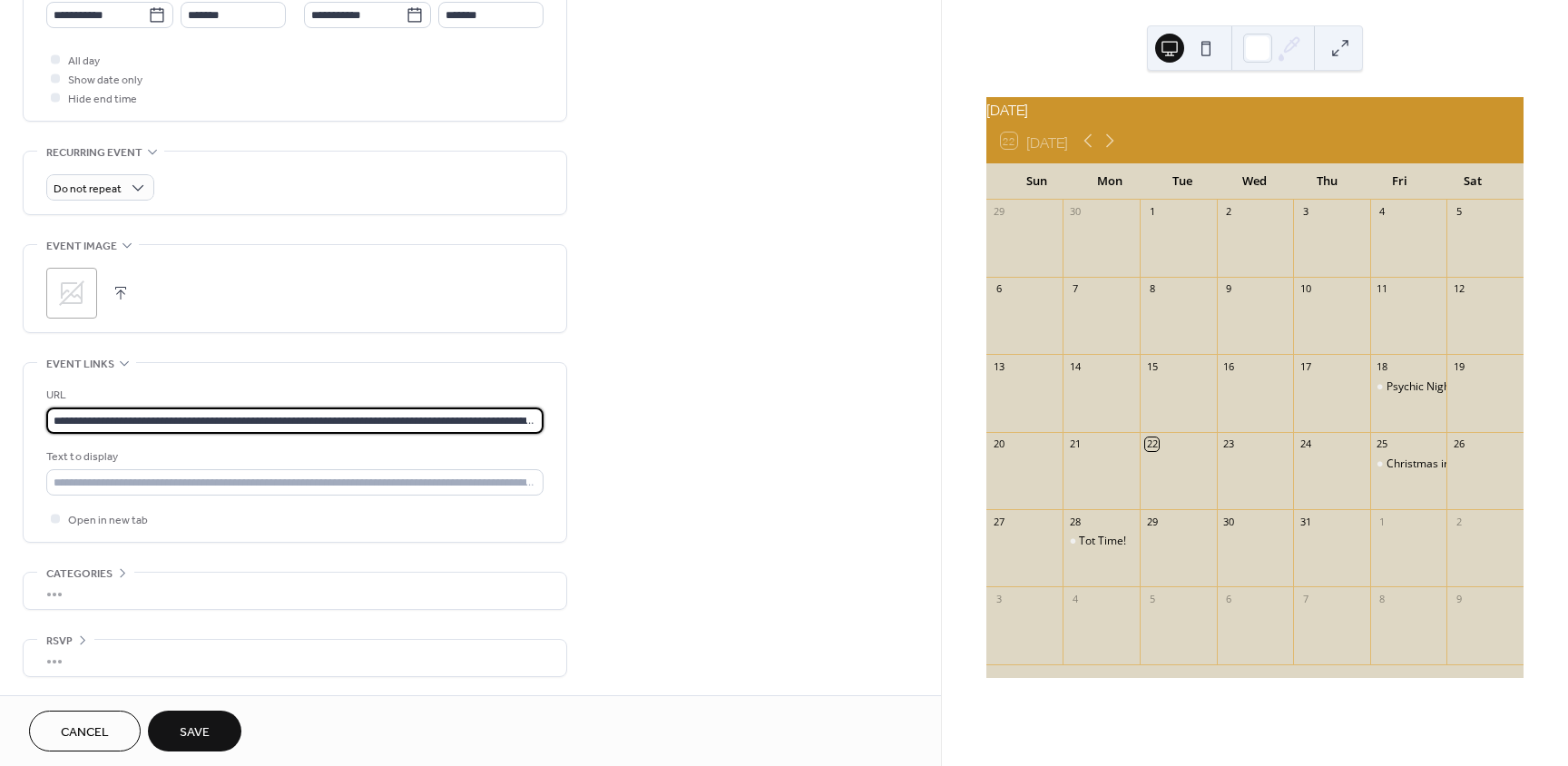 scroll, scrollTop: 0, scrollLeft: 121, axis: horizontal 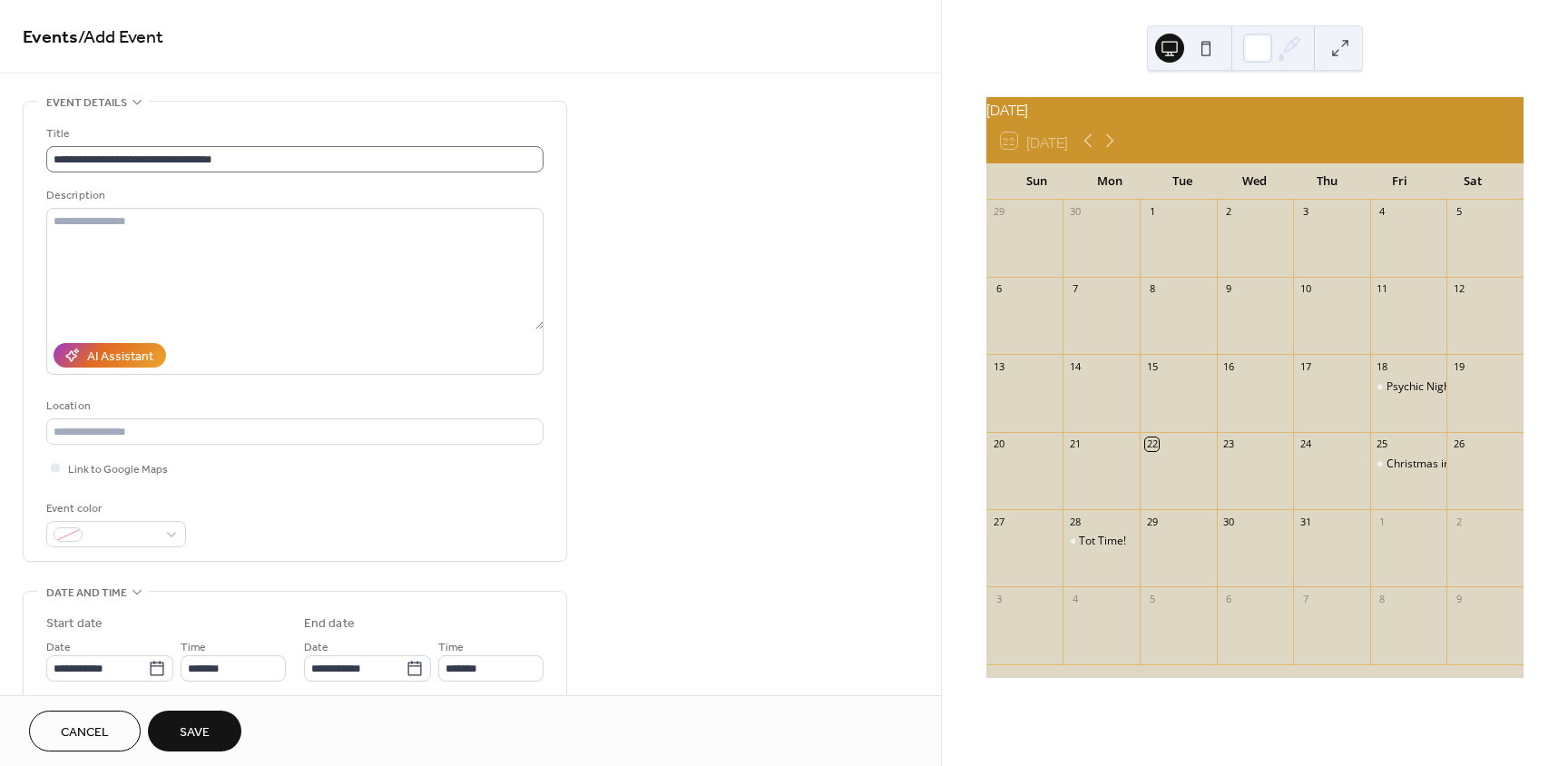 type on "**********" 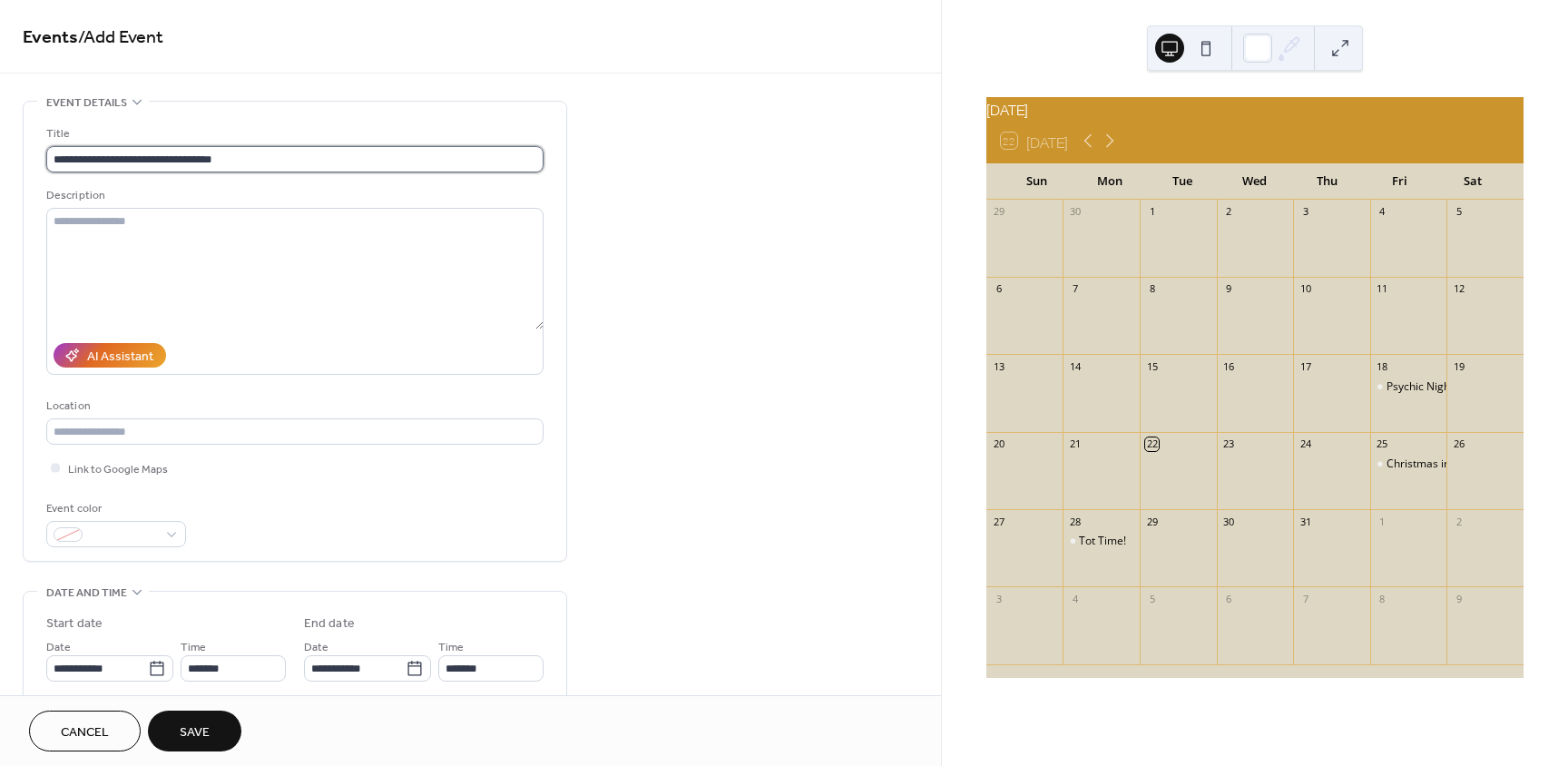 scroll, scrollTop: 0, scrollLeft: 0, axis: both 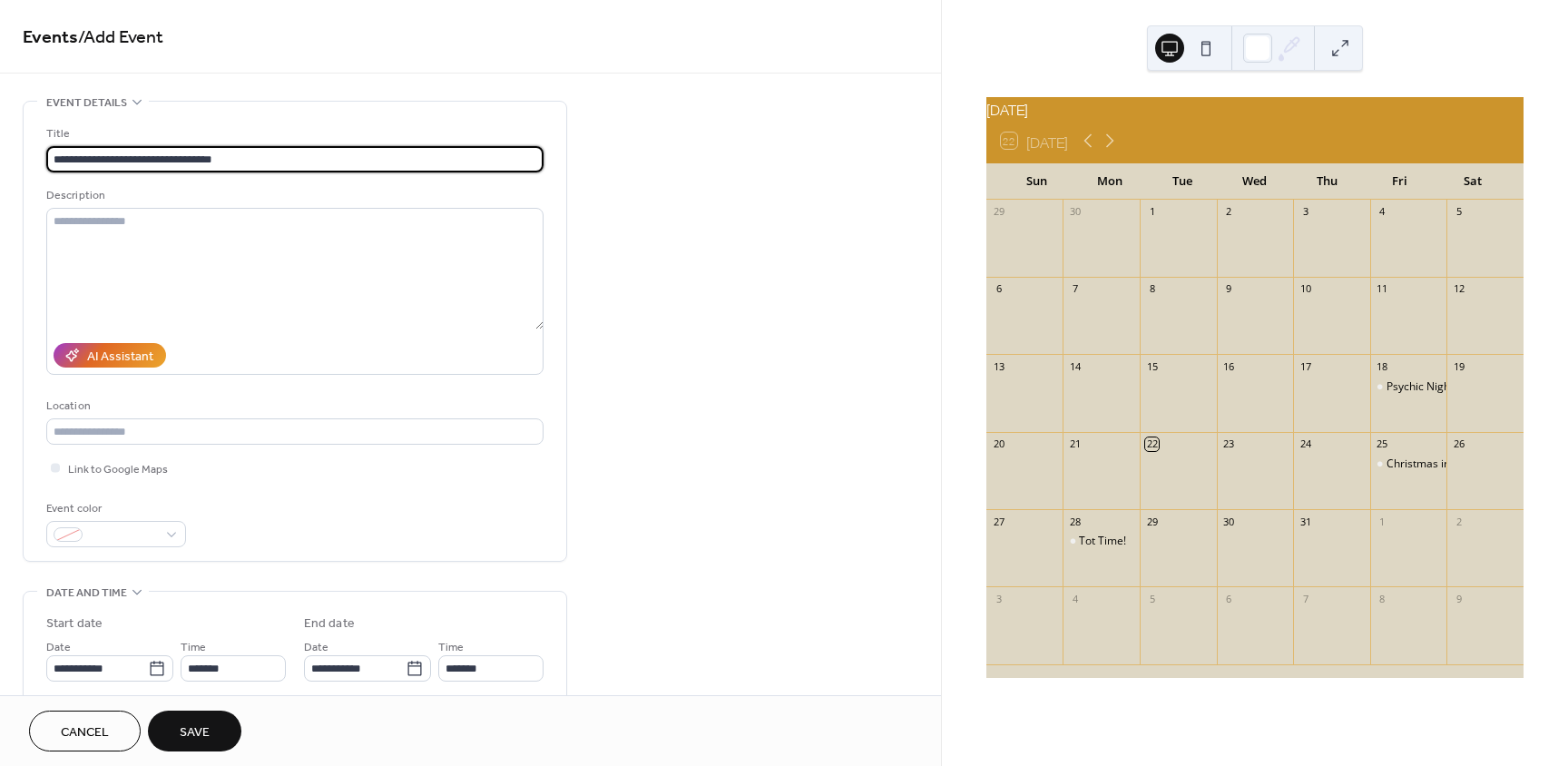 click on "**********" at bounding box center (295, 159) 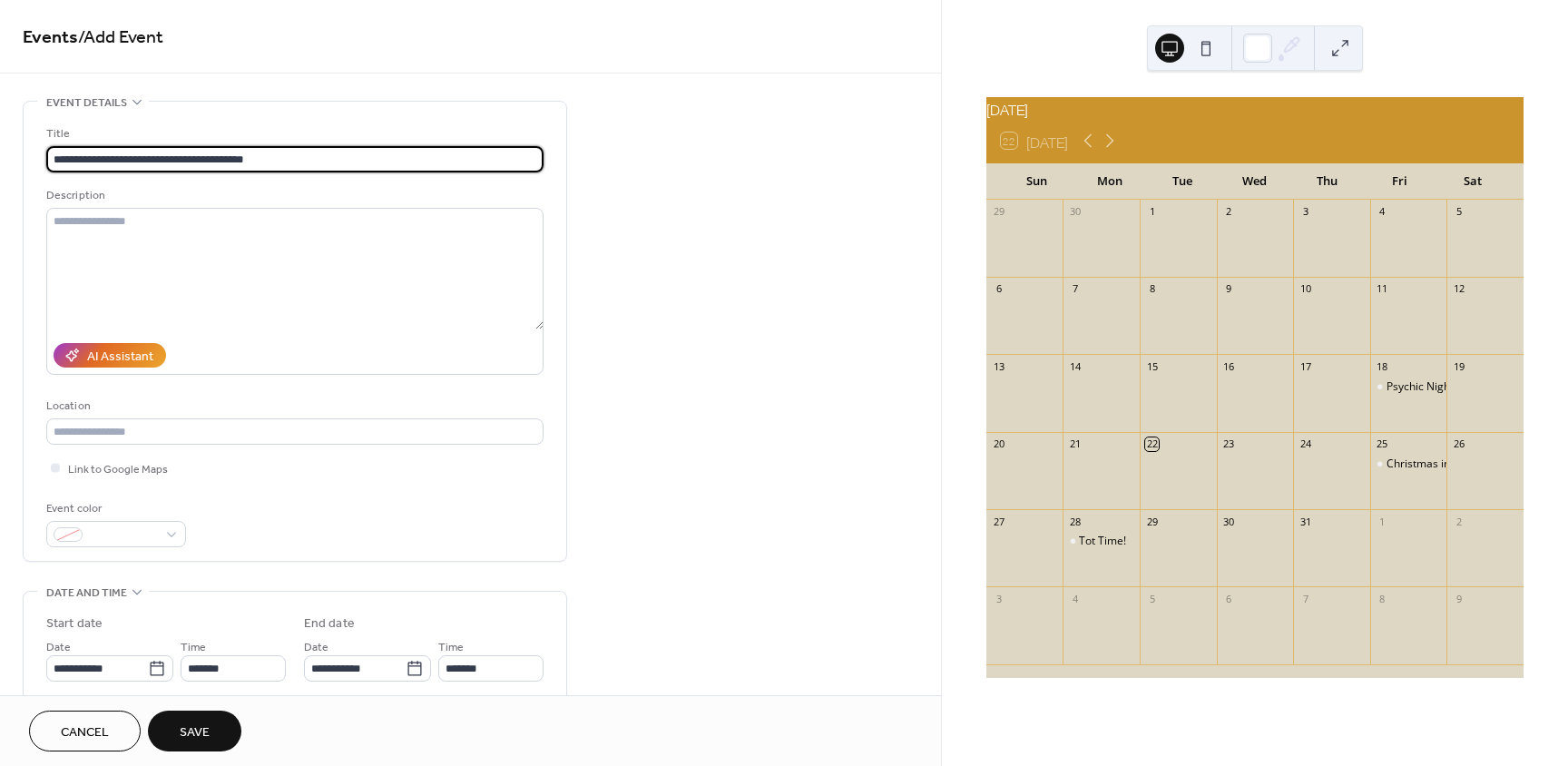 type on "**********" 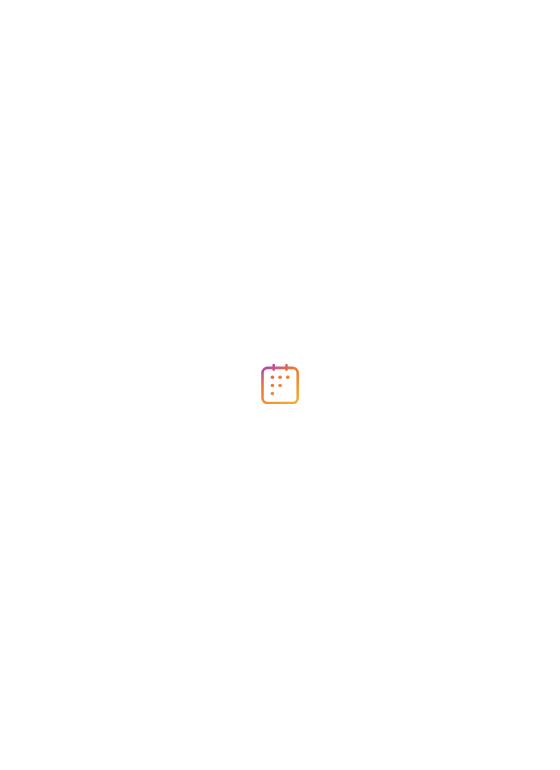 scroll, scrollTop: 0, scrollLeft: 0, axis: both 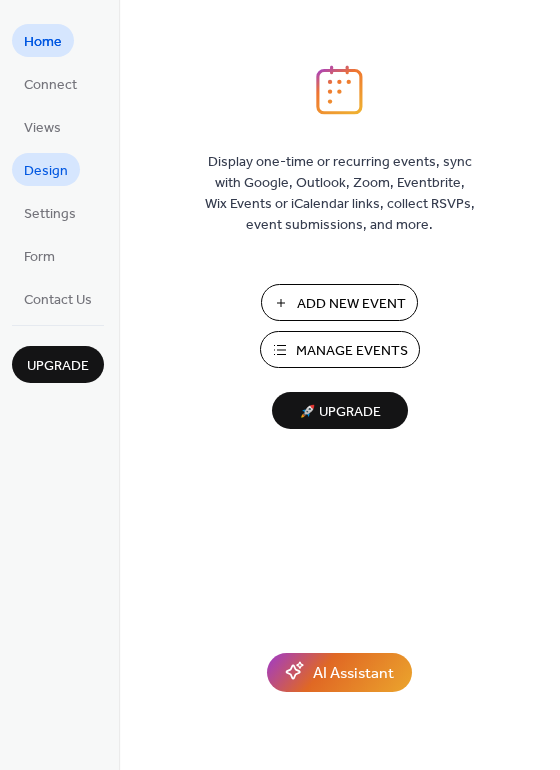 click on "Design" at bounding box center (46, 171) 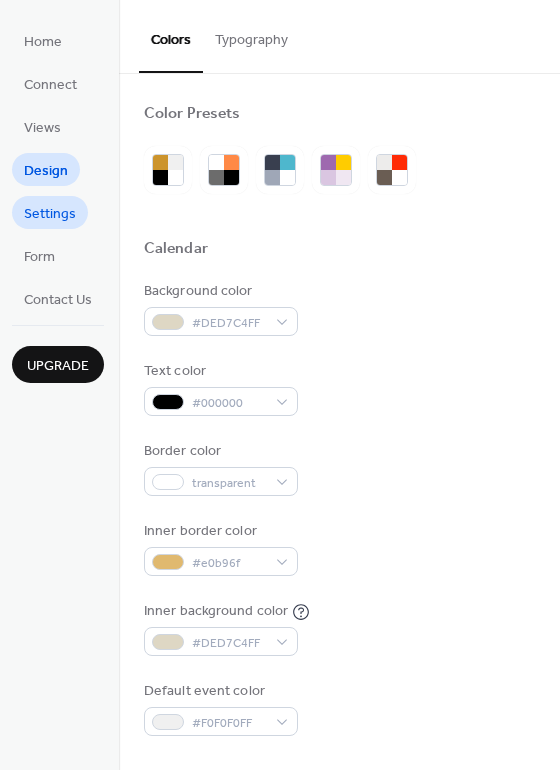 click on "Settings" at bounding box center [50, 214] 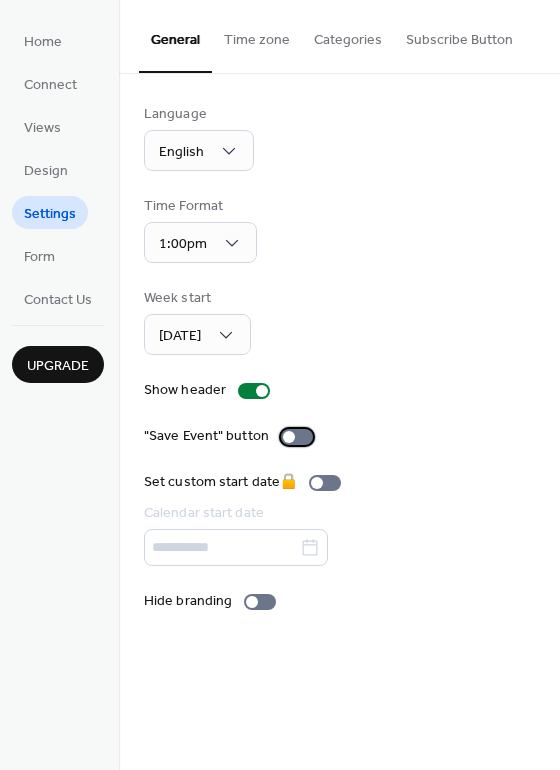 click at bounding box center (289, 437) 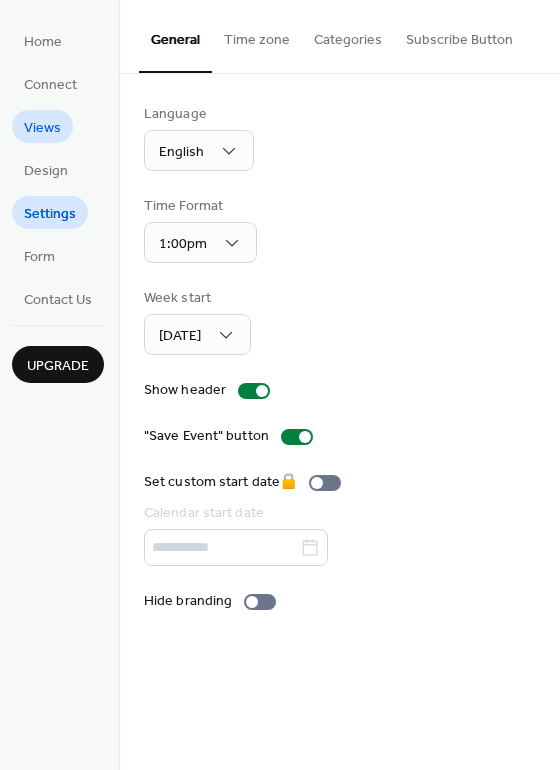 click on "Views" at bounding box center (42, 128) 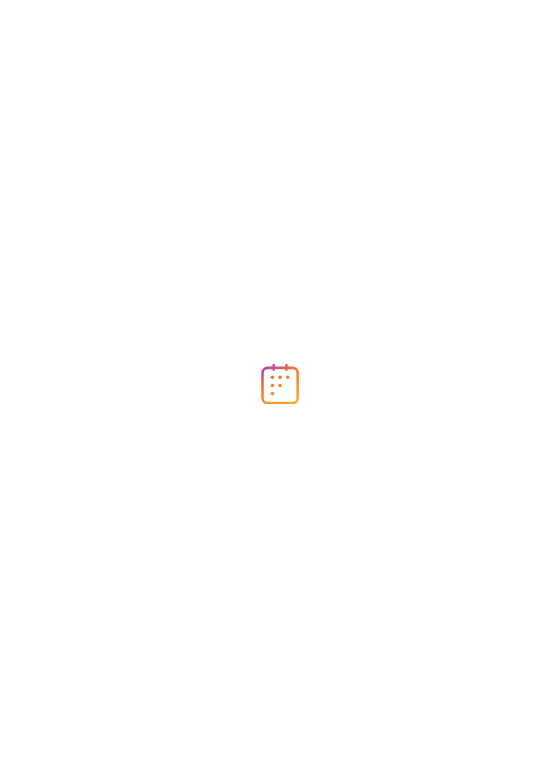 scroll, scrollTop: 0, scrollLeft: 0, axis: both 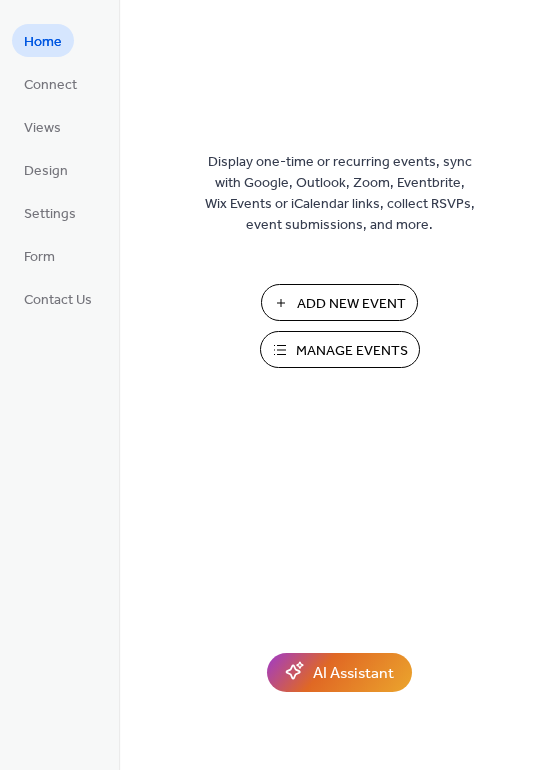 click on "Manage Events" at bounding box center (340, 349) 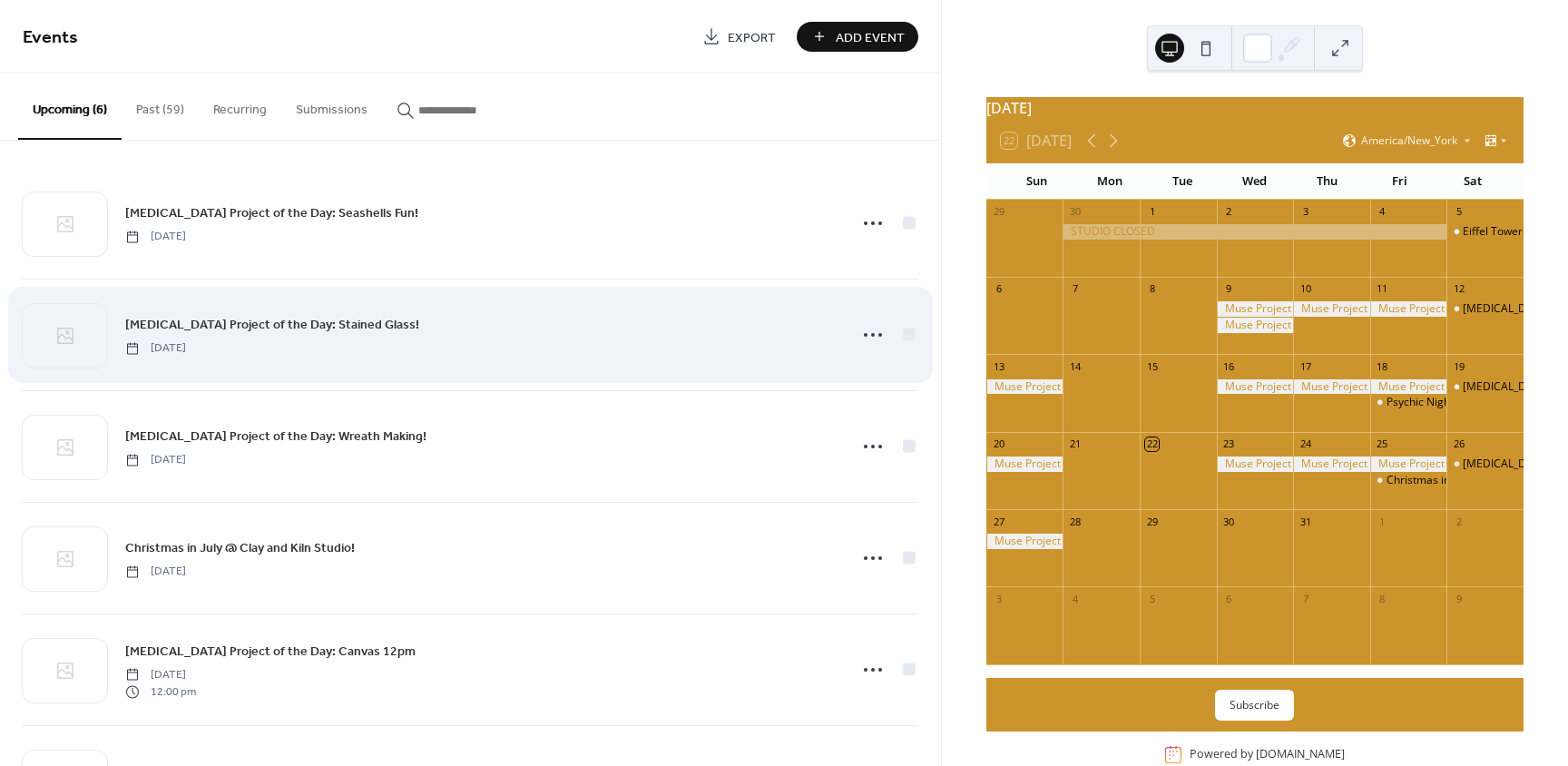scroll, scrollTop: 0, scrollLeft: 0, axis: both 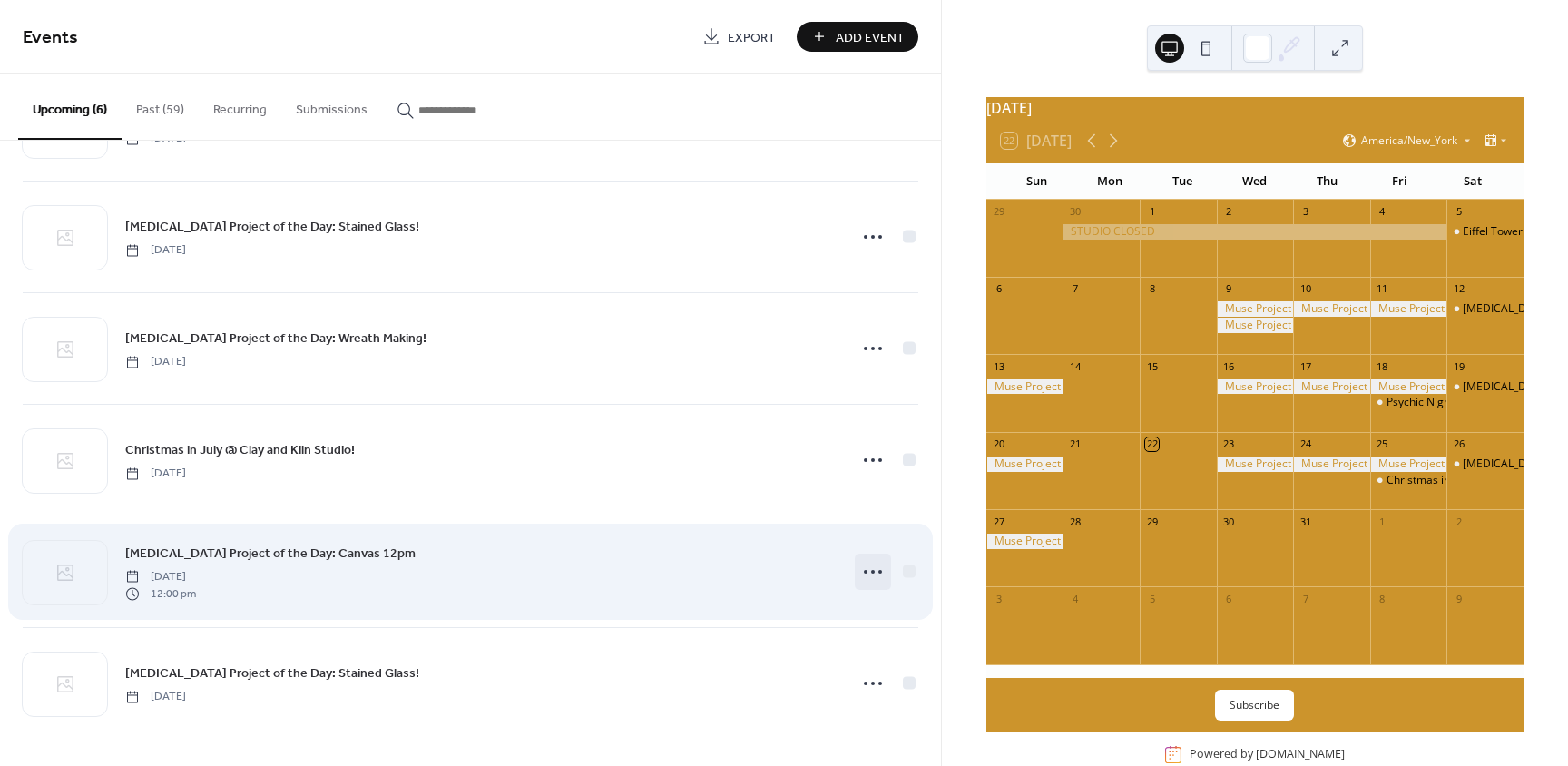 click 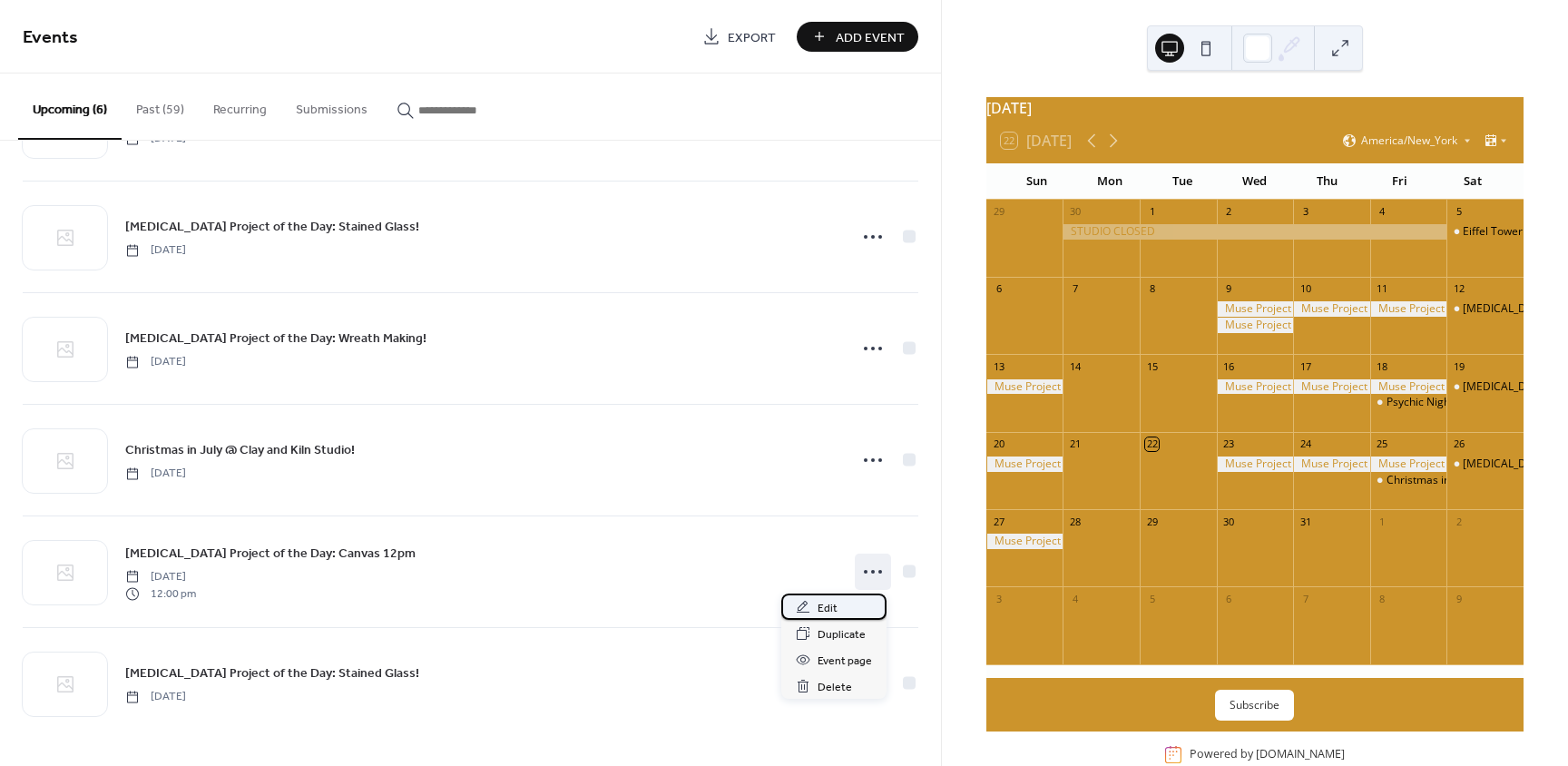 click on "Edit" at bounding box center (828, 608) 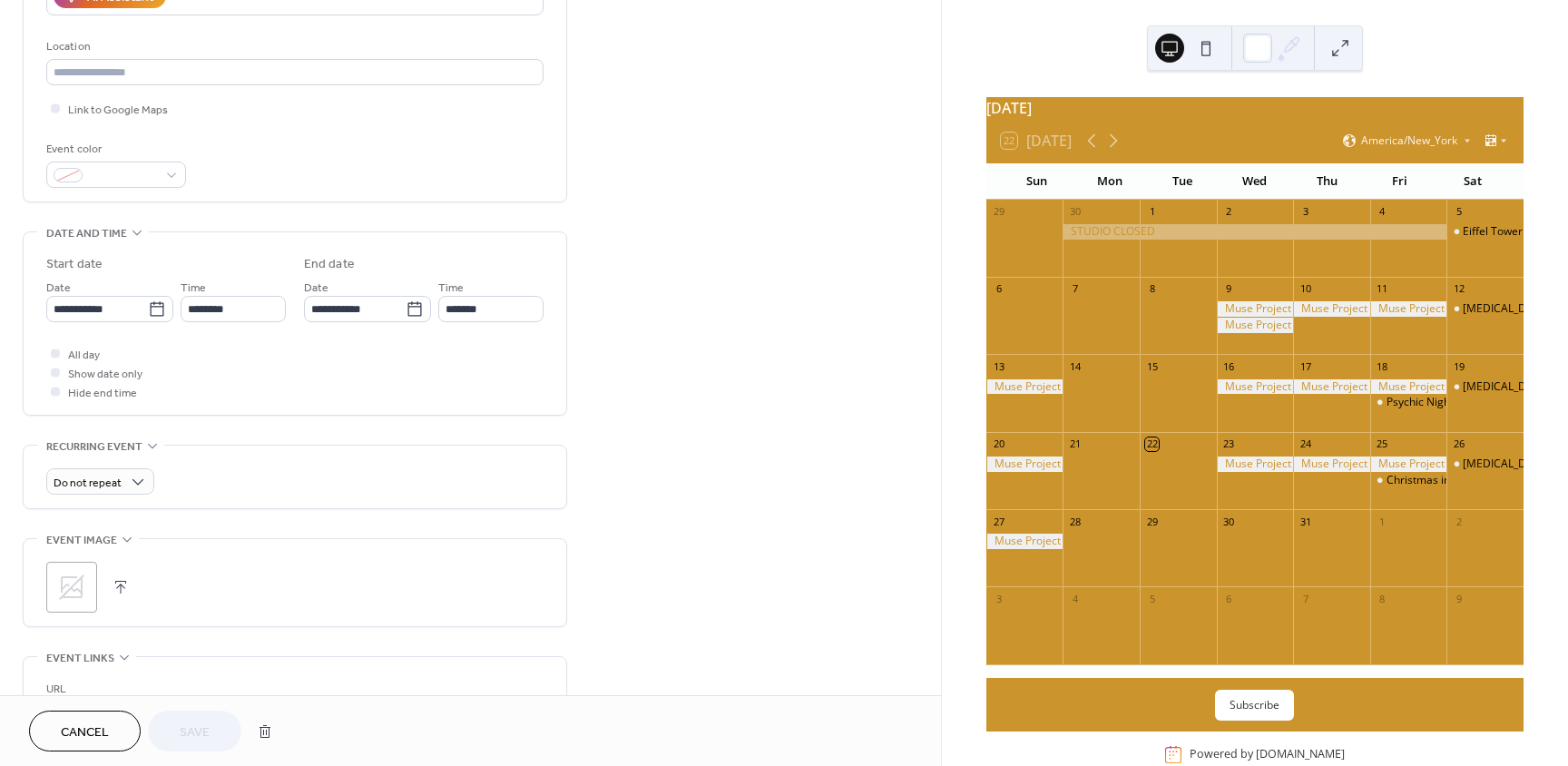 scroll, scrollTop: 363, scrollLeft: 0, axis: vertical 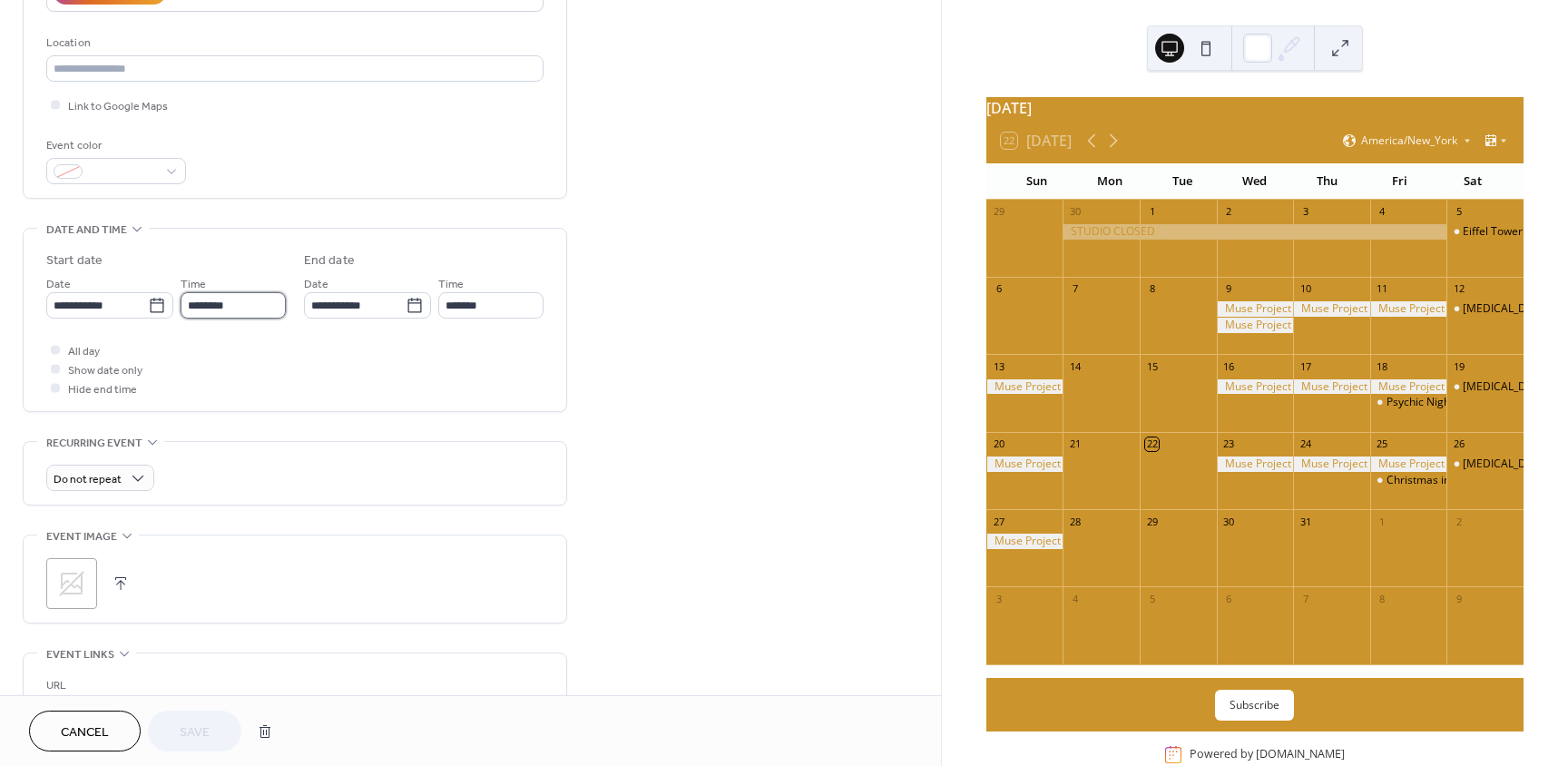 click on "********" at bounding box center [233, 305] 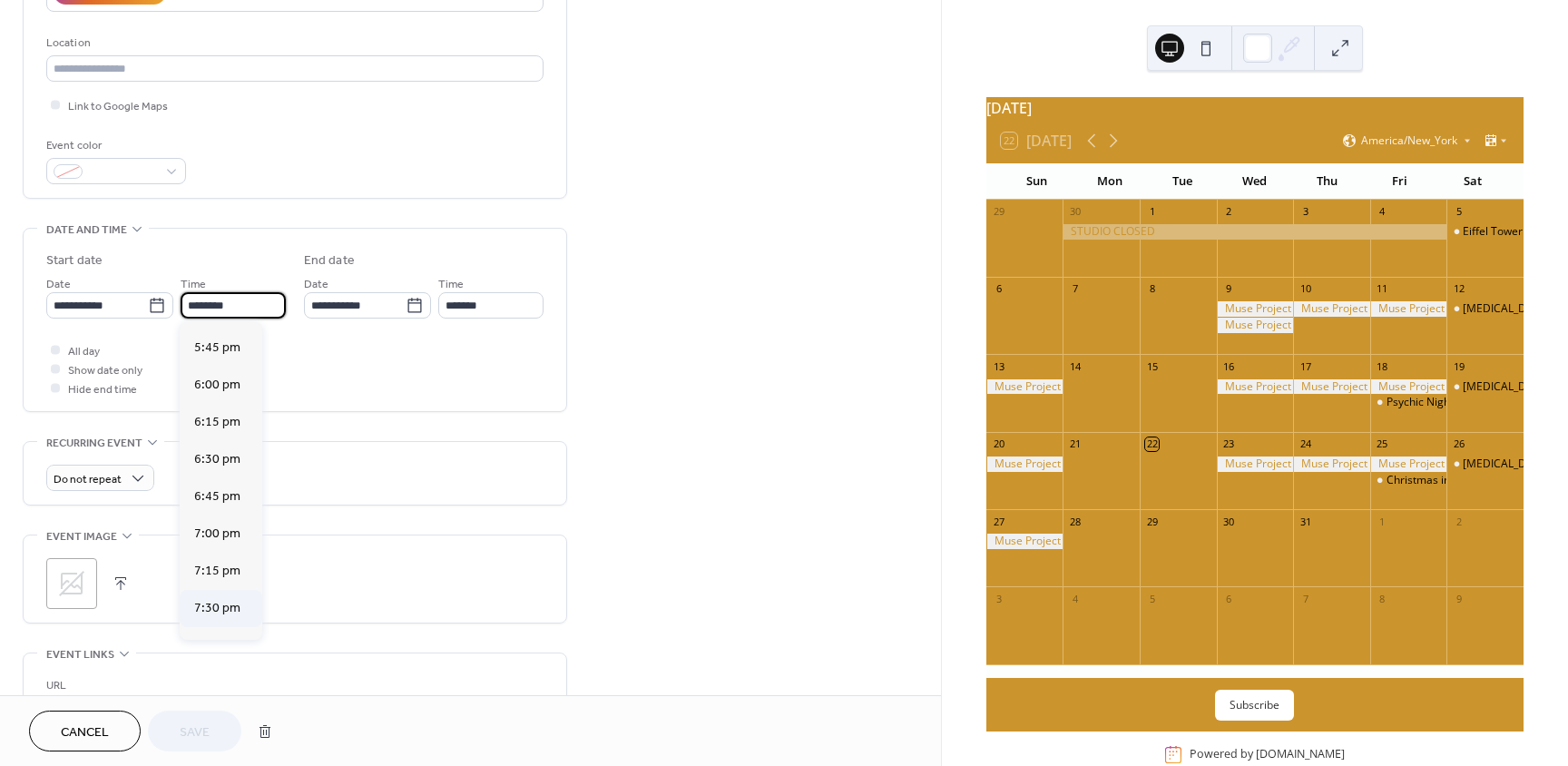 scroll, scrollTop: 2694, scrollLeft: 0, axis: vertical 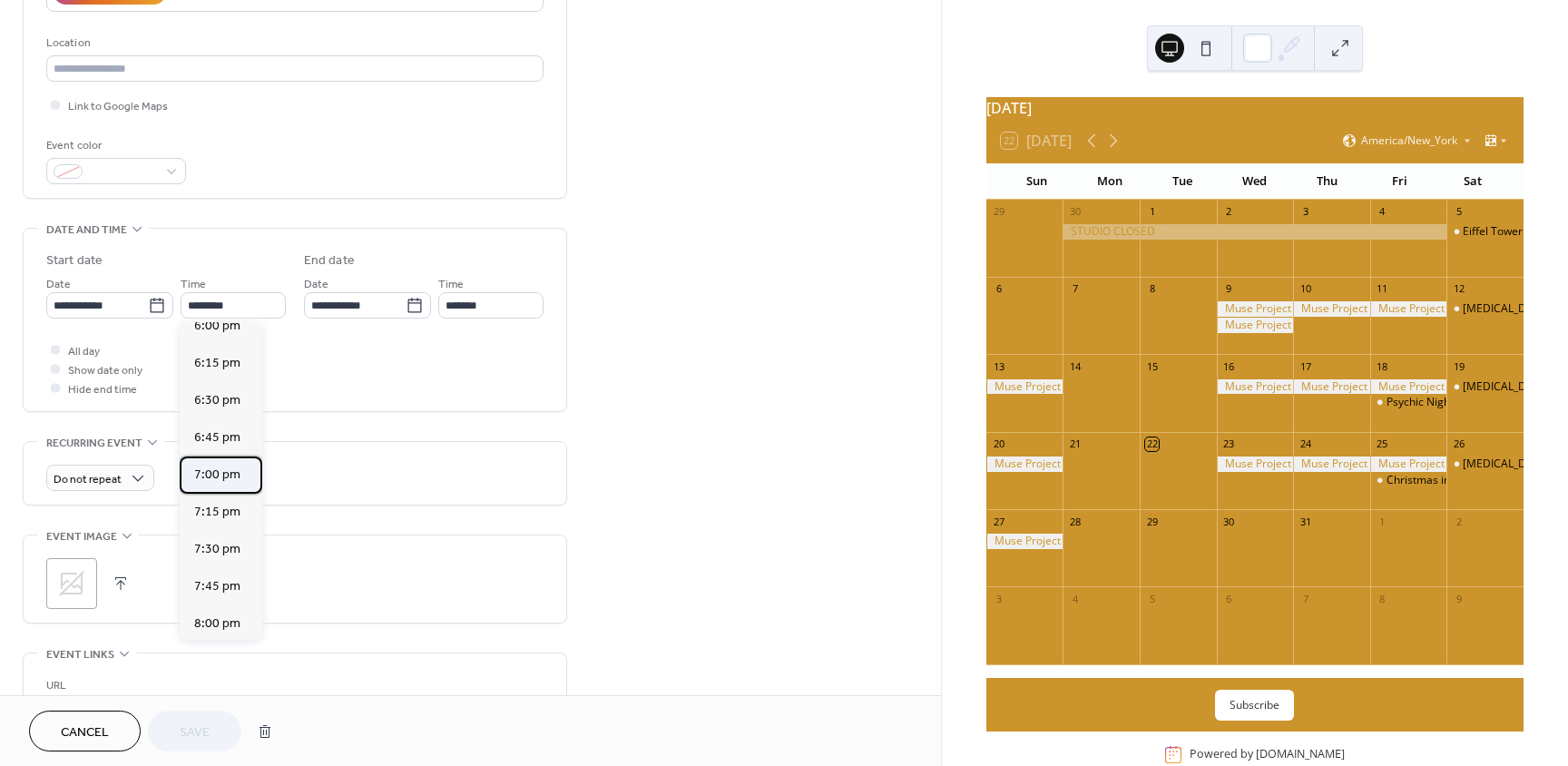 click on "7:00 pm" at bounding box center (217, 475) 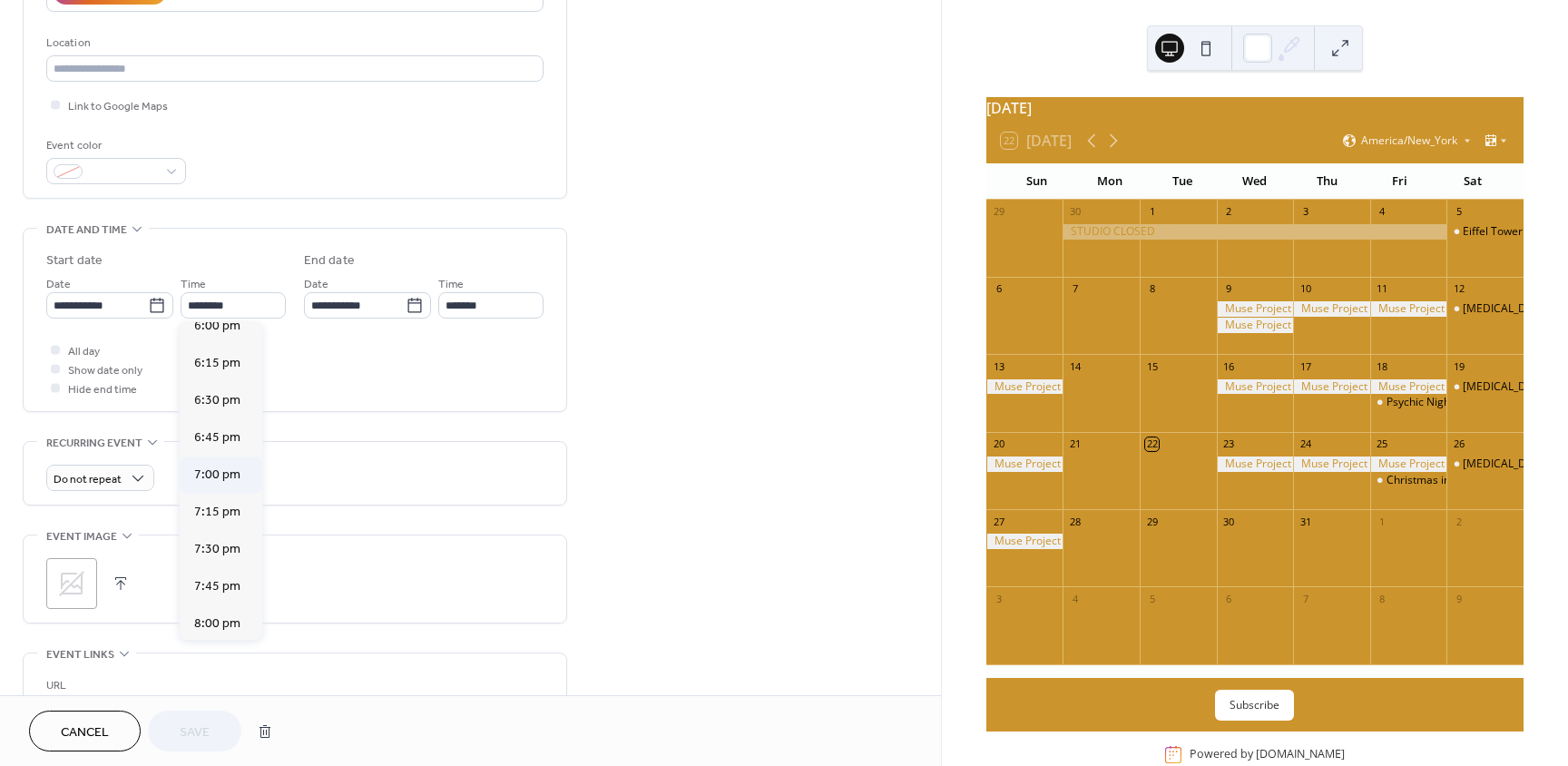 type on "*******" 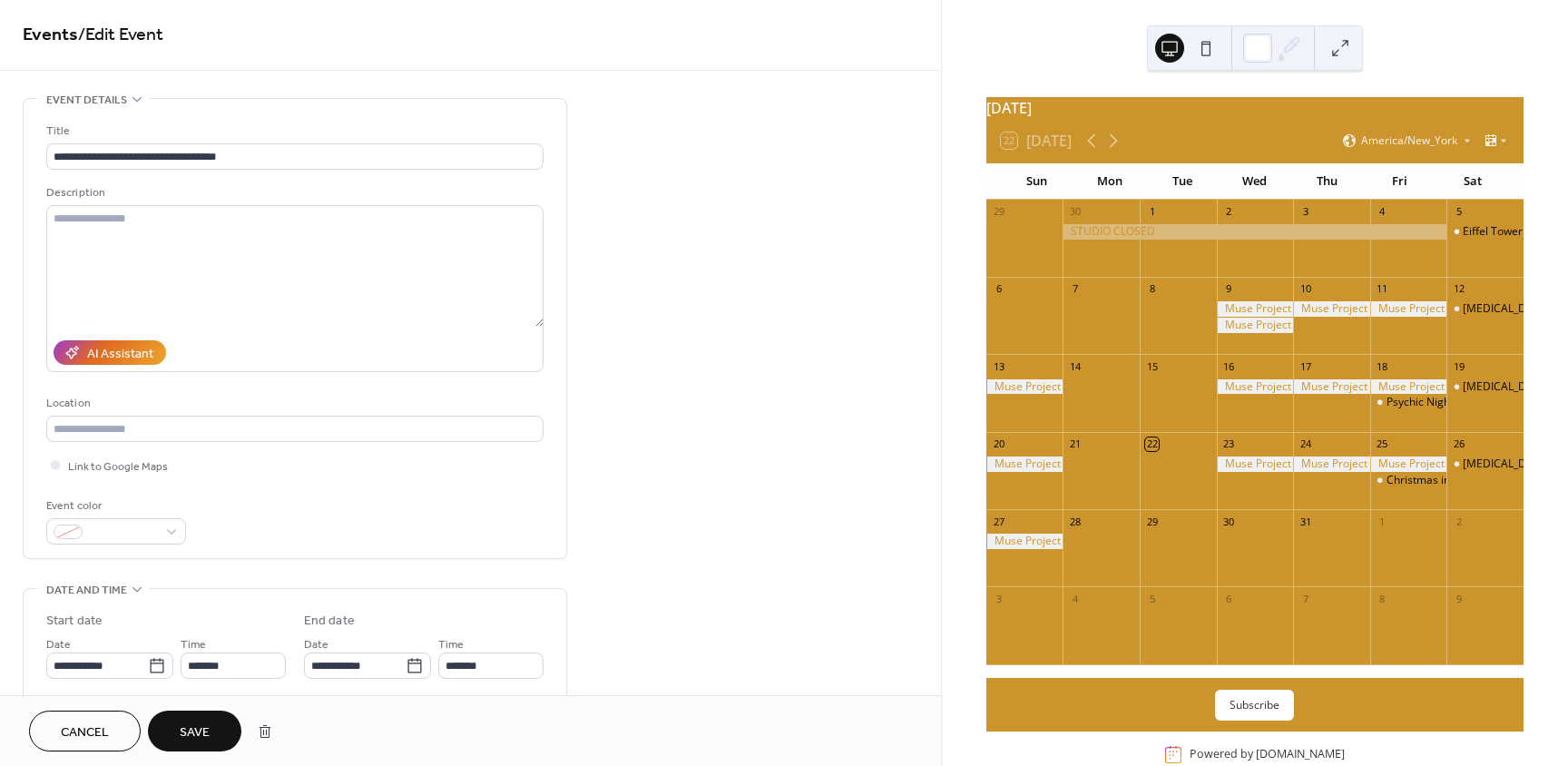 scroll, scrollTop: 0, scrollLeft: 0, axis: both 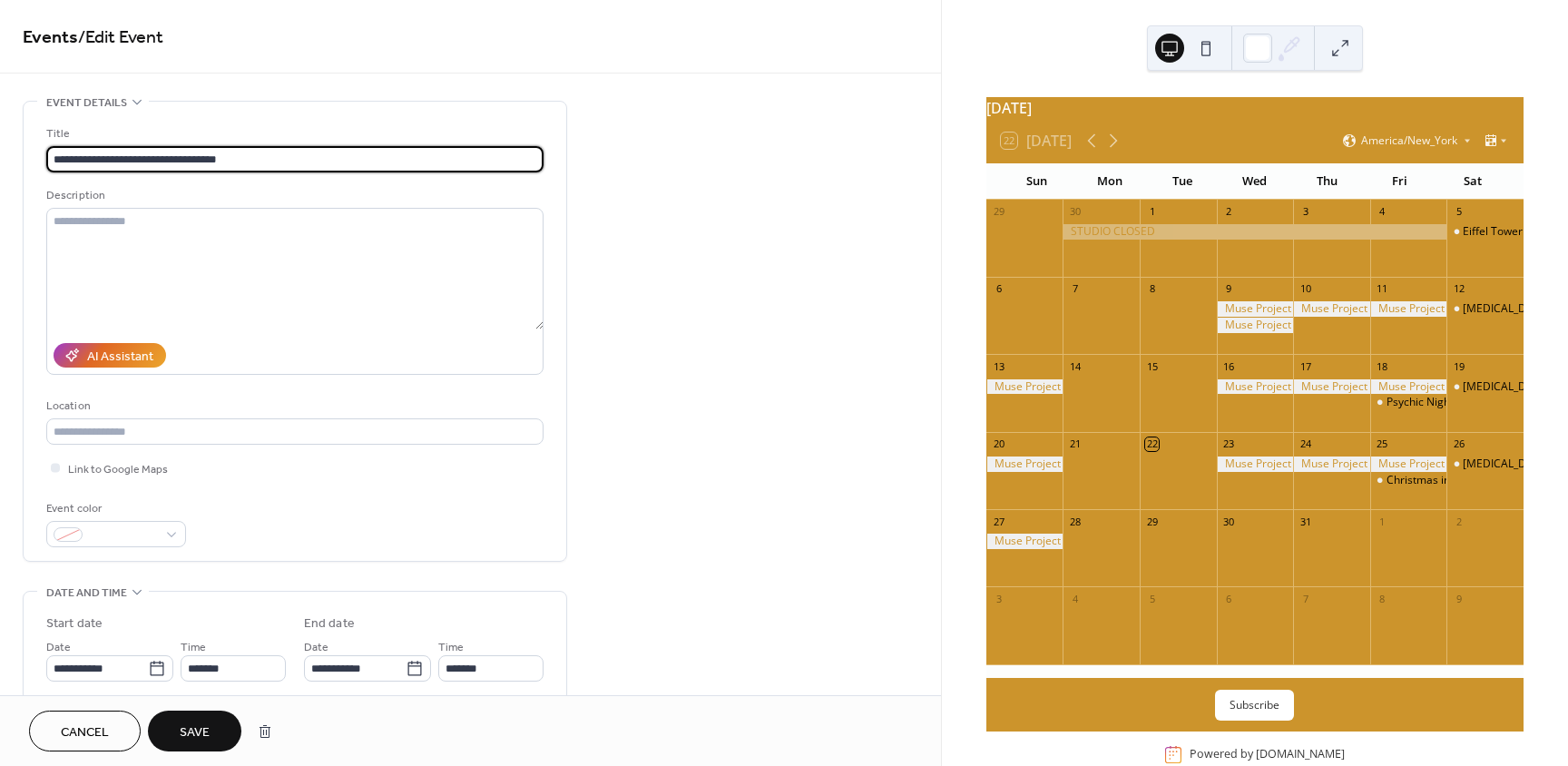 drag, startPoint x: 210, startPoint y: 158, endPoint x: 296, endPoint y: 141, distance: 87.66413 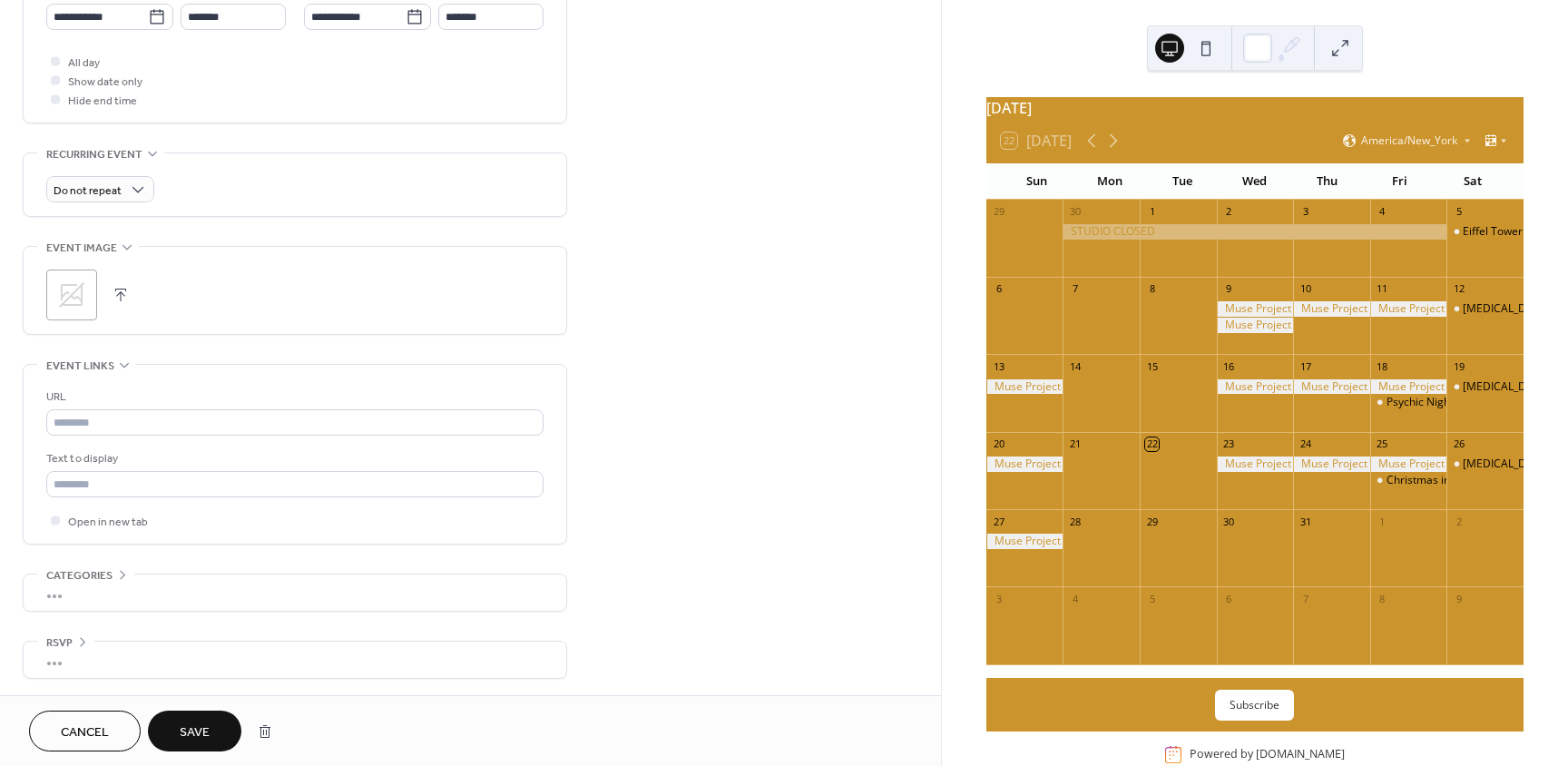 scroll, scrollTop: 653, scrollLeft: 0, axis: vertical 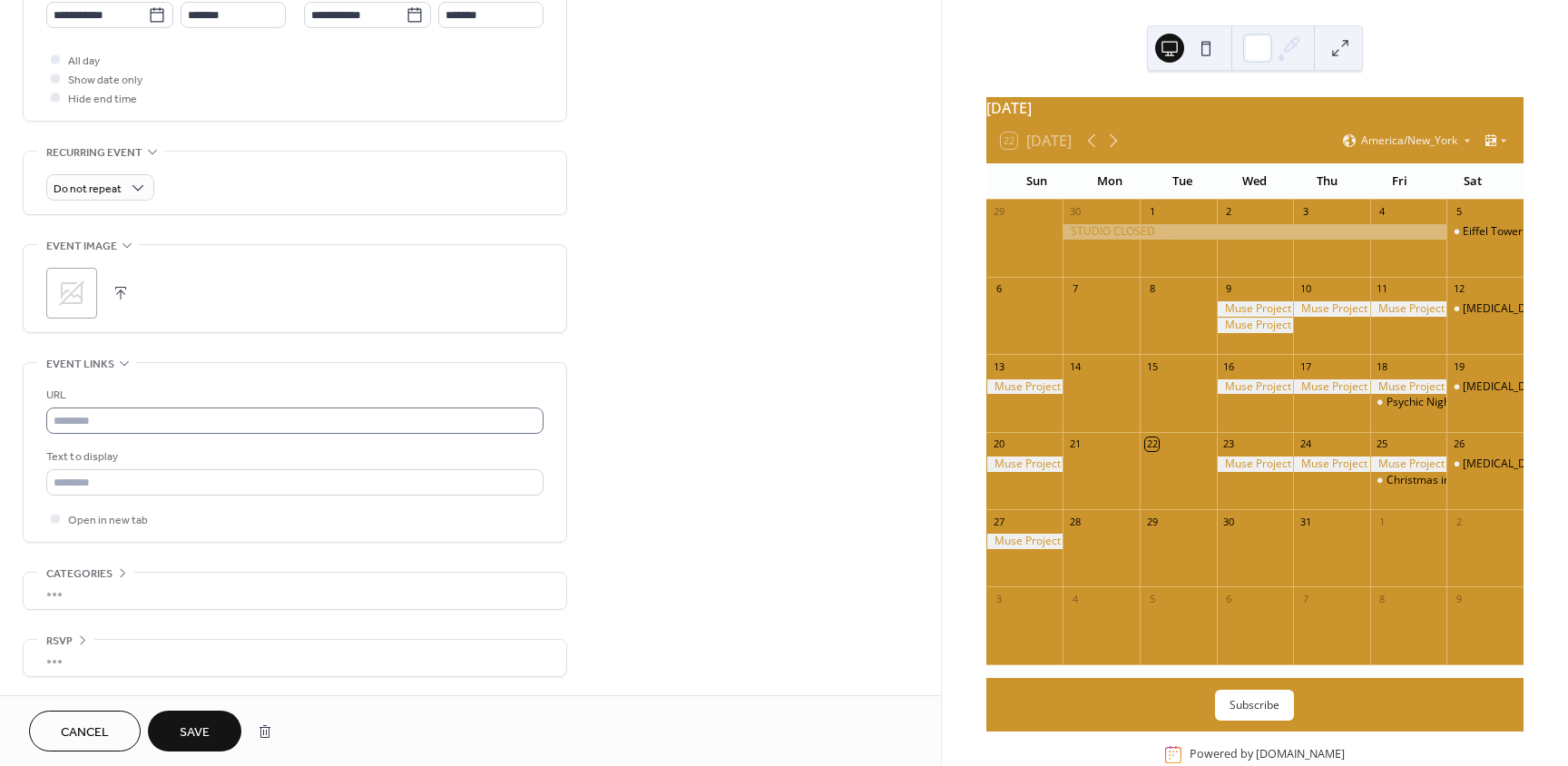 type on "**********" 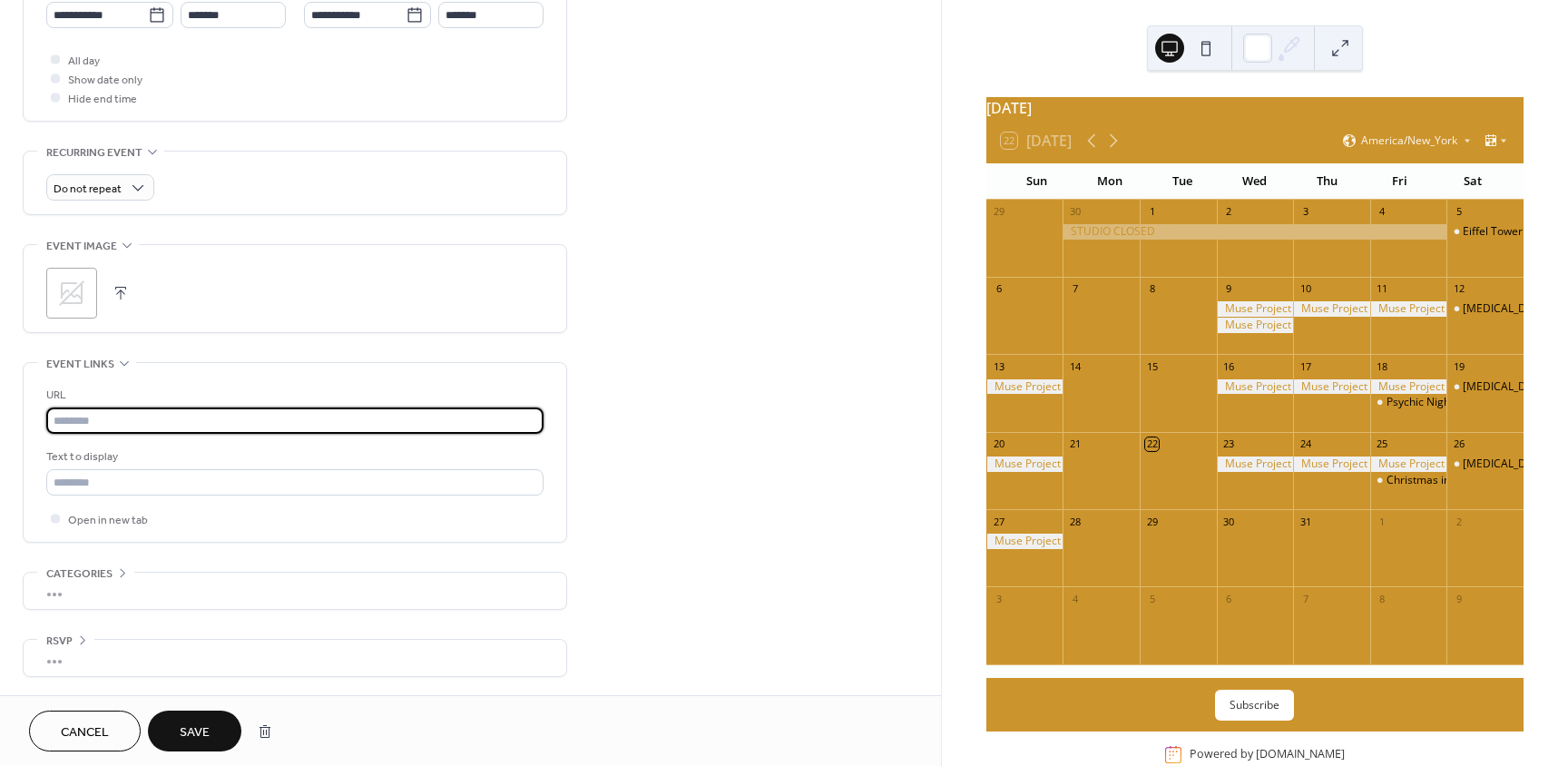 click at bounding box center (295, 420) 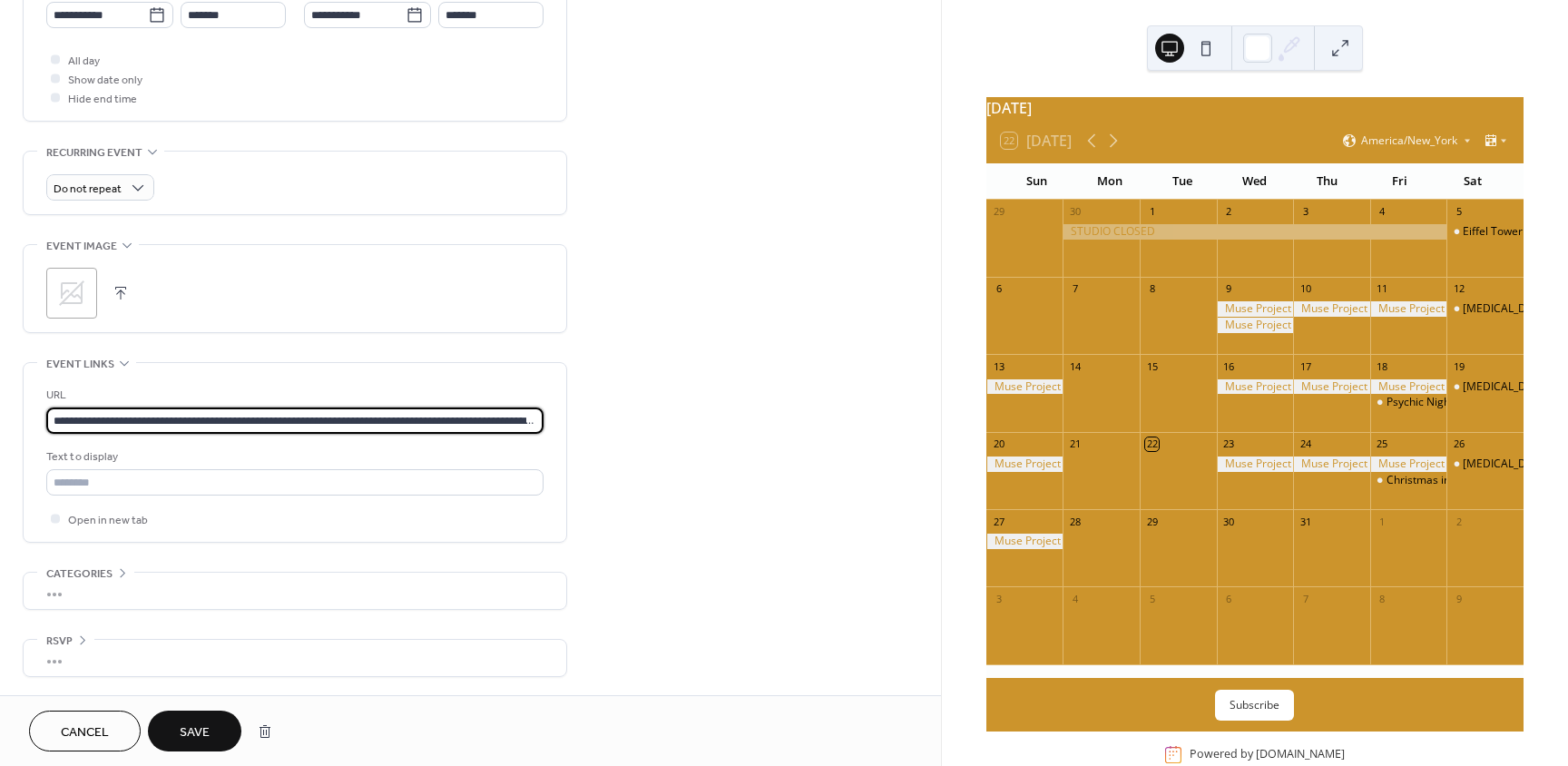 scroll, scrollTop: 0, scrollLeft: 121, axis: horizontal 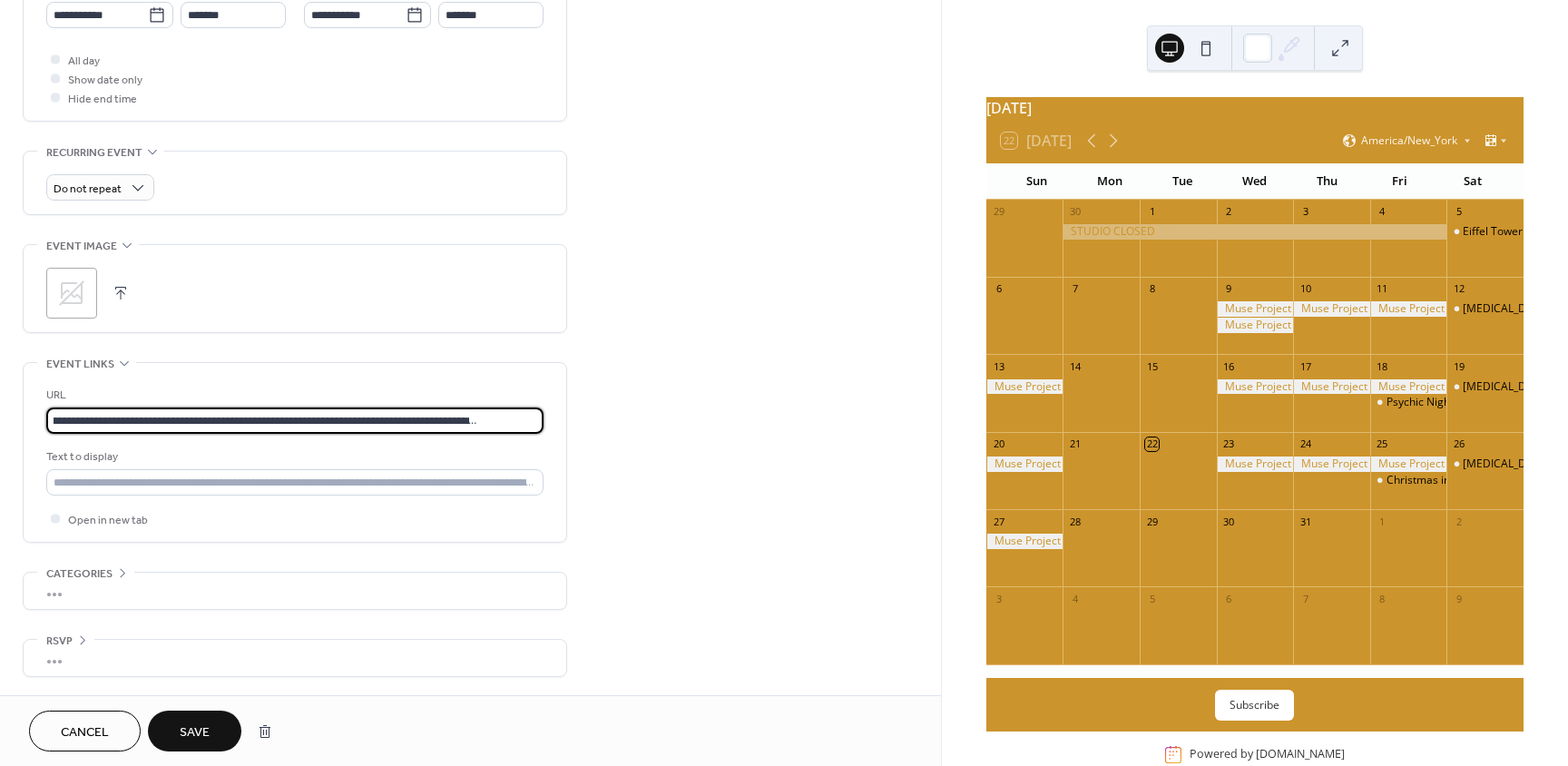 type on "**********" 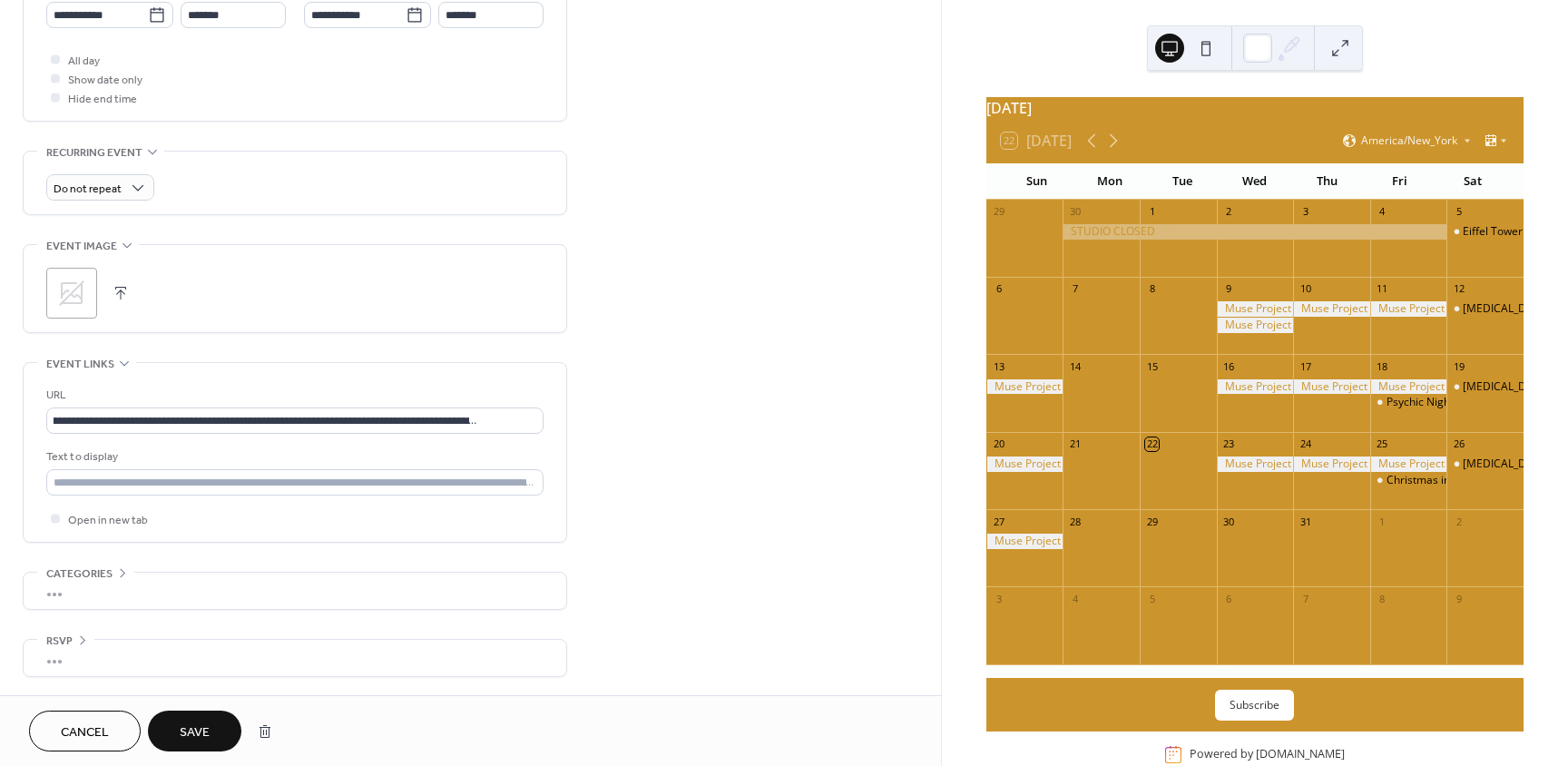 scroll, scrollTop: 0, scrollLeft: 0, axis: both 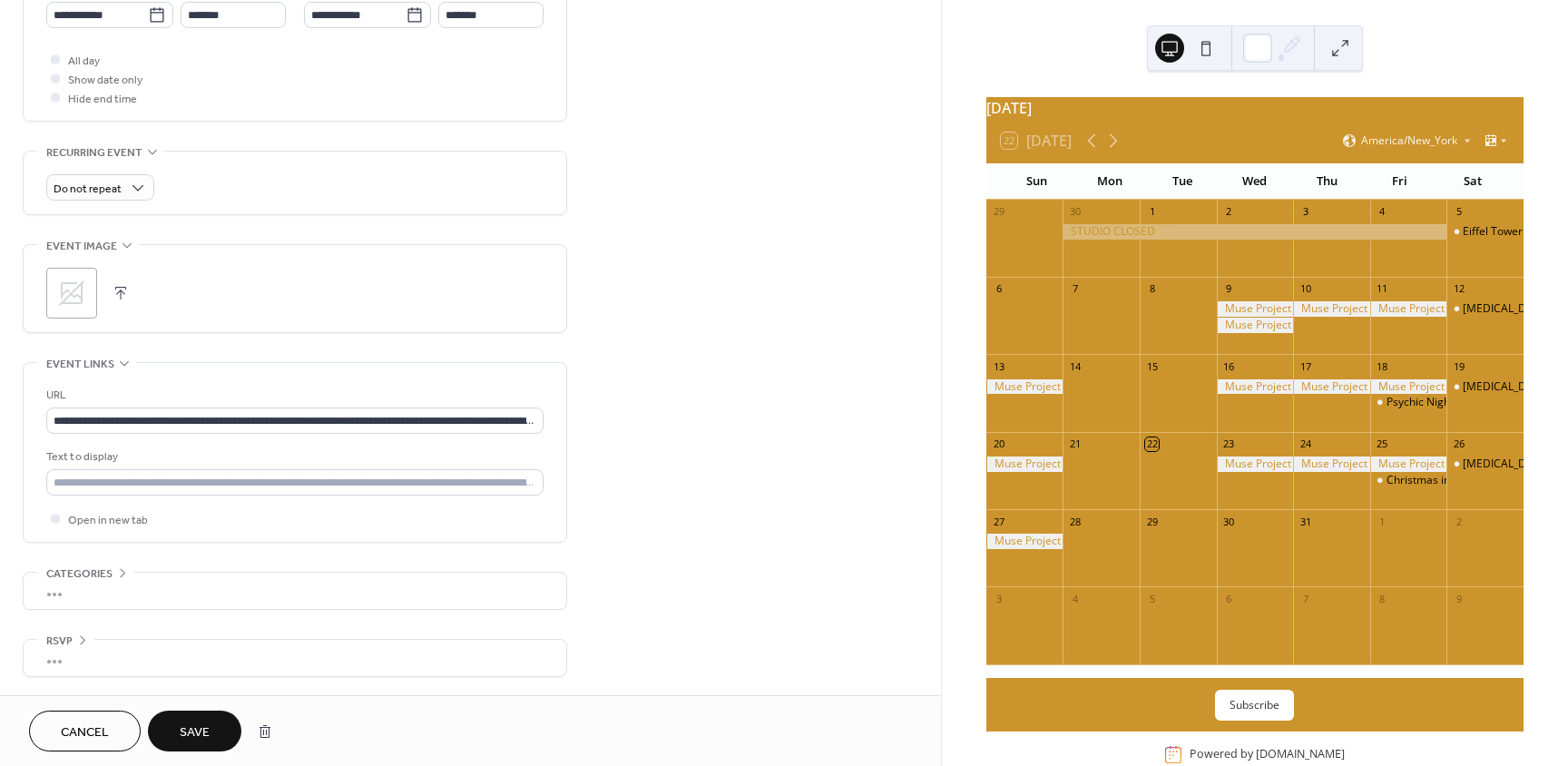 click on "Save" at bounding box center (194, 731) 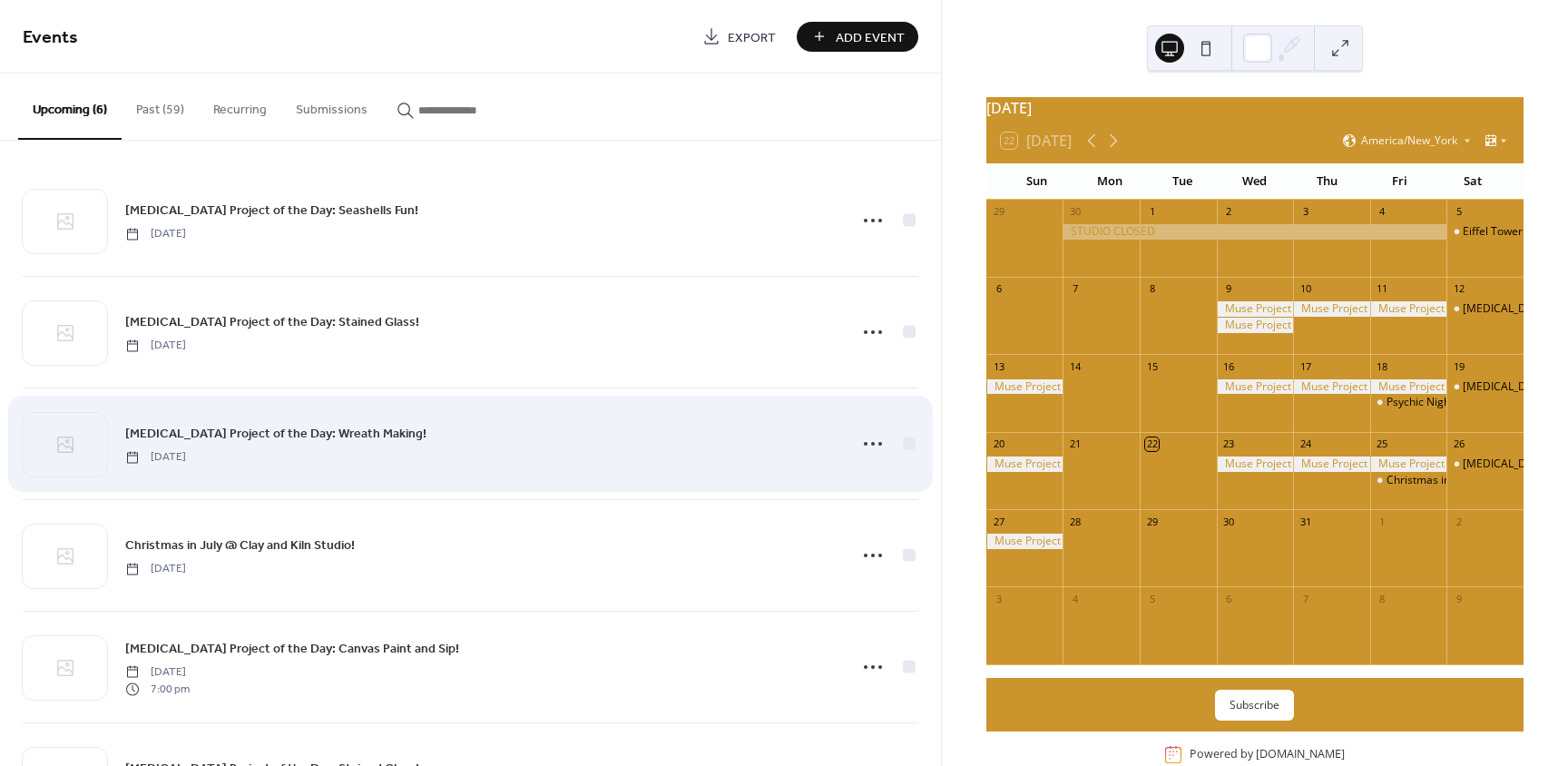 scroll, scrollTop: 0, scrollLeft: 0, axis: both 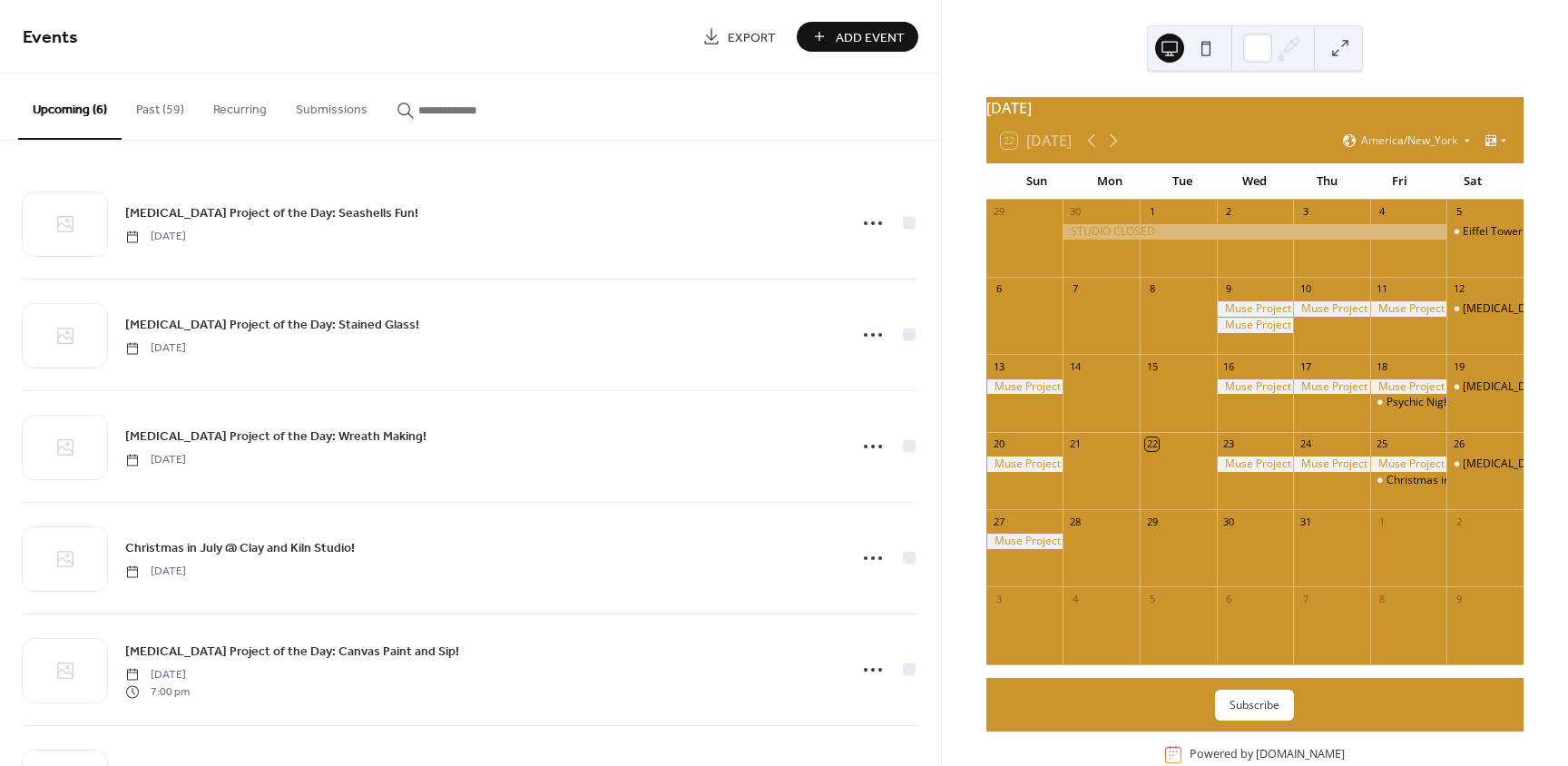 click on "Add Event" at bounding box center [870, 37] 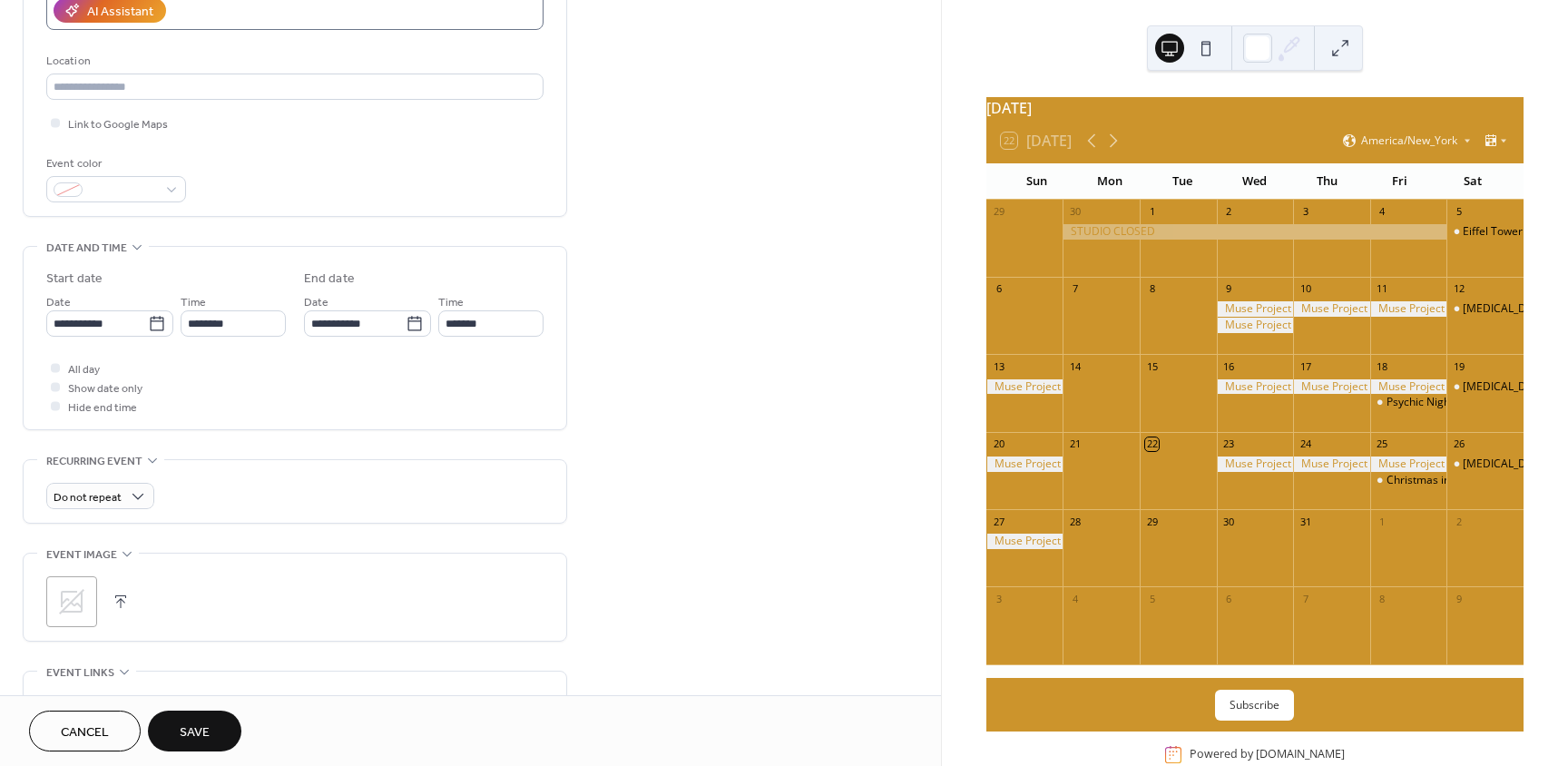 scroll, scrollTop: 454, scrollLeft: 0, axis: vertical 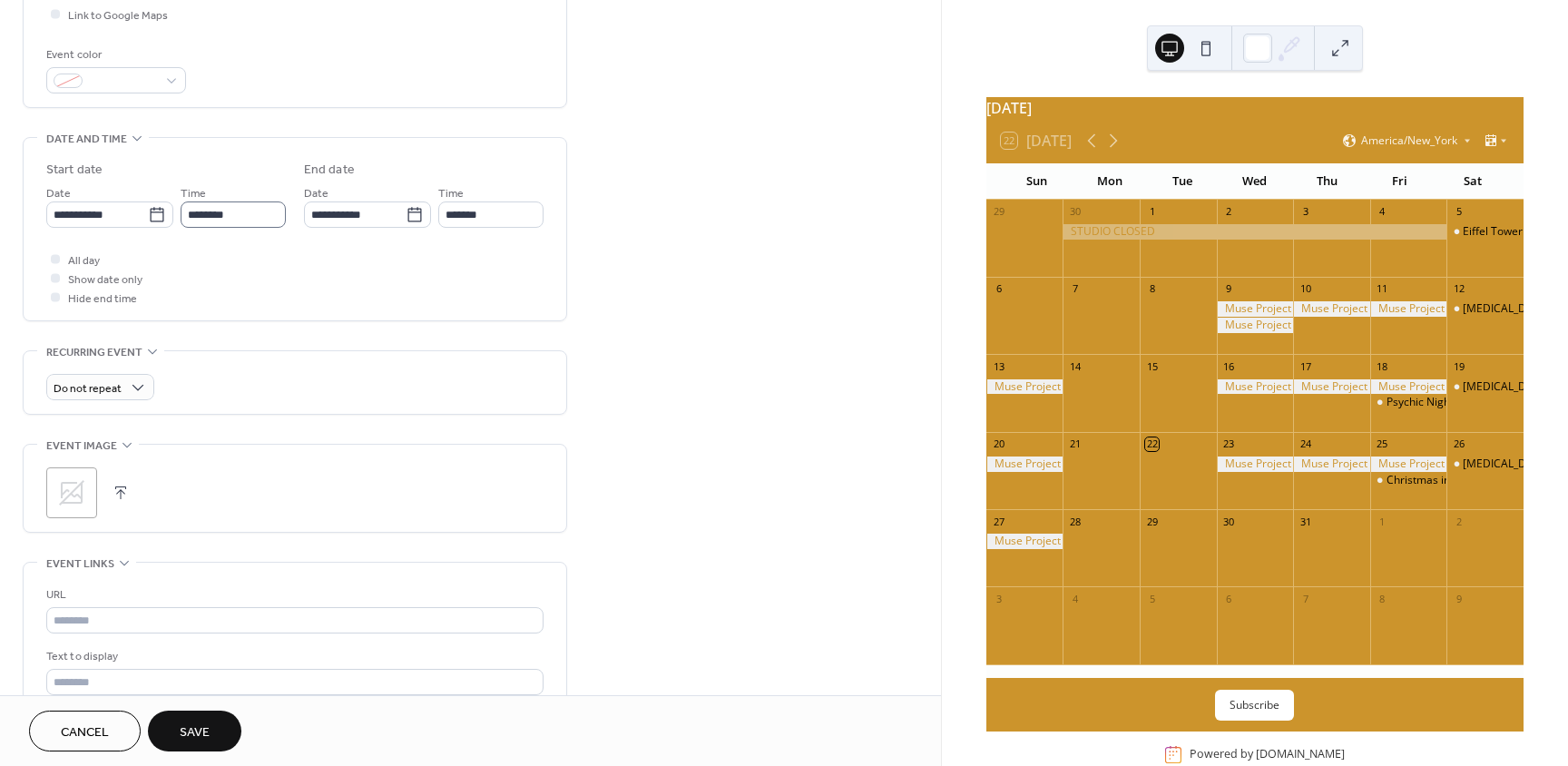 type on "**********" 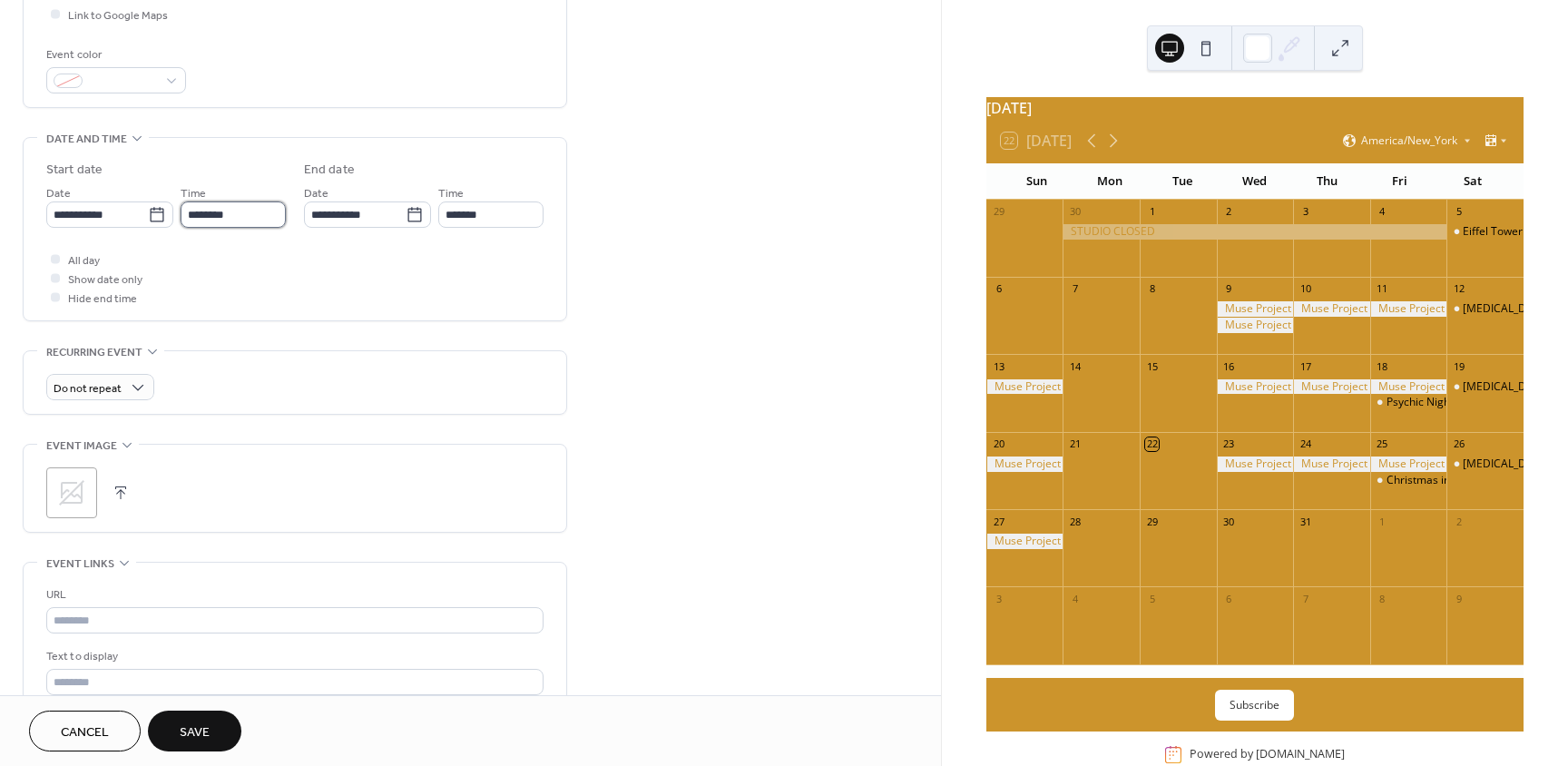 click on "********" at bounding box center (233, 214) 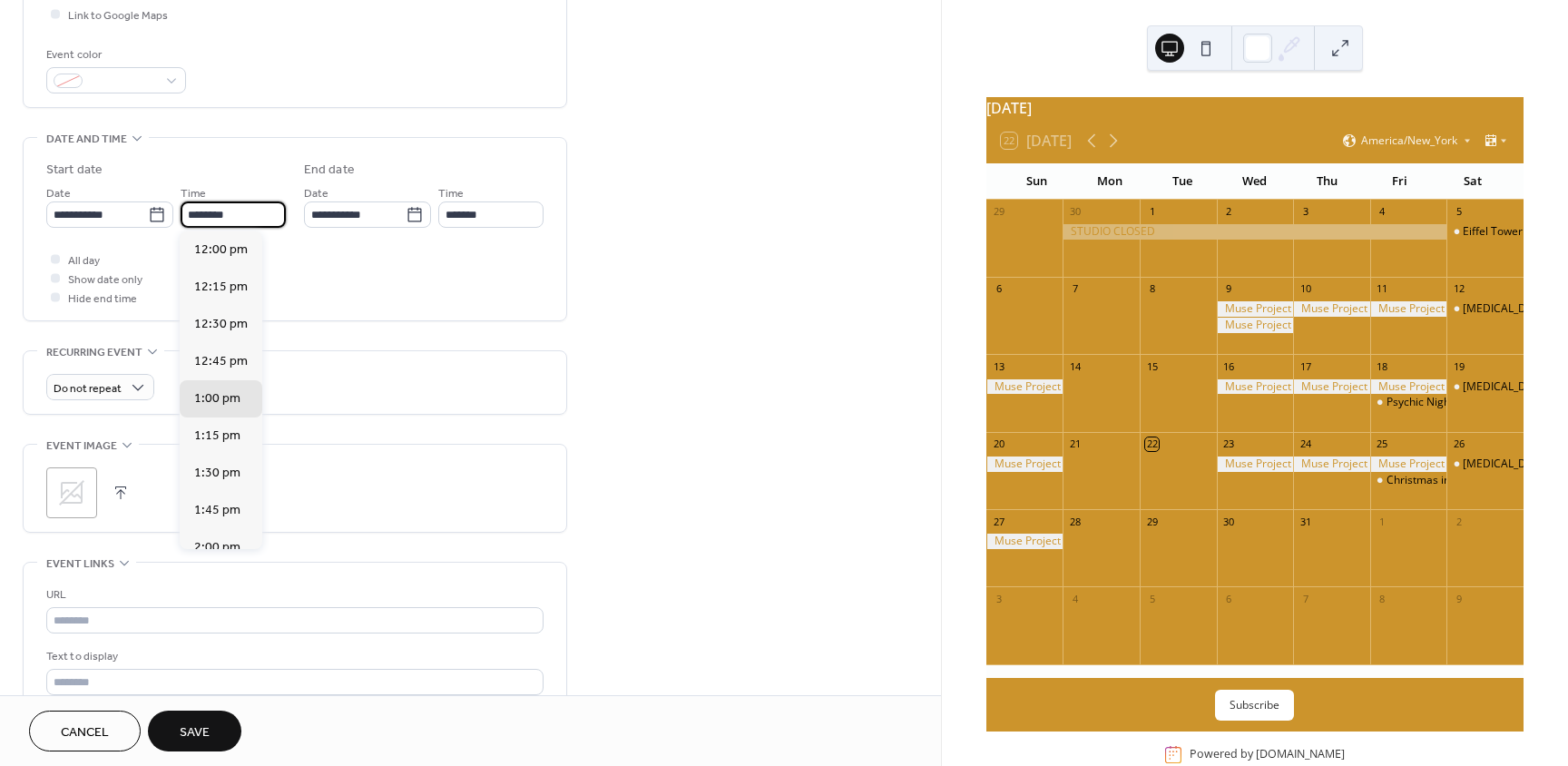 scroll, scrollTop: 3255, scrollLeft: 0, axis: vertical 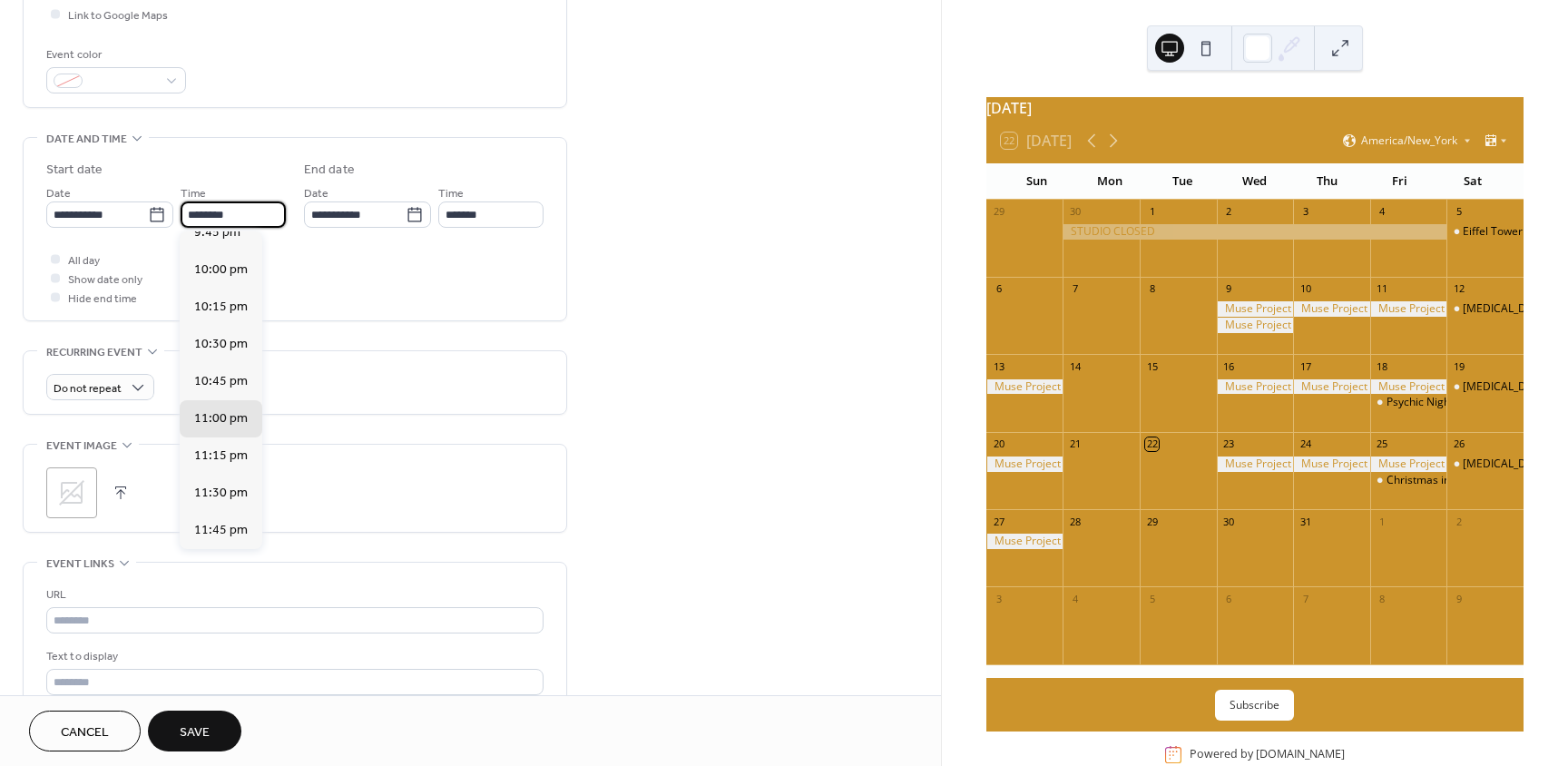 type on "********" 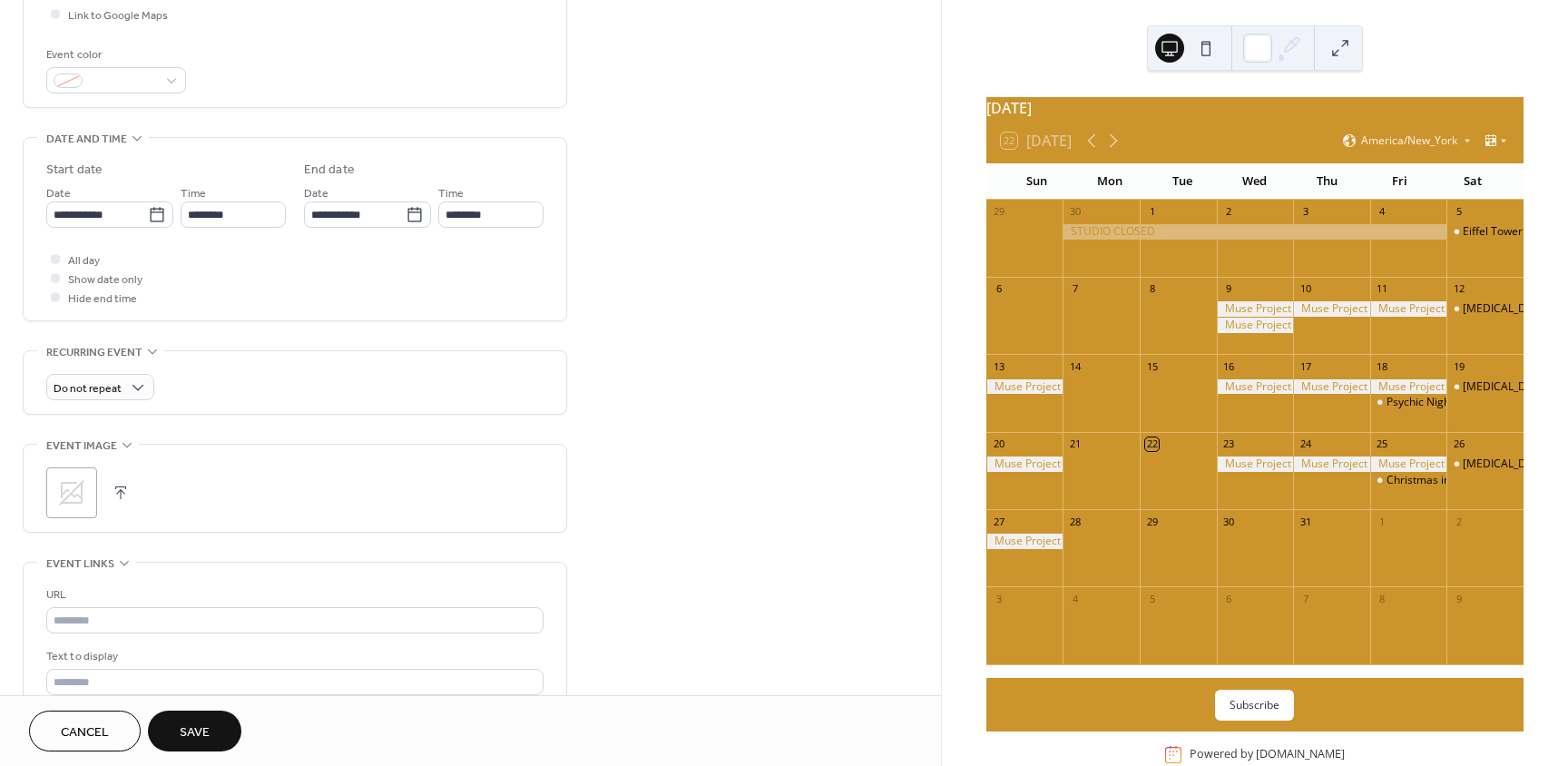 click on "**********" at bounding box center [295, 233] 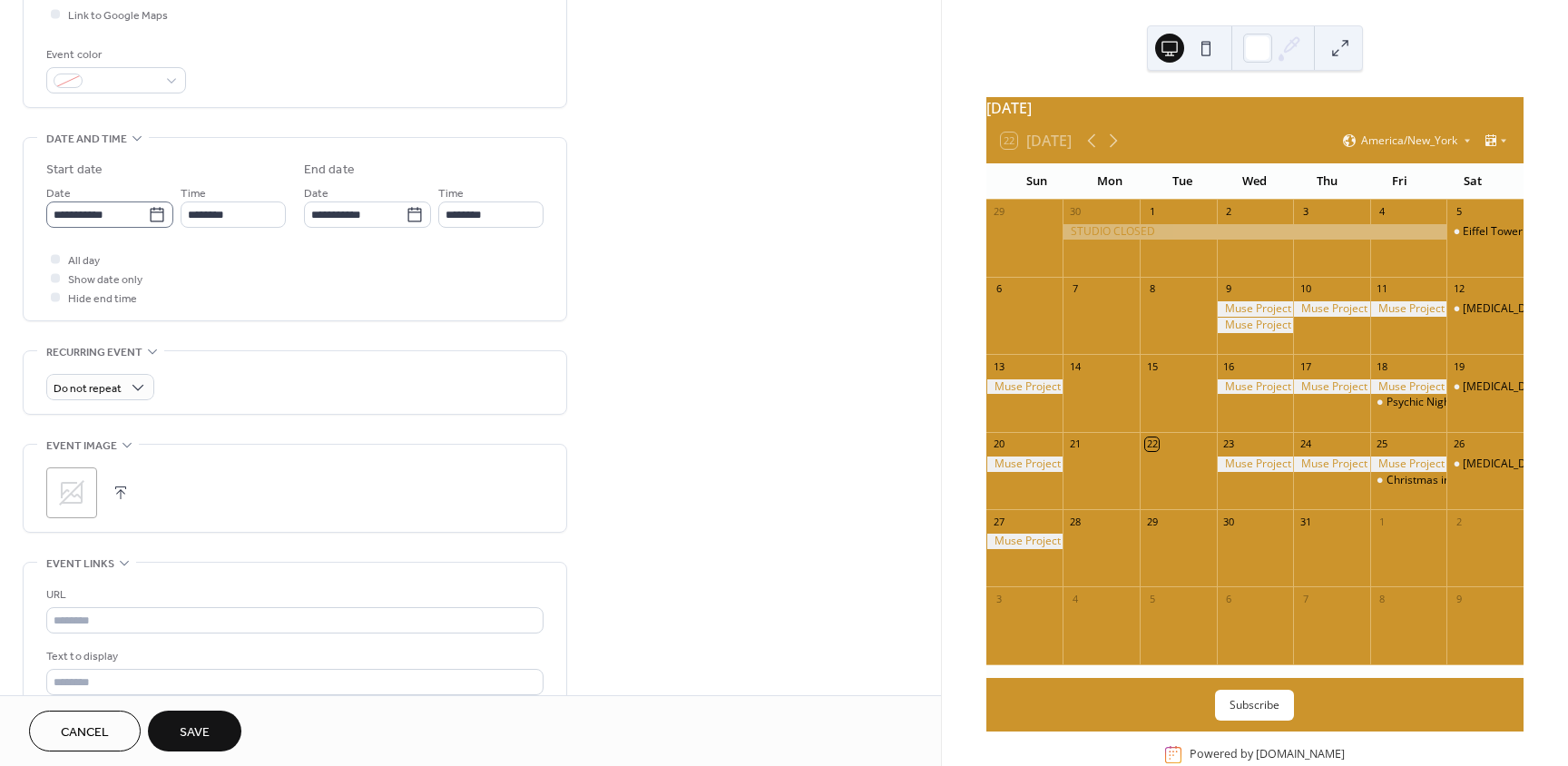 click 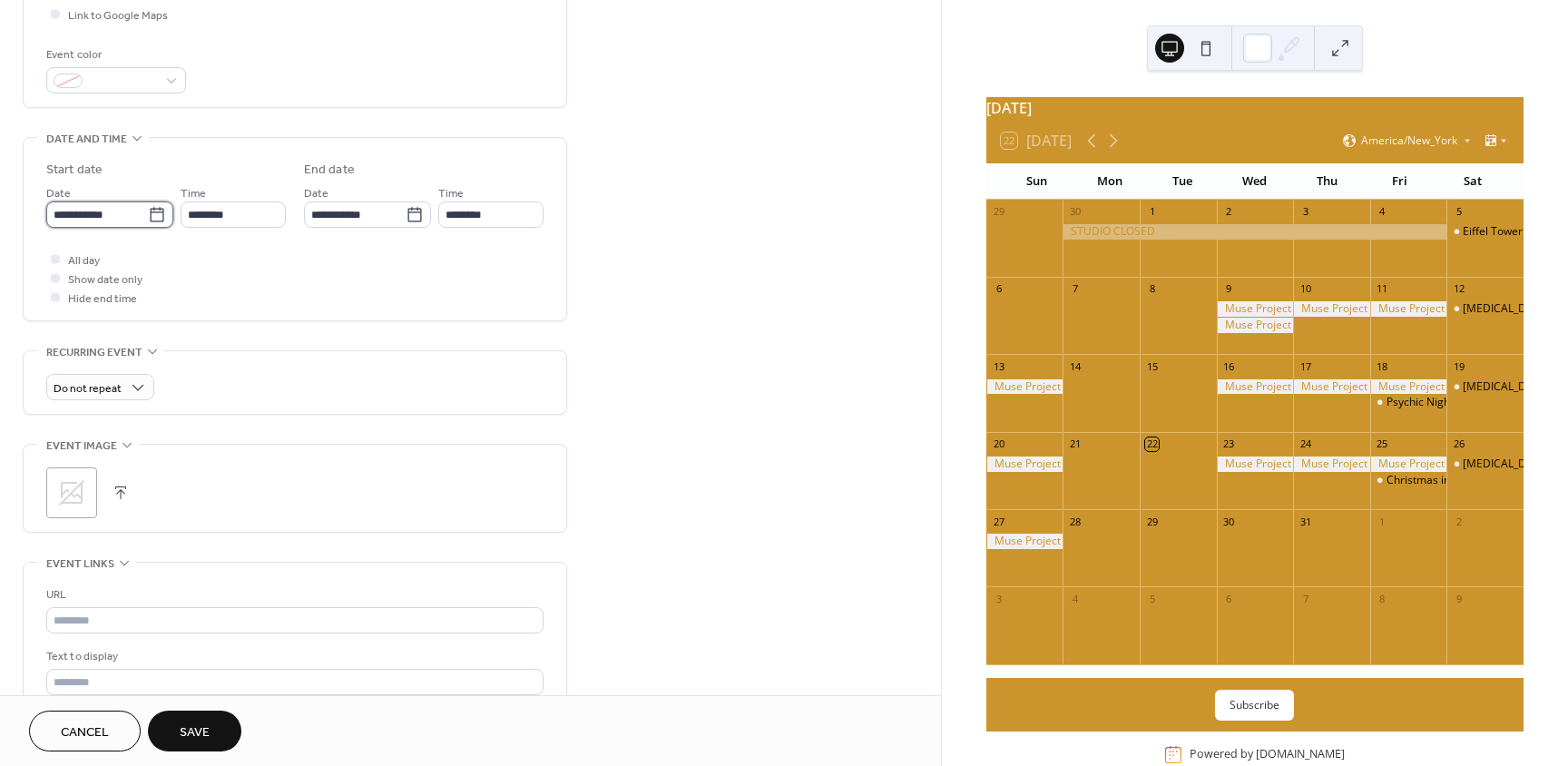 click on "**********" at bounding box center (97, 214) 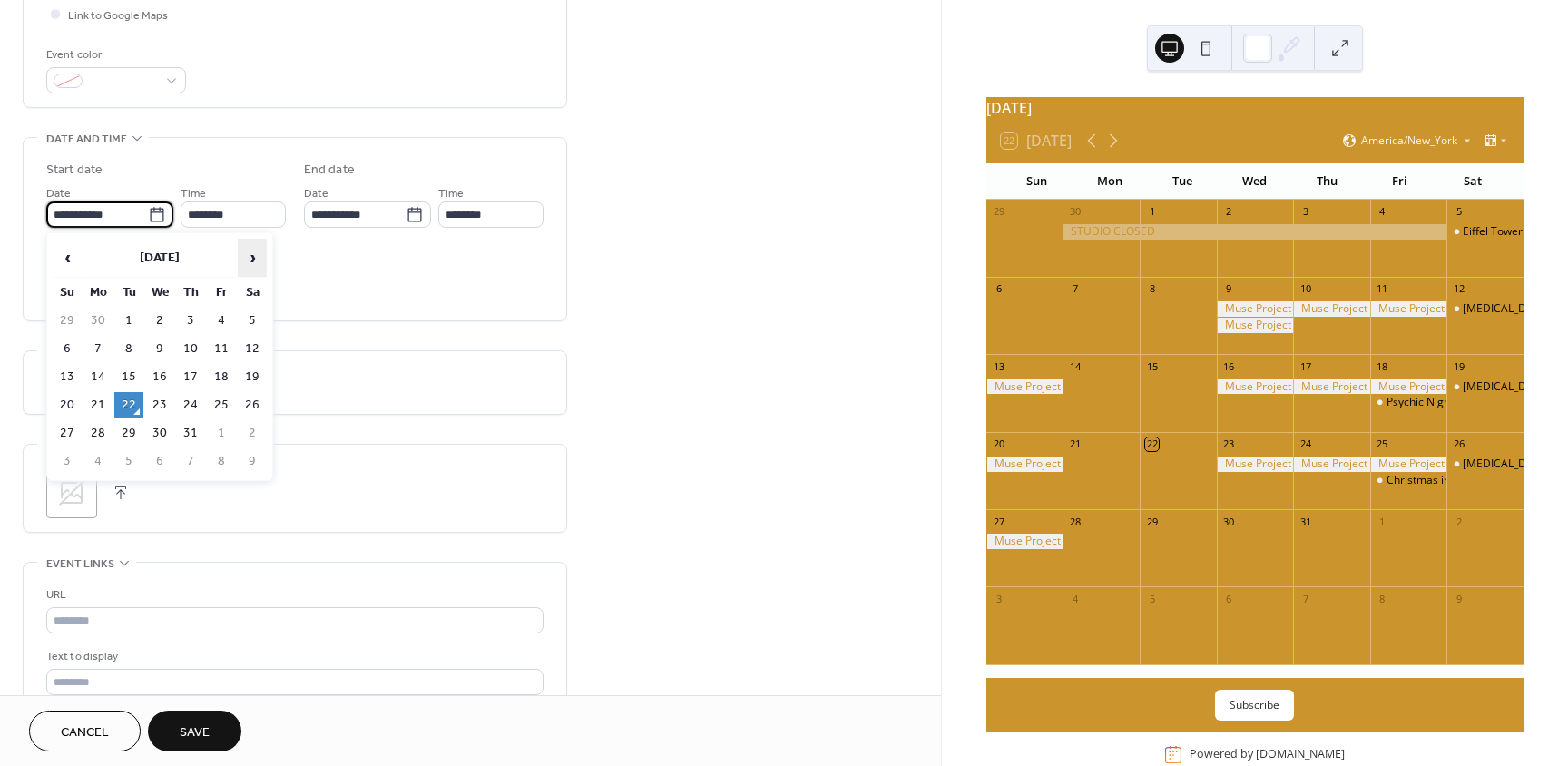 click on "›" at bounding box center [252, 258] 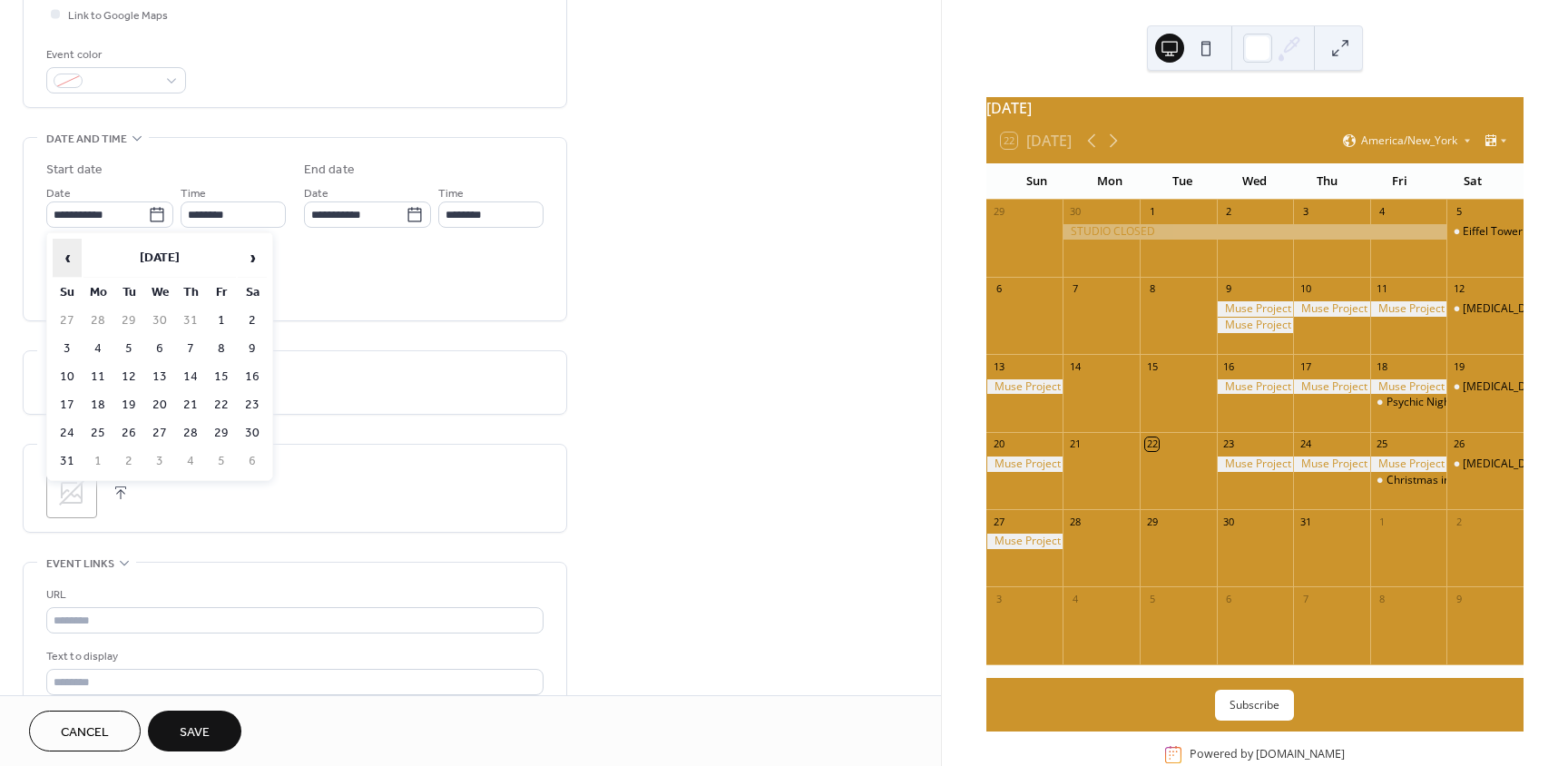 click on "‹" at bounding box center [67, 258] 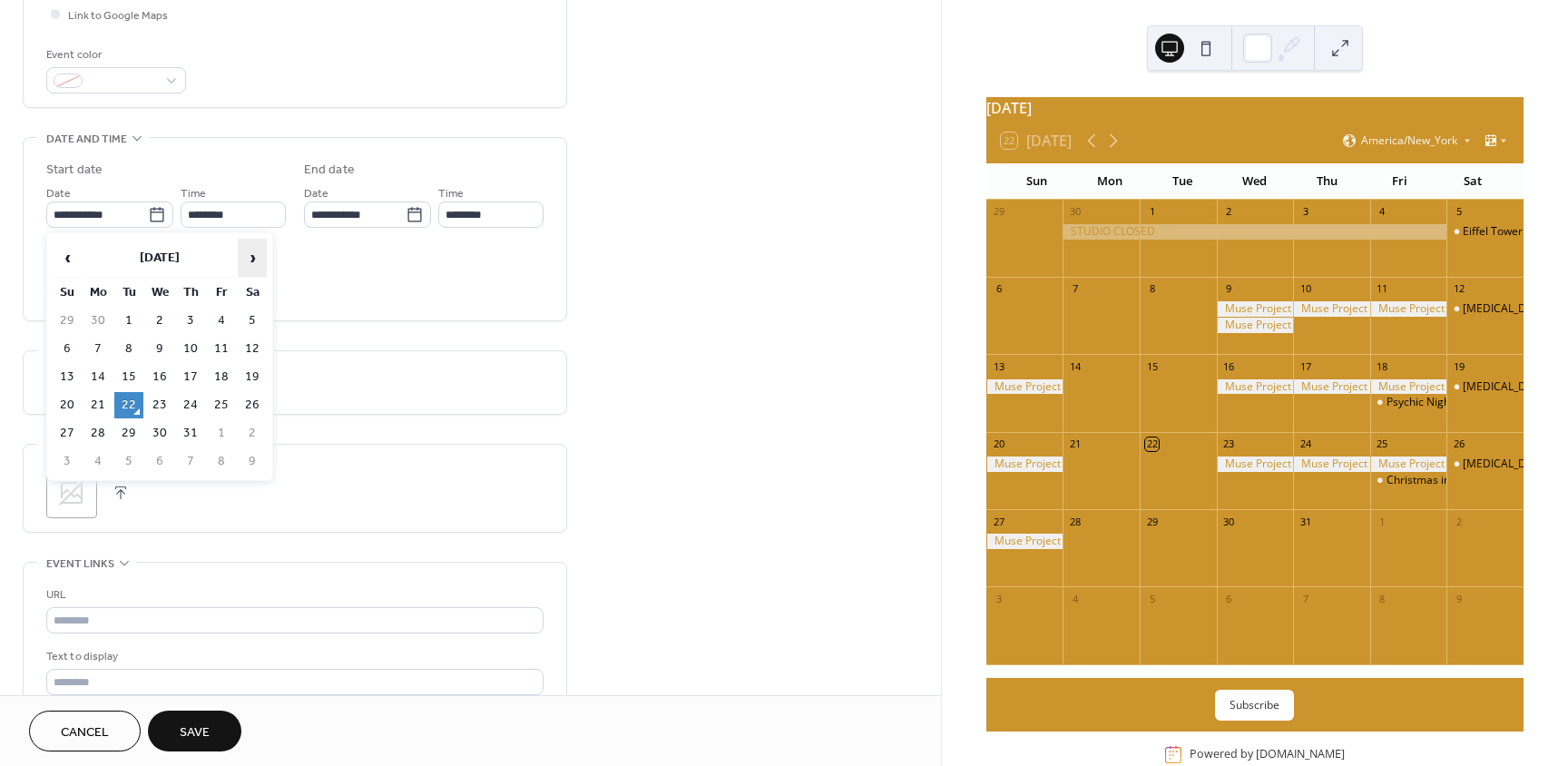 click on "›" at bounding box center [252, 258] 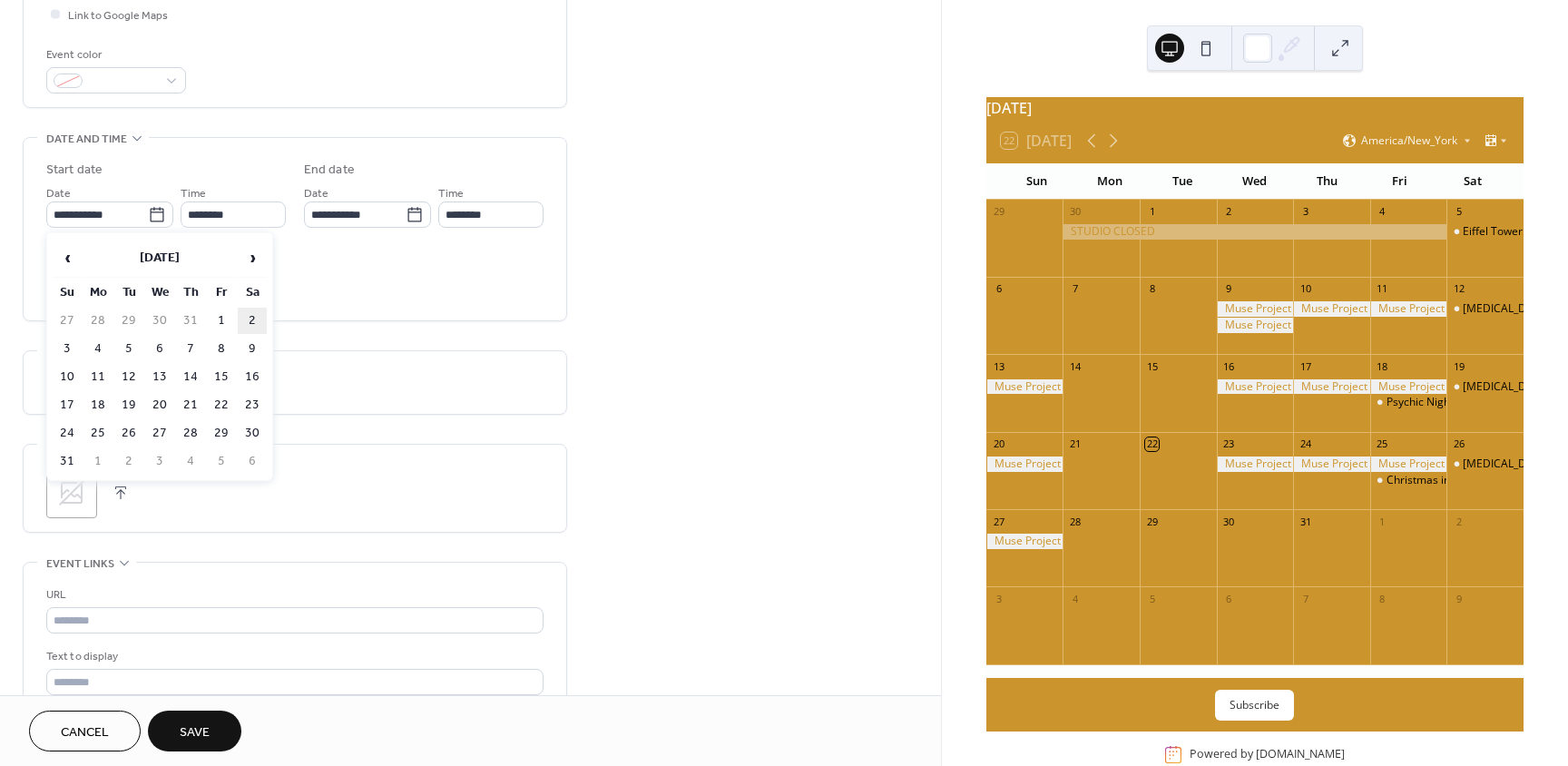 click on "2" at bounding box center (252, 320) 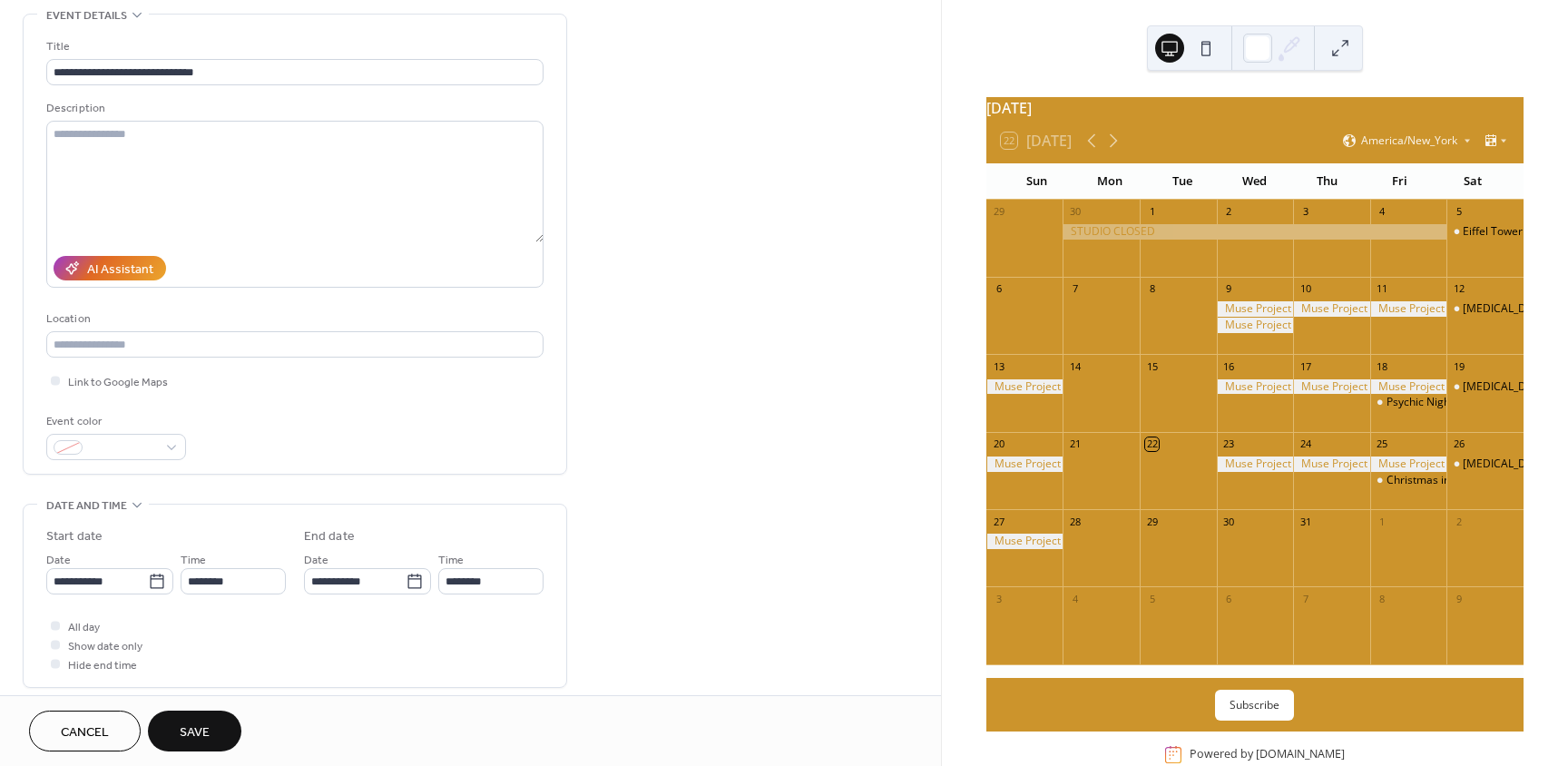 scroll, scrollTop: 0, scrollLeft: 0, axis: both 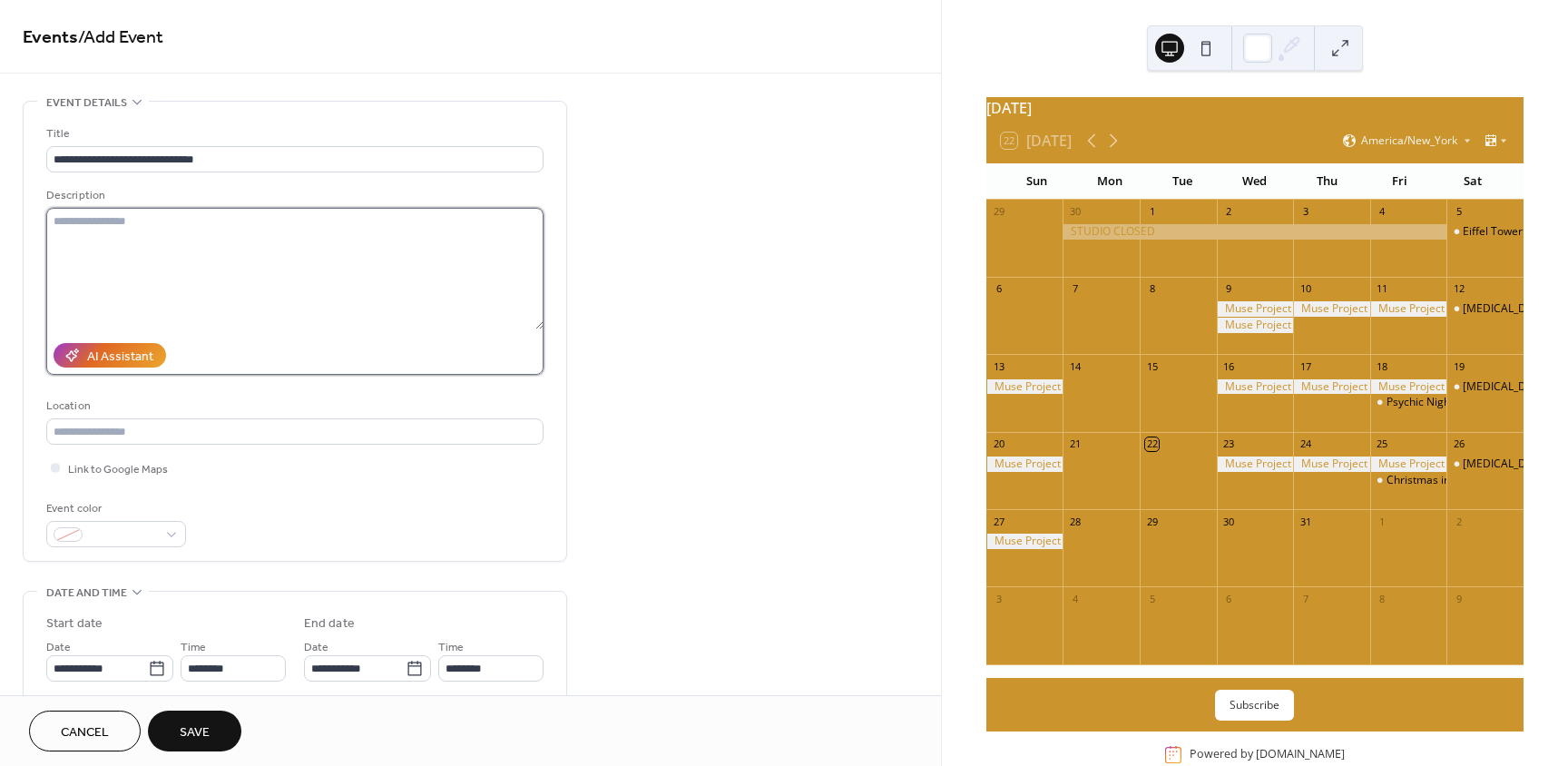 click at bounding box center (295, 269) 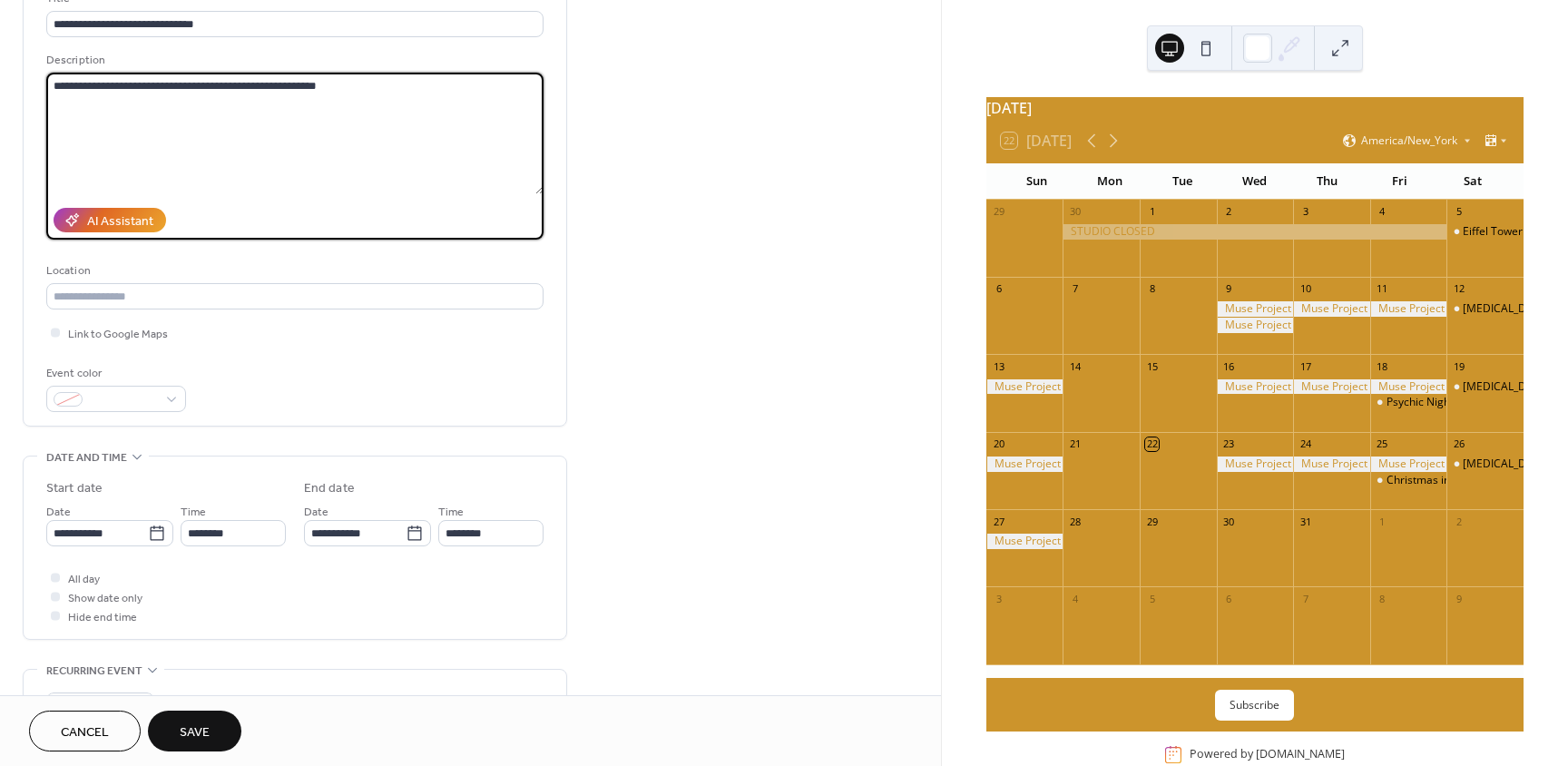 scroll, scrollTop: 182, scrollLeft: 0, axis: vertical 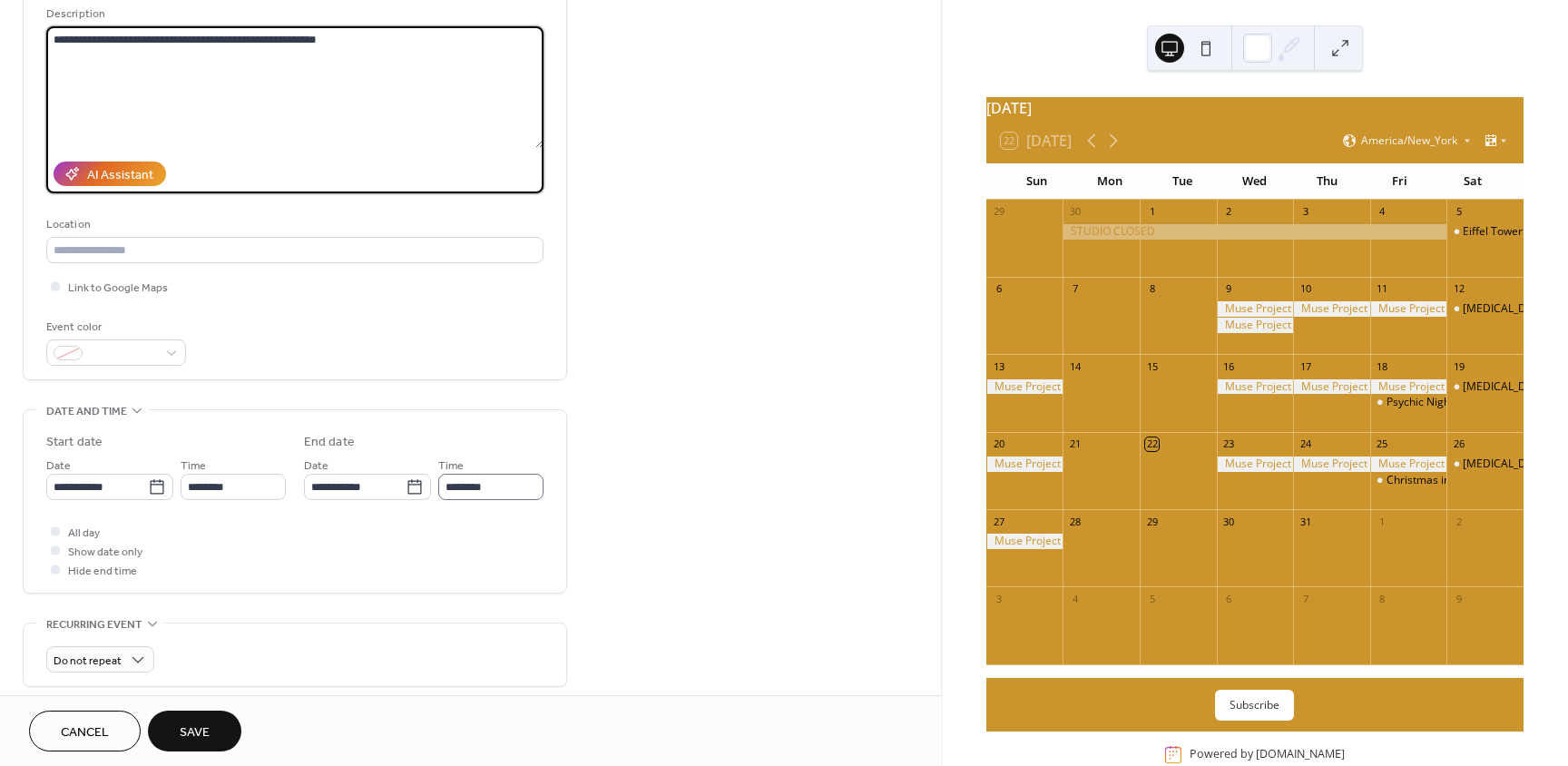 type on "**********" 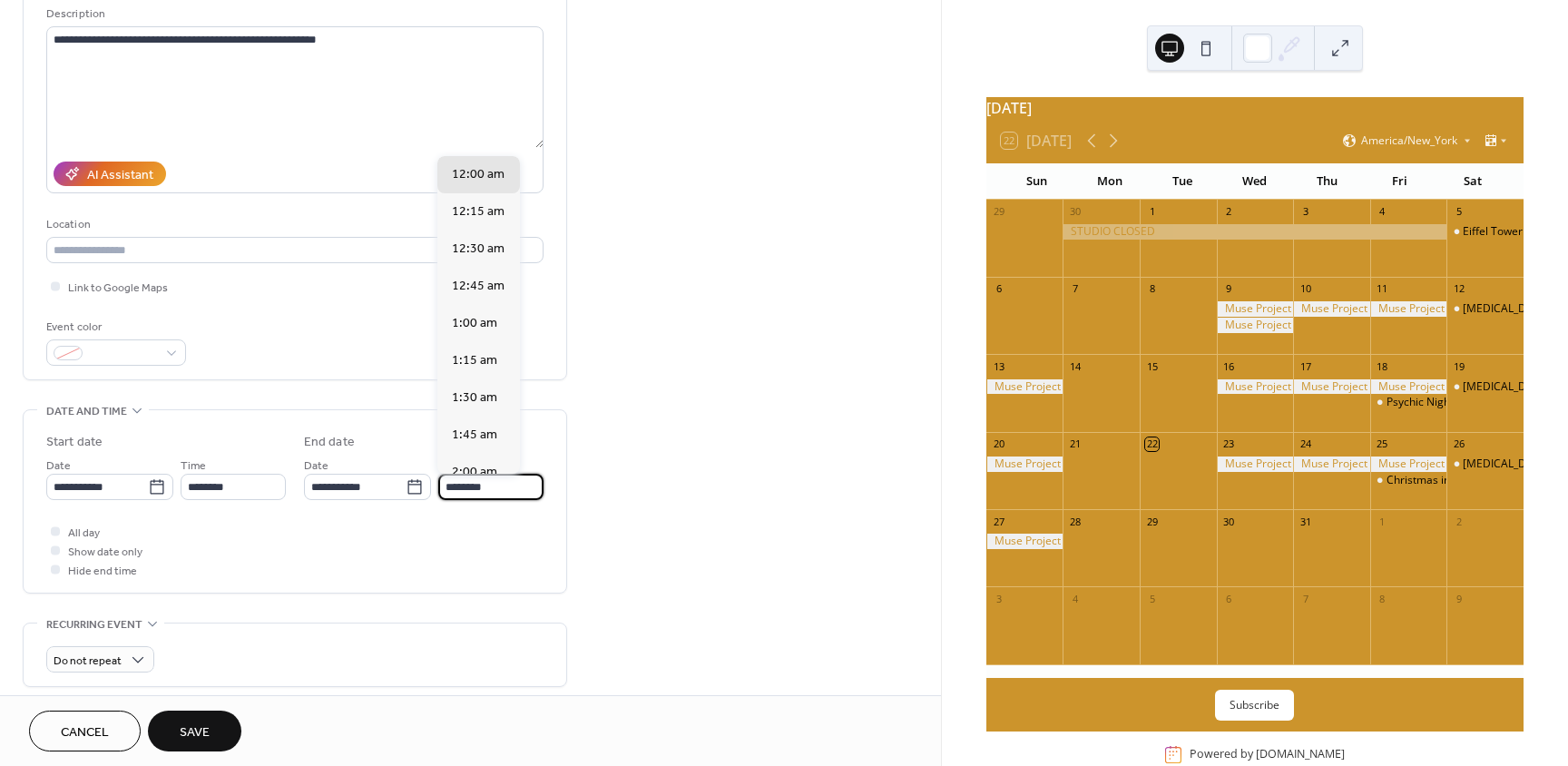 click on "********" at bounding box center (491, 486) 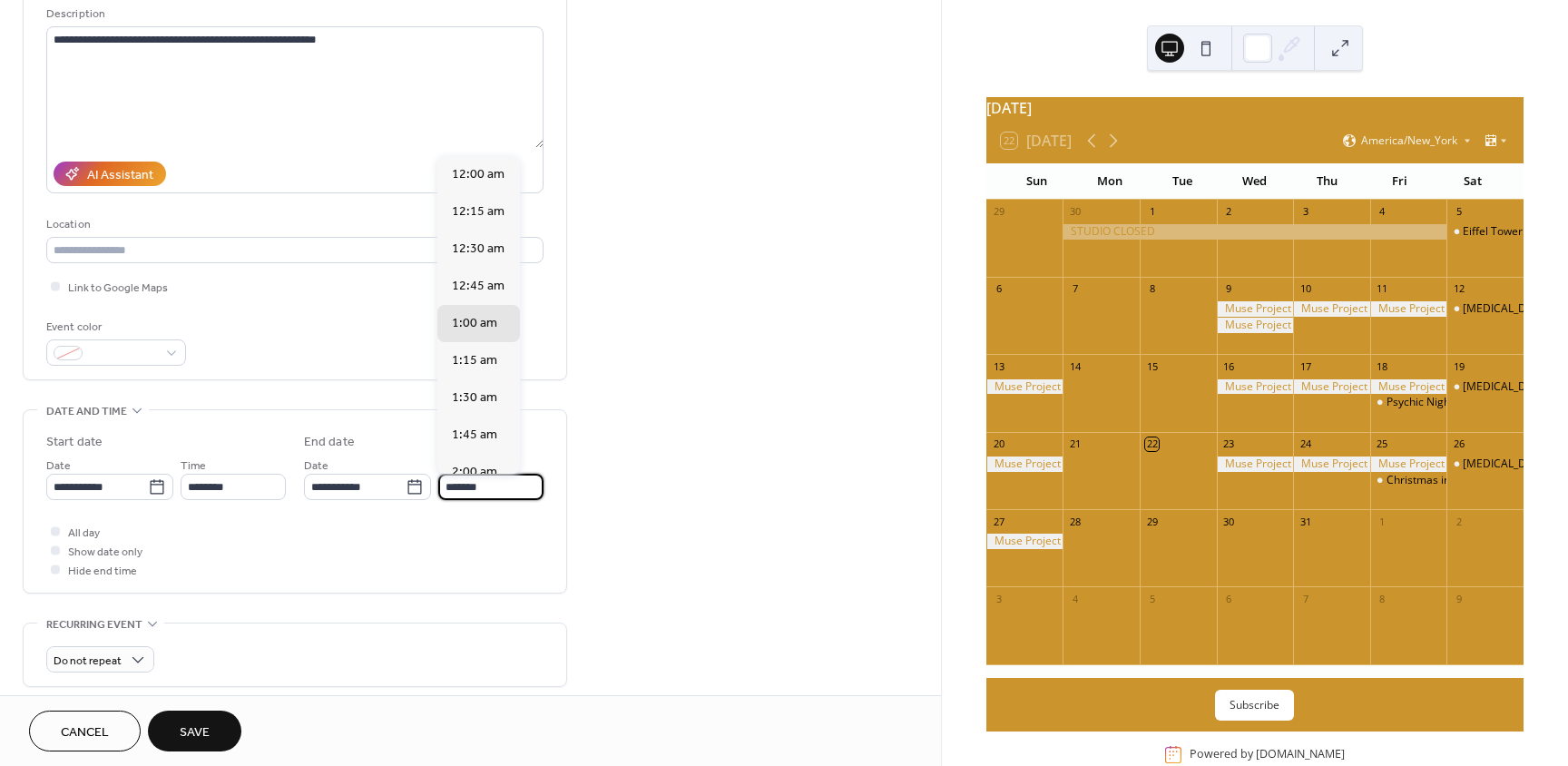 click on "*******" at bounding box center (491, 486) 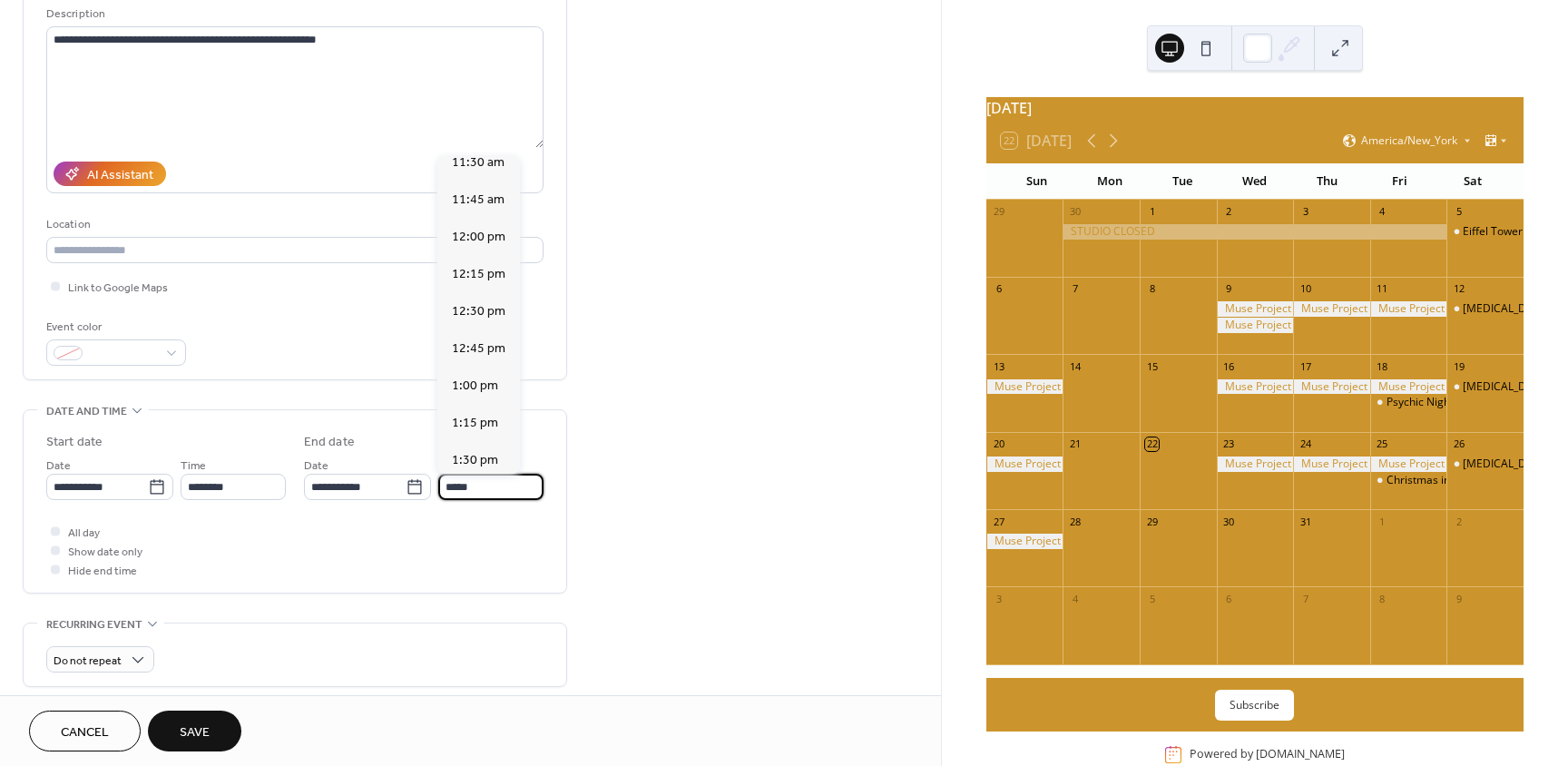 scroll, scrollTop: 1906, scrollLeft: 0, axis: vertical 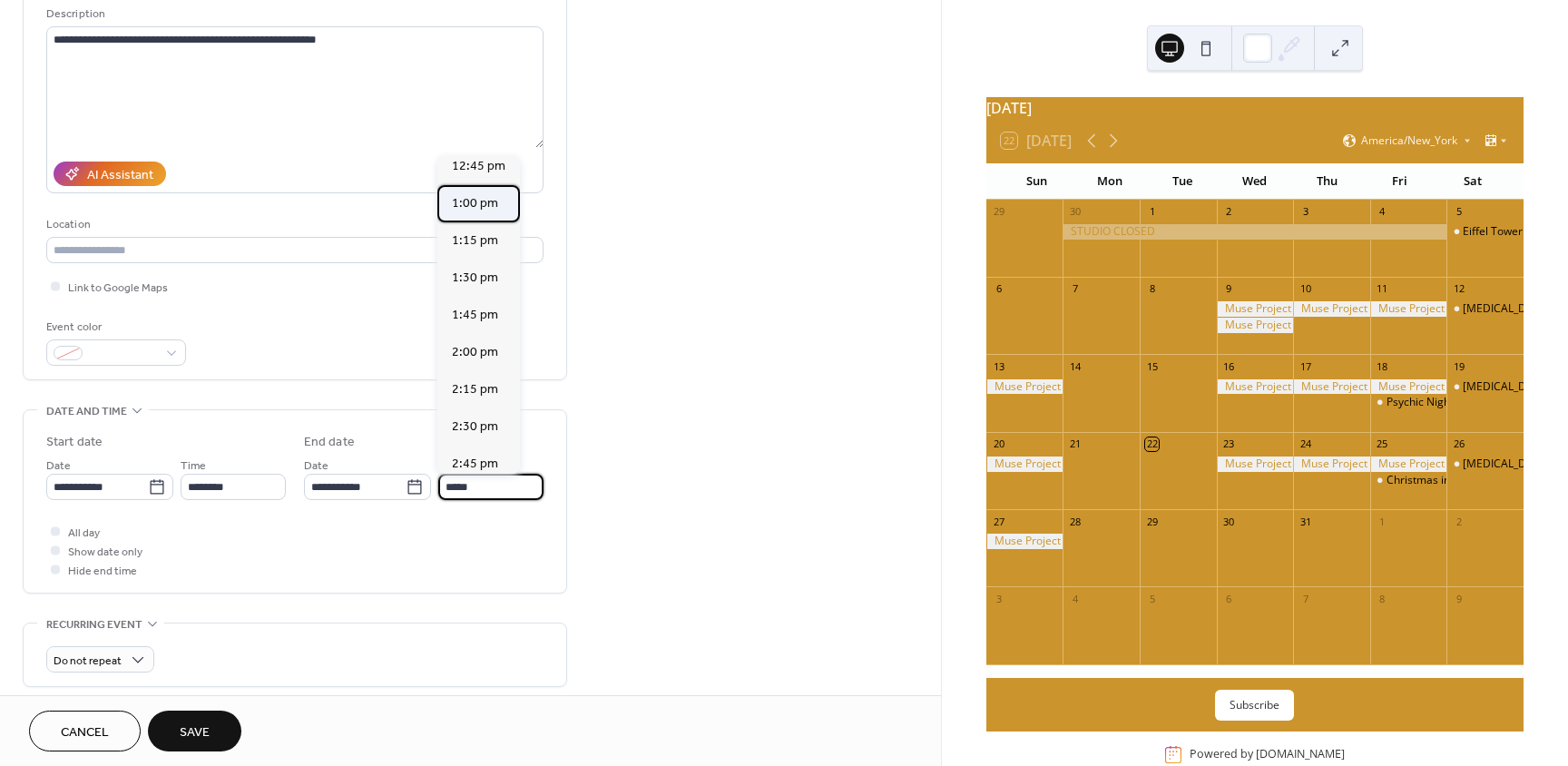 click on "1:00 pm" at bounding box center (475, 203) 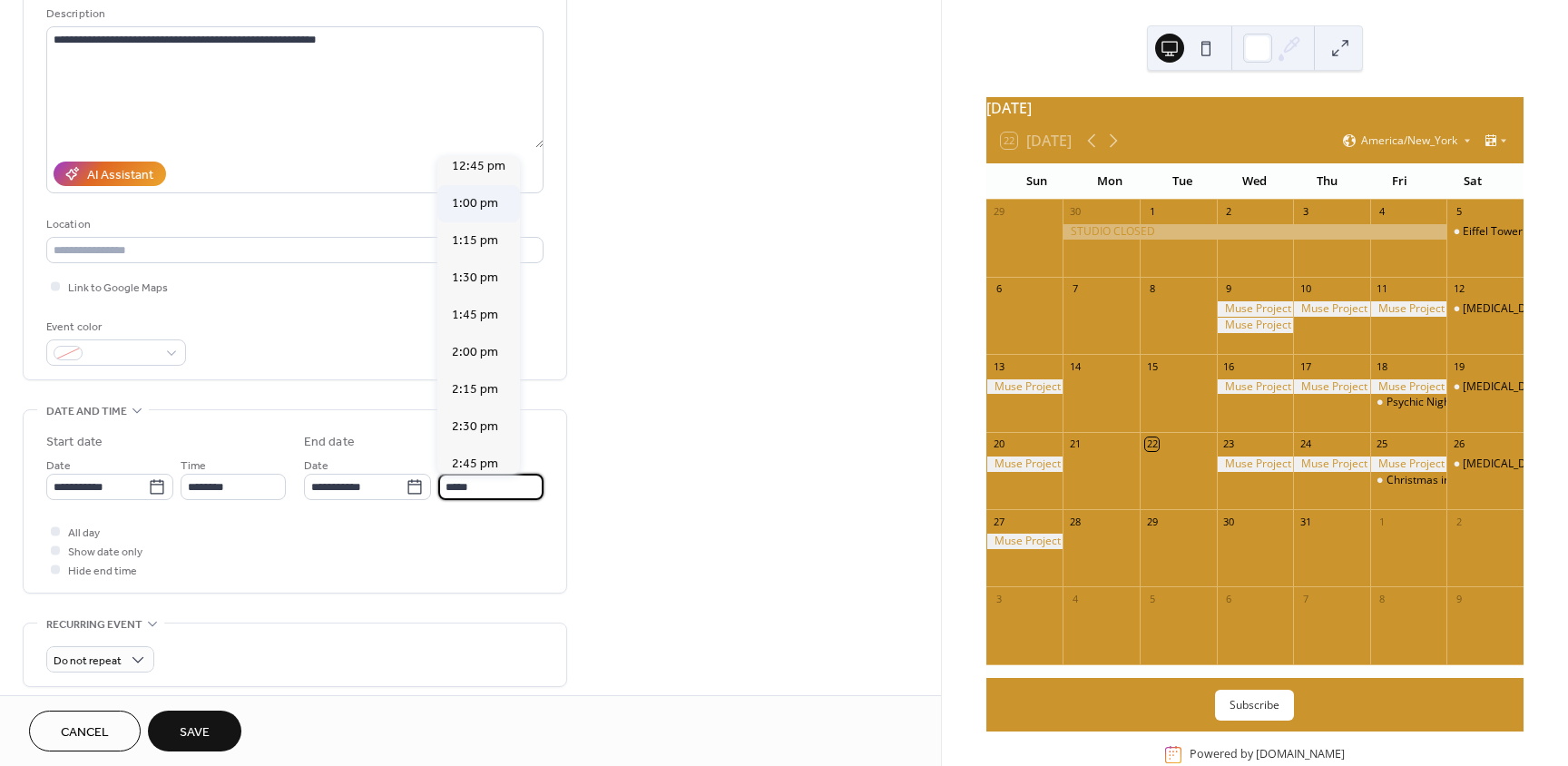 type on "*******" 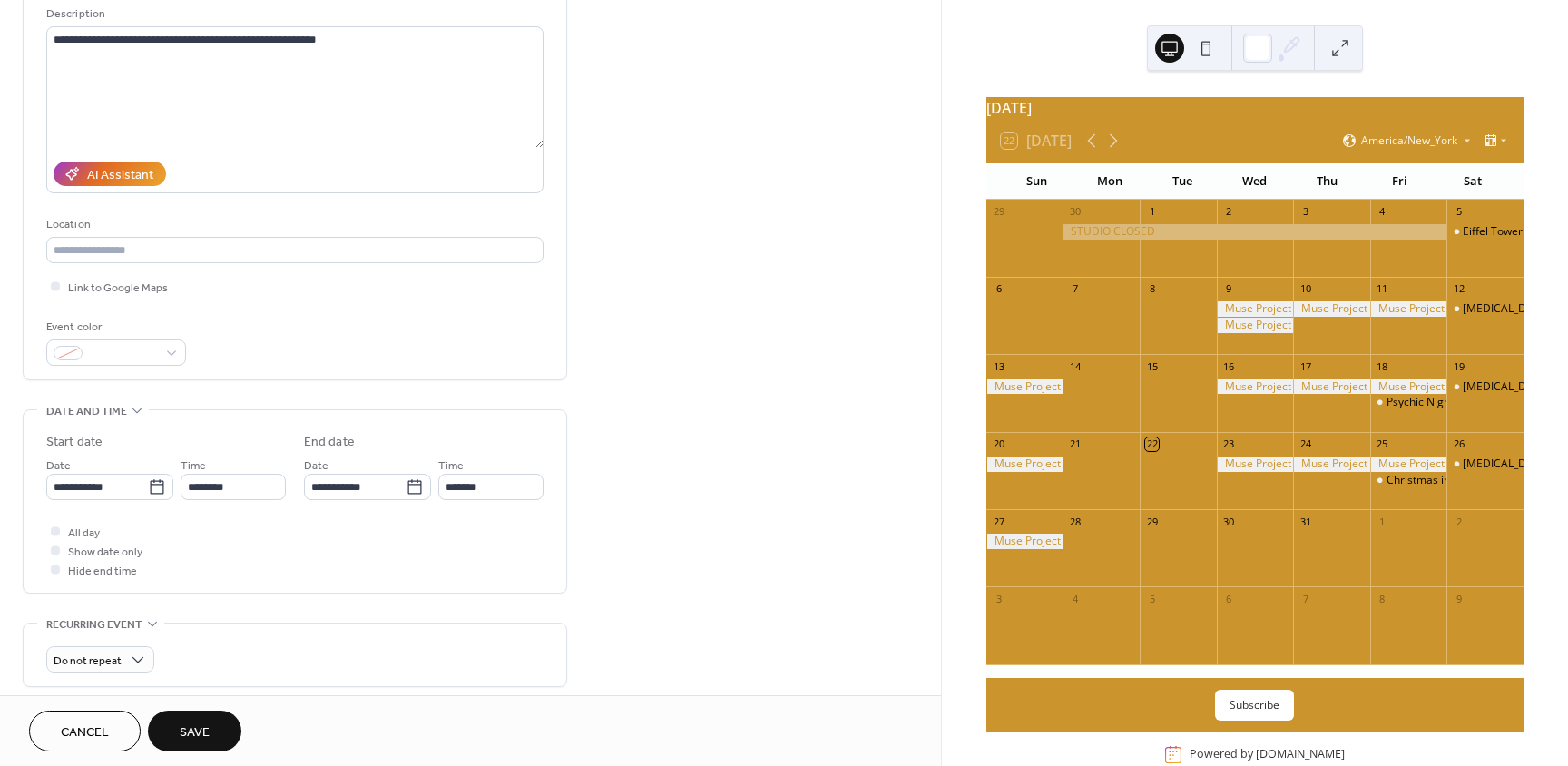 click on "**********" at bounding box center (470, 543) 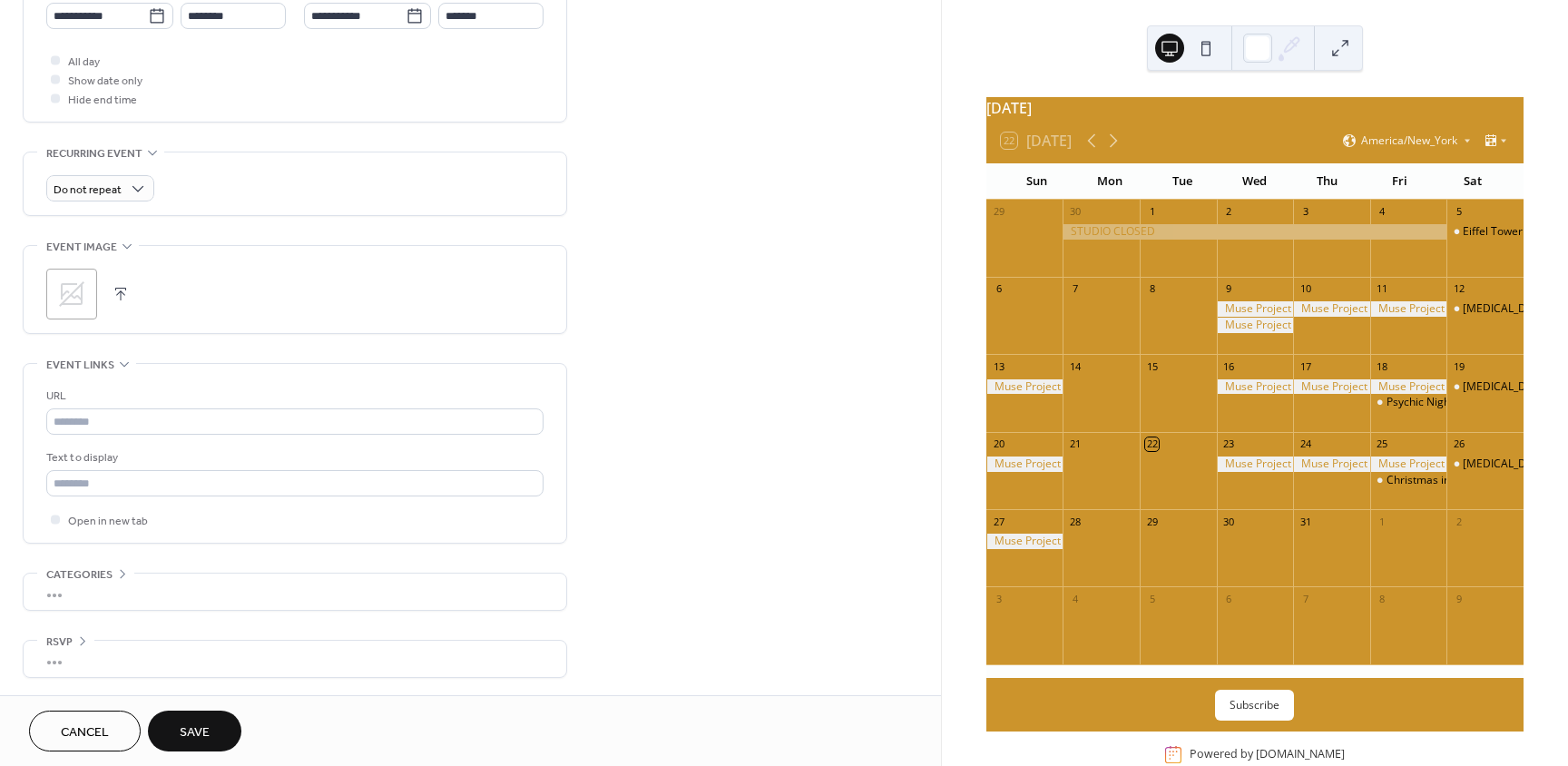 scroll, scrollTop: 653, scrollLeft: 0, axis: vertical 